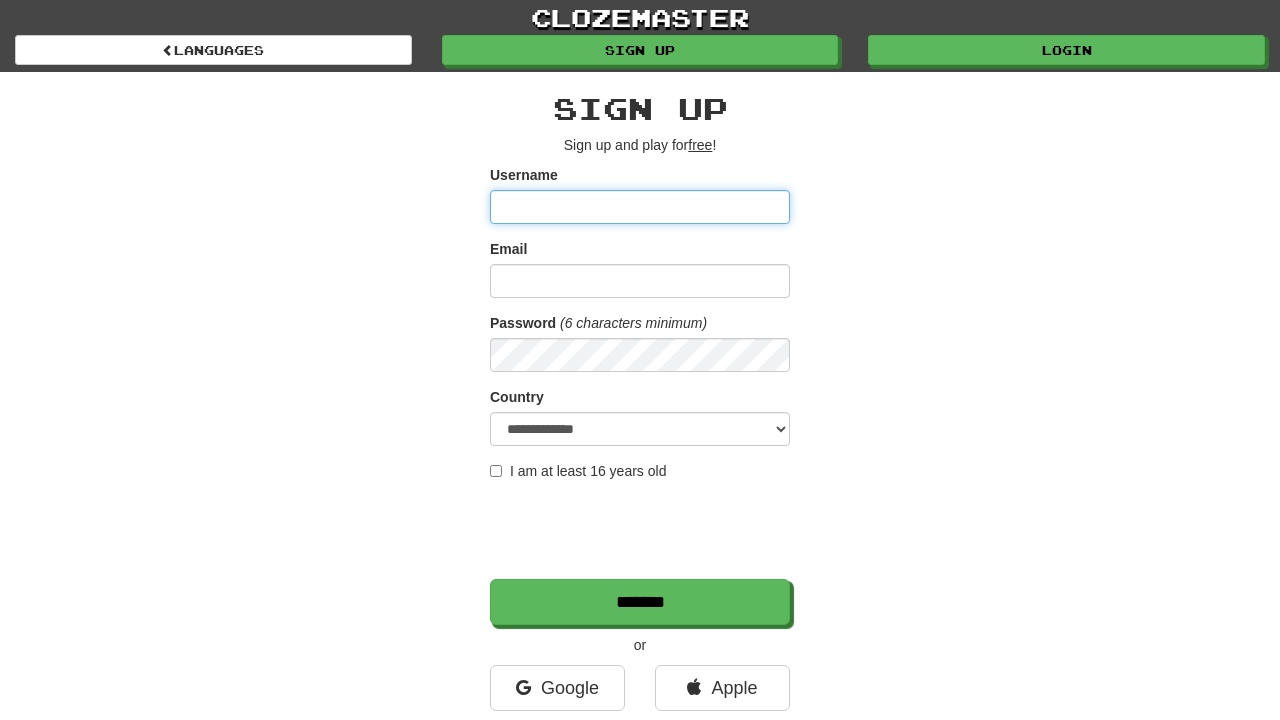 scroll, scrollTop: 0, scrollLeft: 0, axis: both 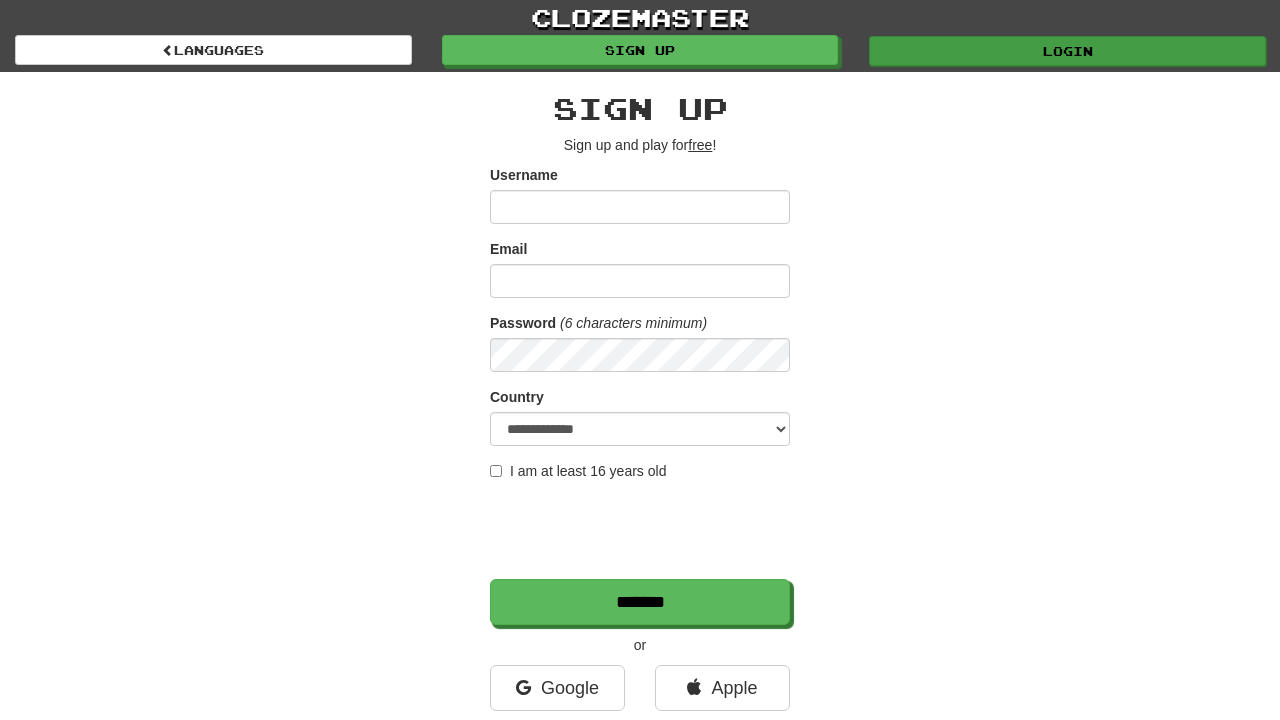 click on "Login" at bounding box center (1067, 51) 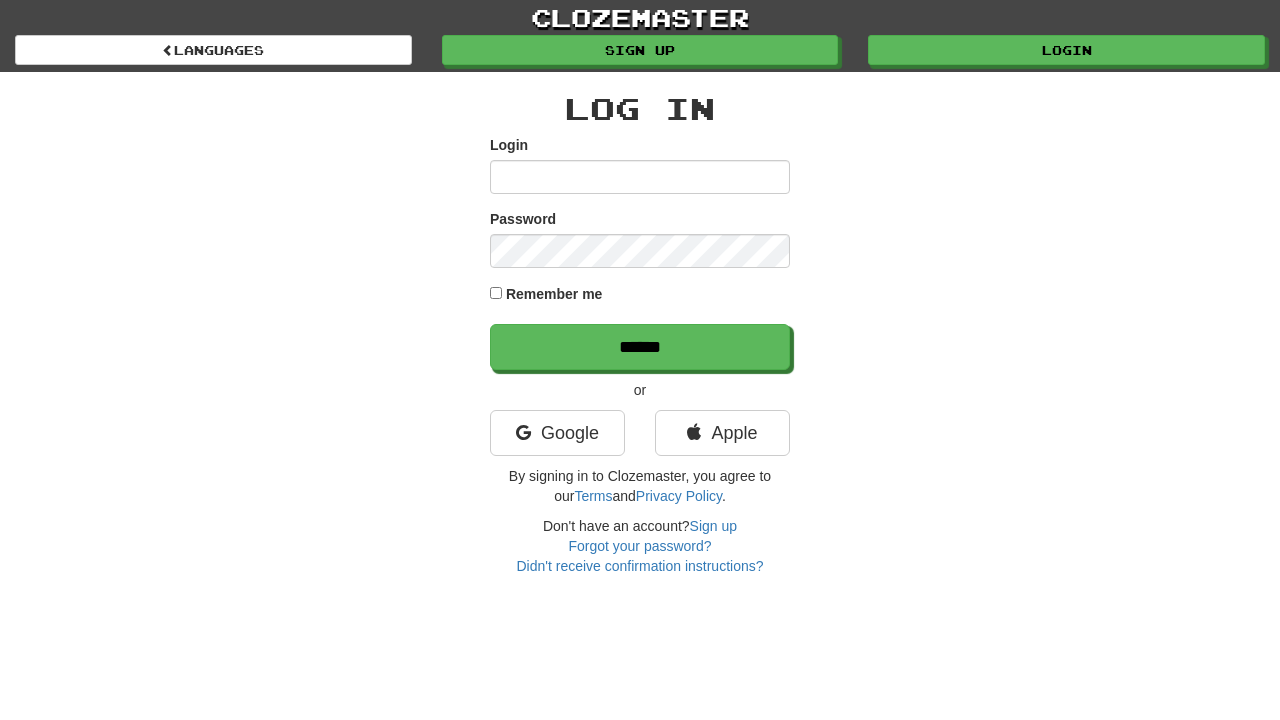 scroll, scrollTop: 0, scrollLeft: 0, axis: both 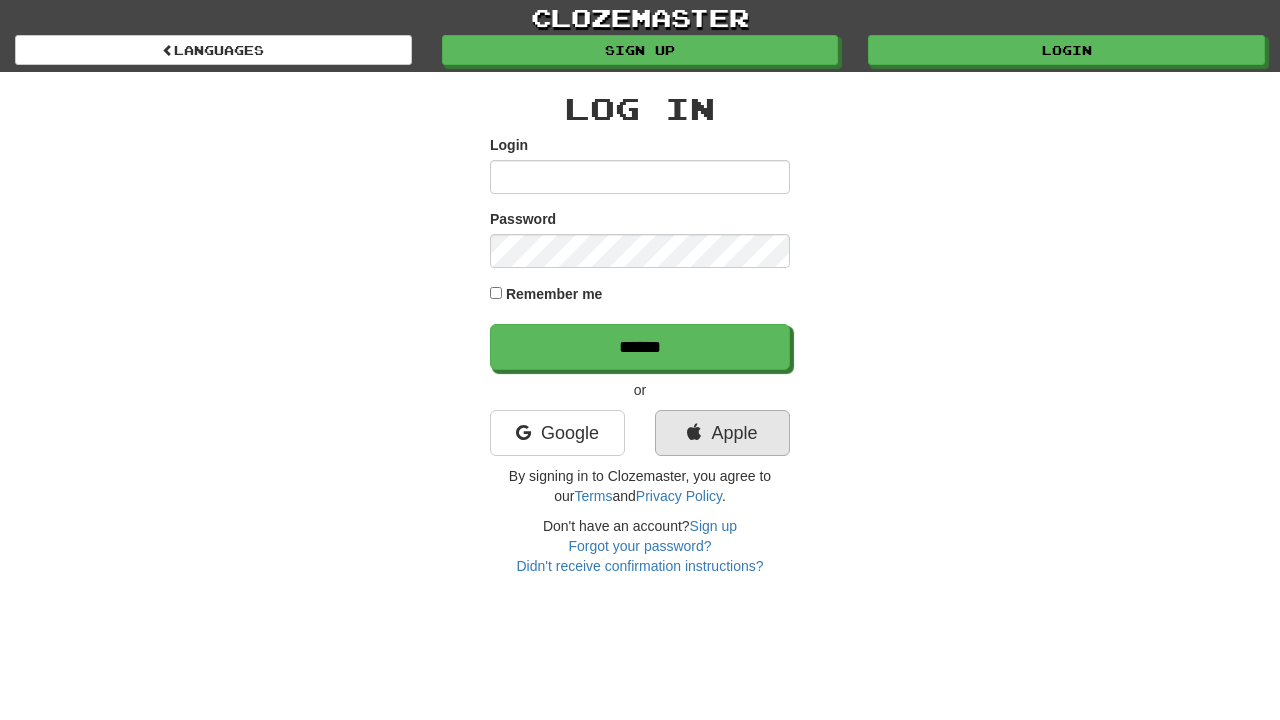 click on "Apple" at bounding box center [722, 433] 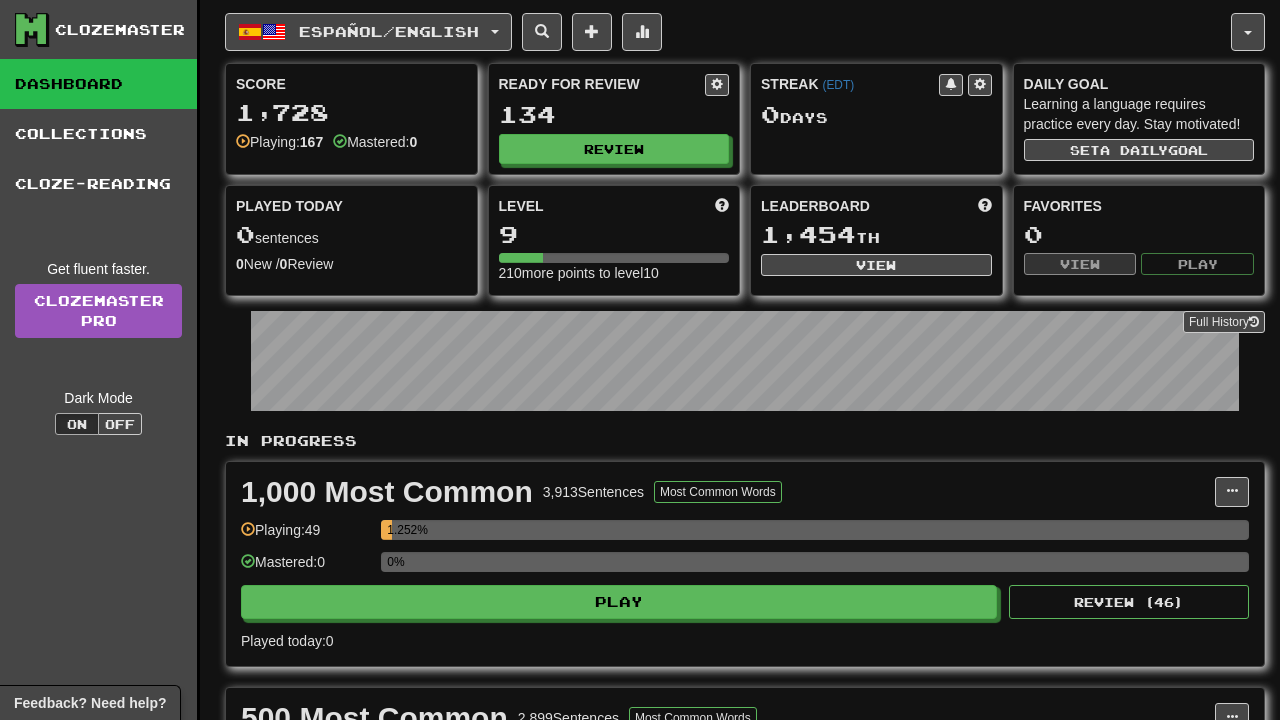 scroll, scrollTop: 0, scrollLeft: 0, axis: both 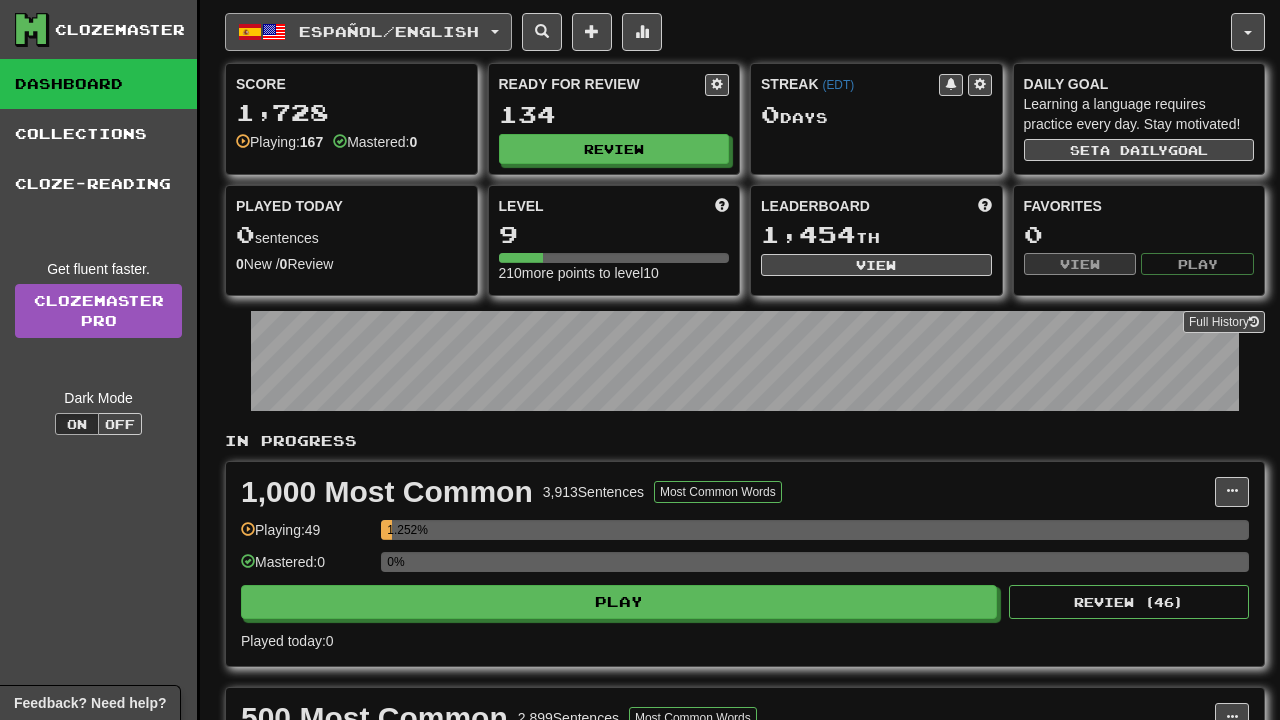 click on "Español  /  English" at bounding box center [389, 31] 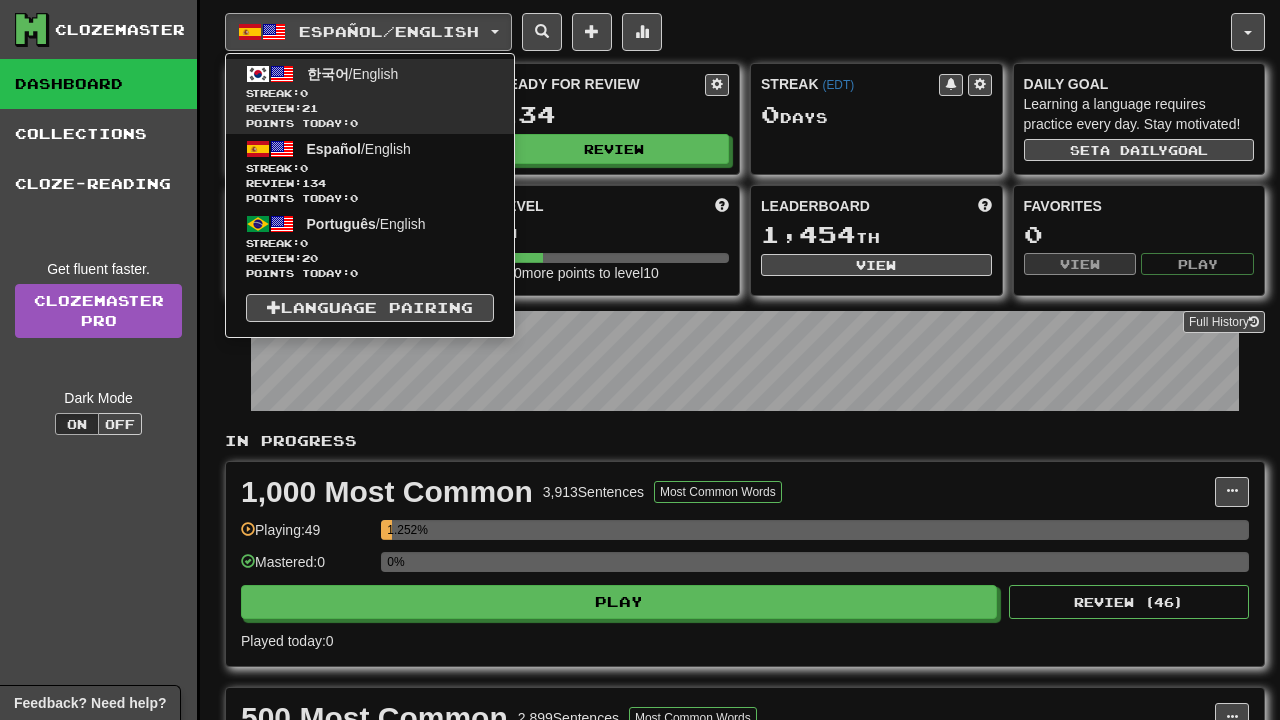 click on "Streak:  0" at bounding box center [370, 93] 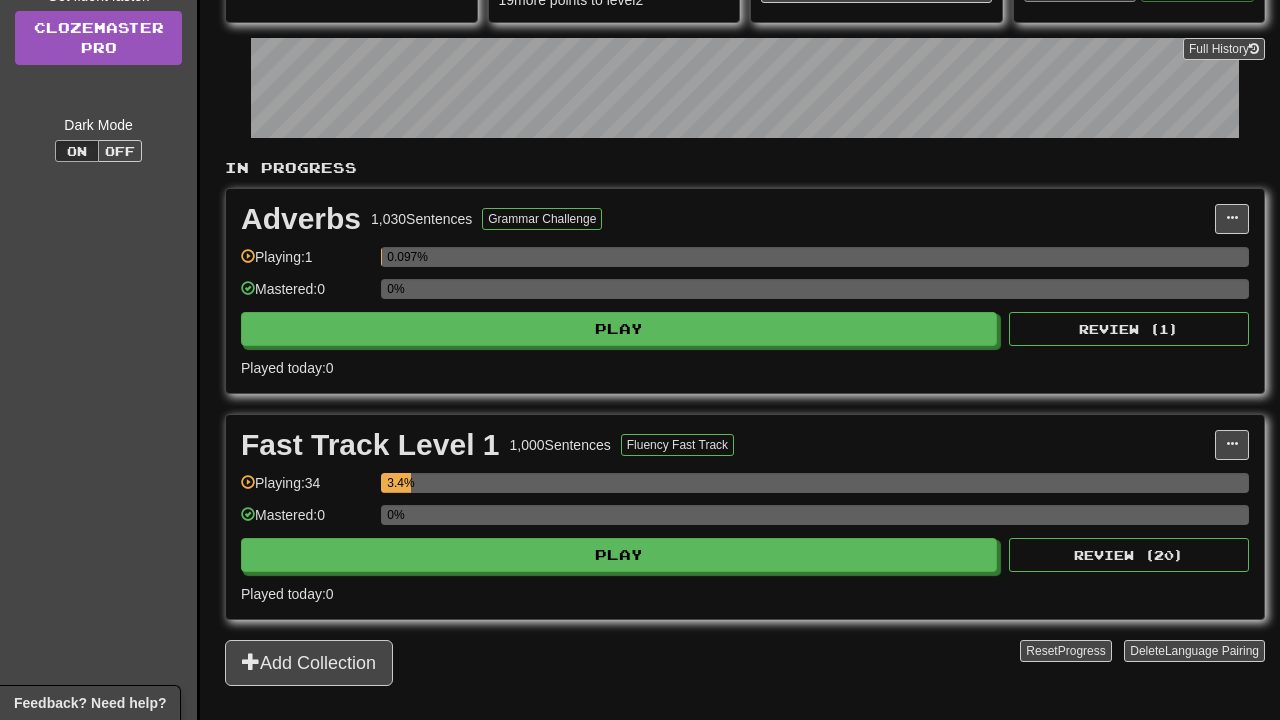 scroll, scrollTop: 276, scrollLeft: 0, axis: vertical 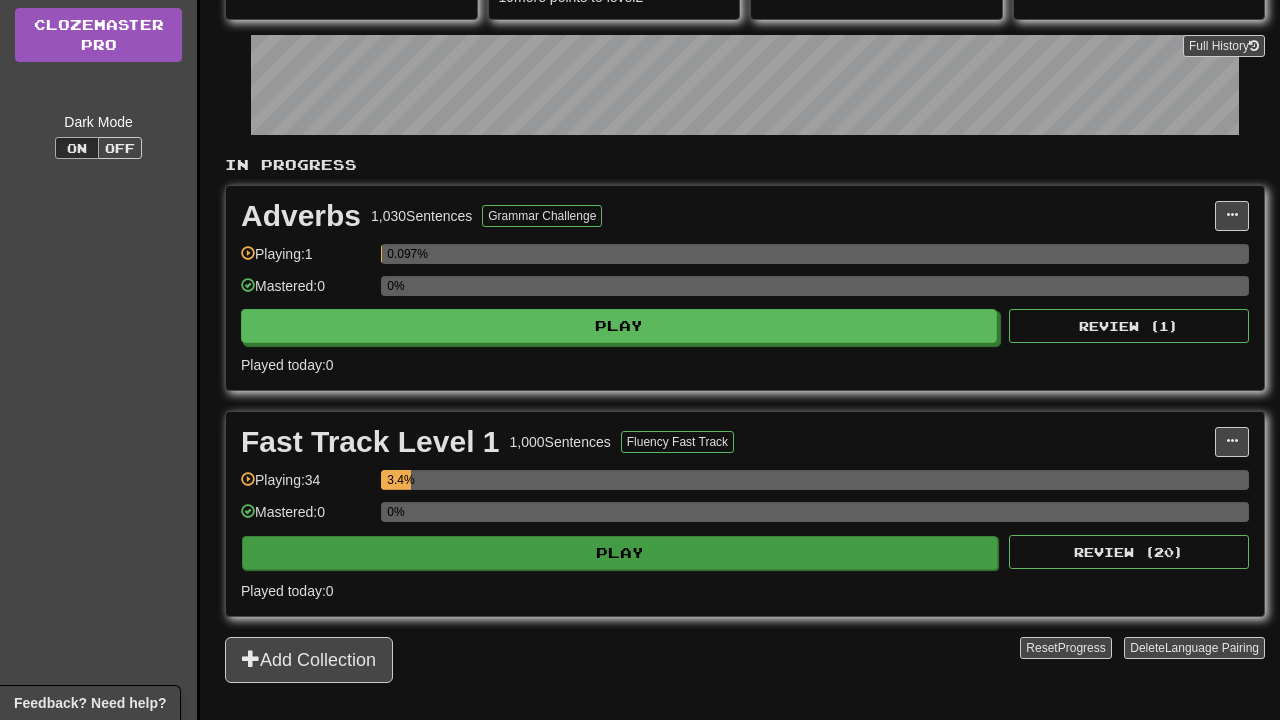 click on "Play" at bounding box center (620, 553) 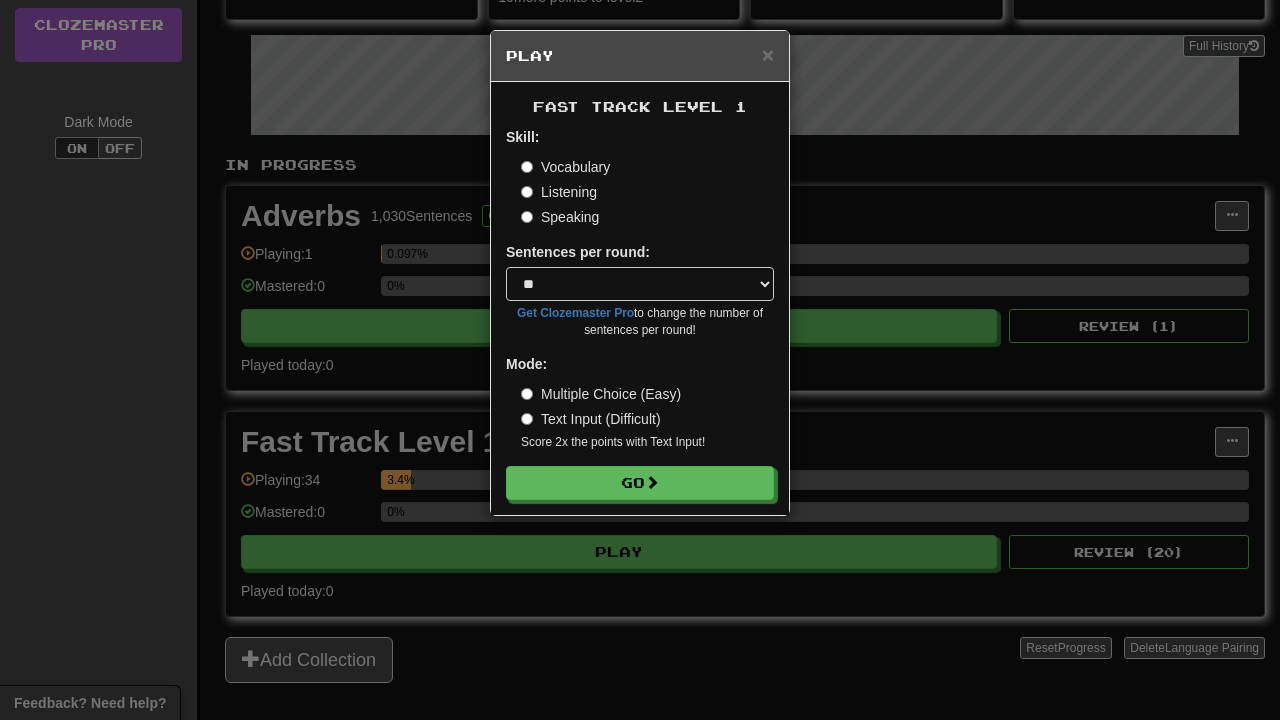 click on "Listening" at bounding box center [559, 192] 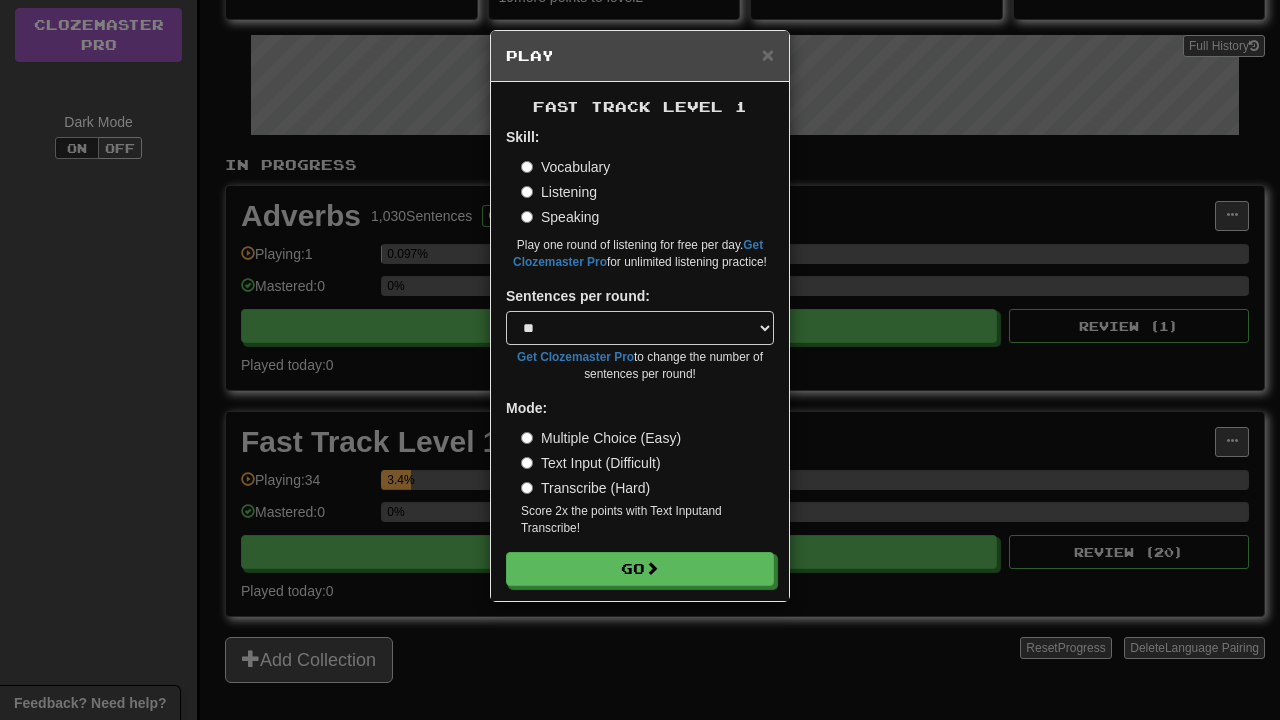 click on "Skill: Vocabulary Listening Speaking Play one round of listening for free per day.  Get Clozemaster Pro  for unlimited listening practice!" at bounding box center [640, 199] 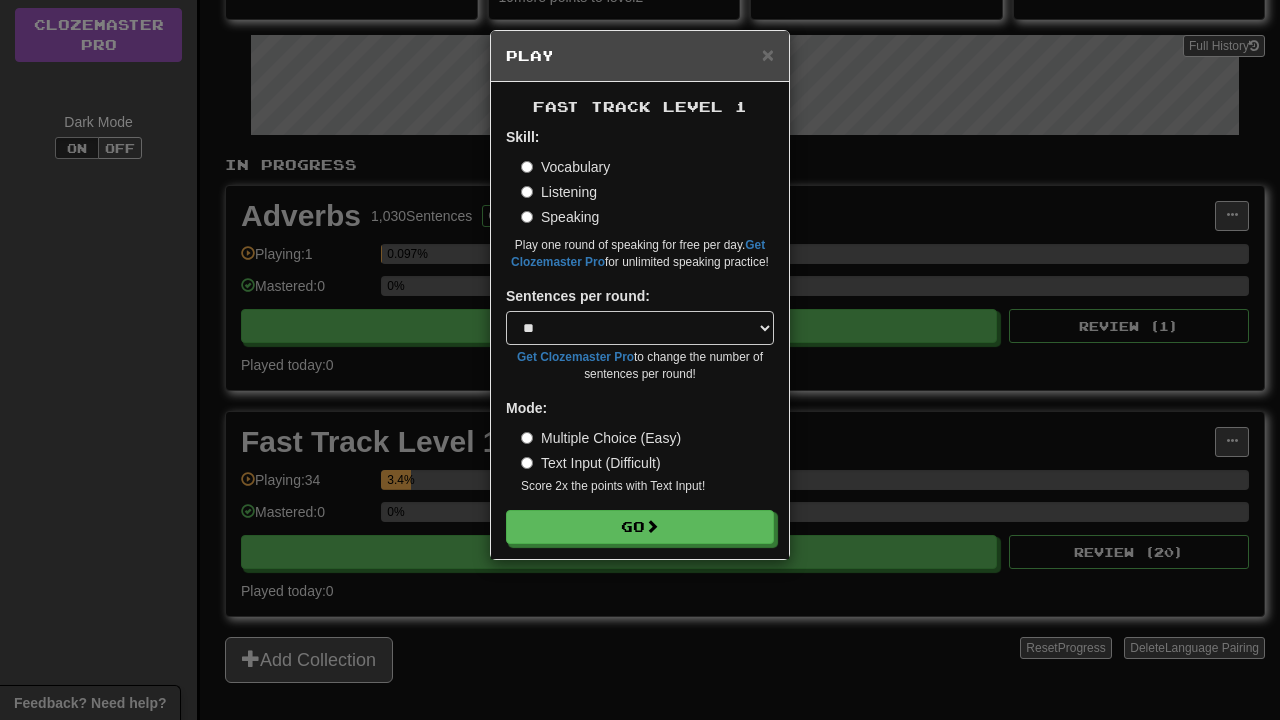 click on "Vocabulary" at bounding box center (565, 167) 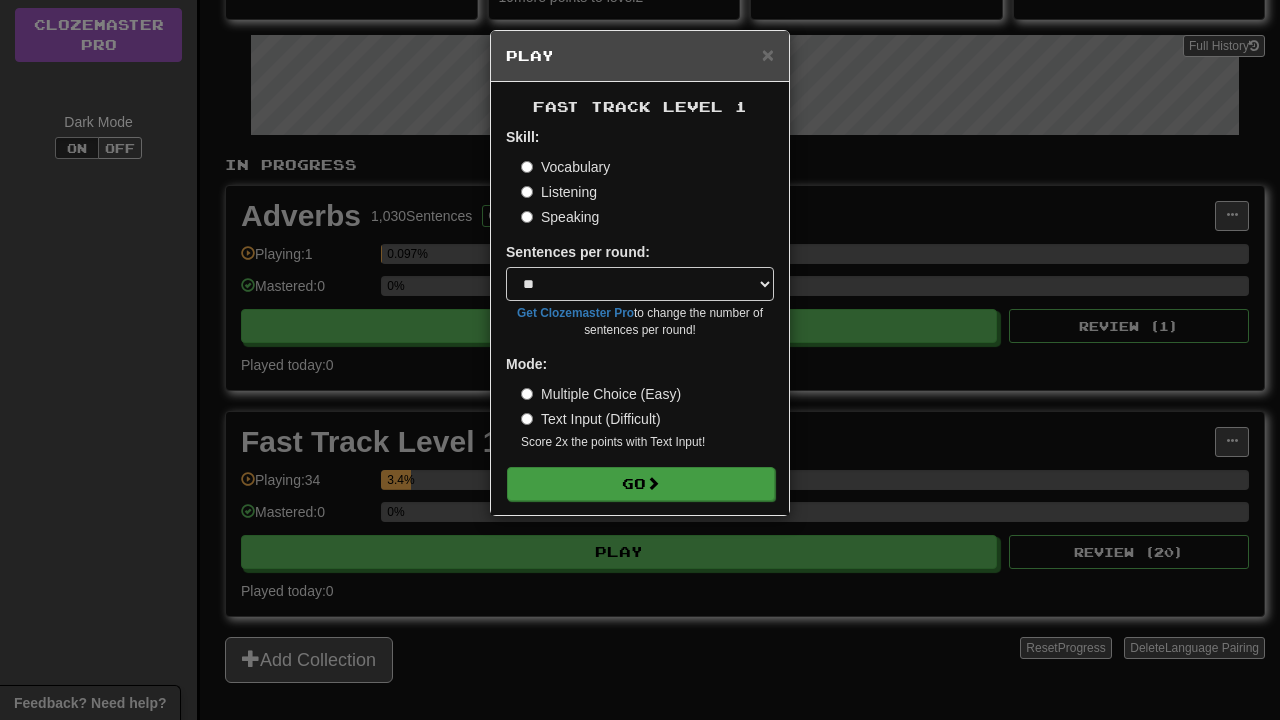 click at bounding box center (653, 483) 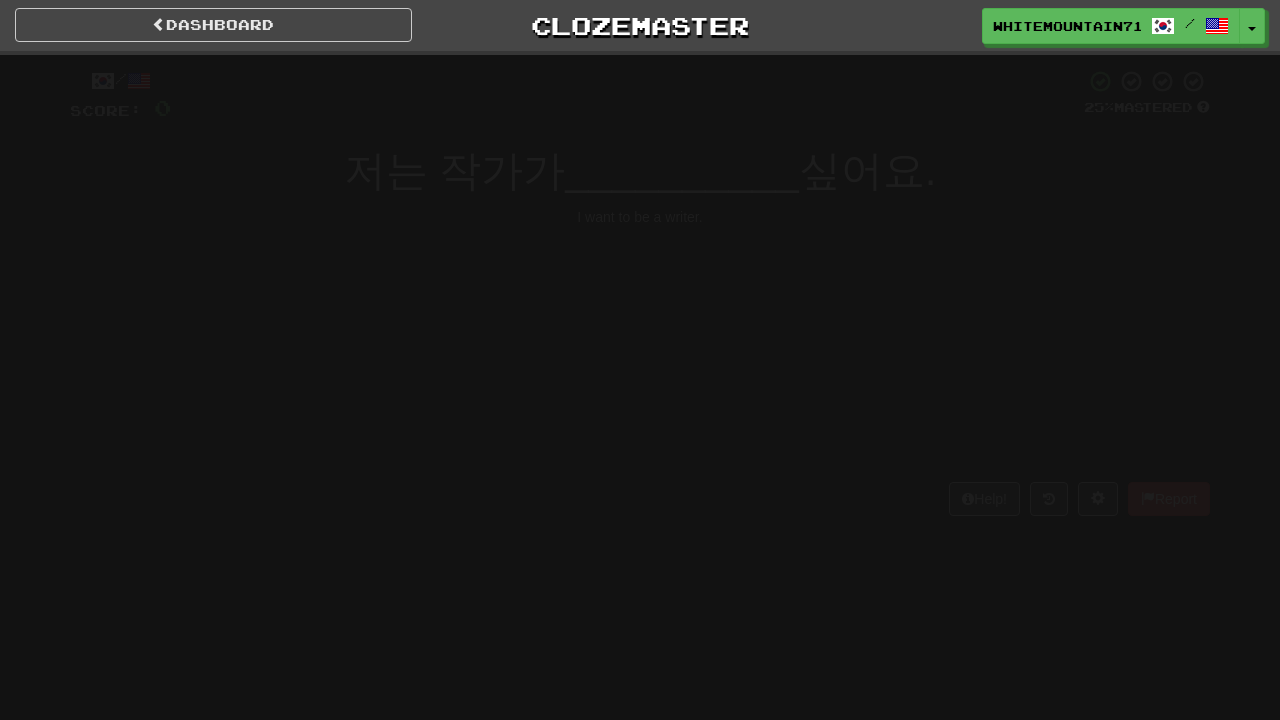 scroll, scrollTop: 0, scrollLeft: 0, axis: both 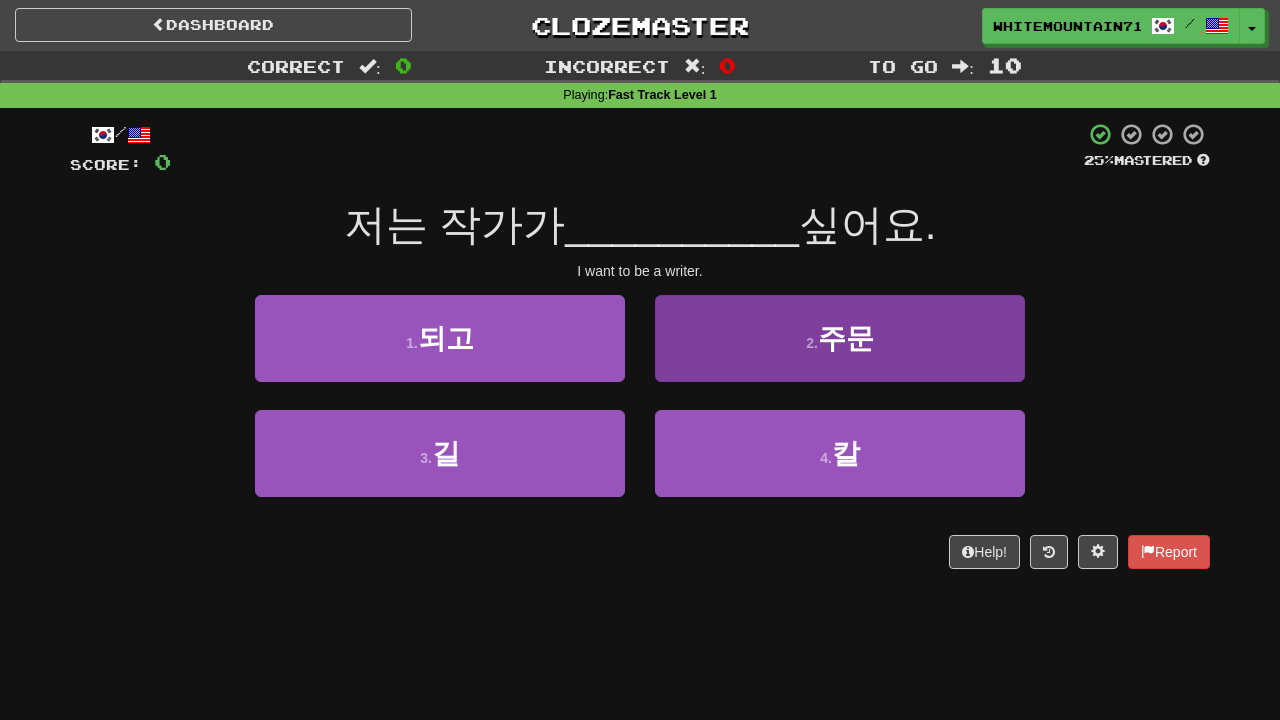 click on "2 .  주문" at bounding box center [840, 338] 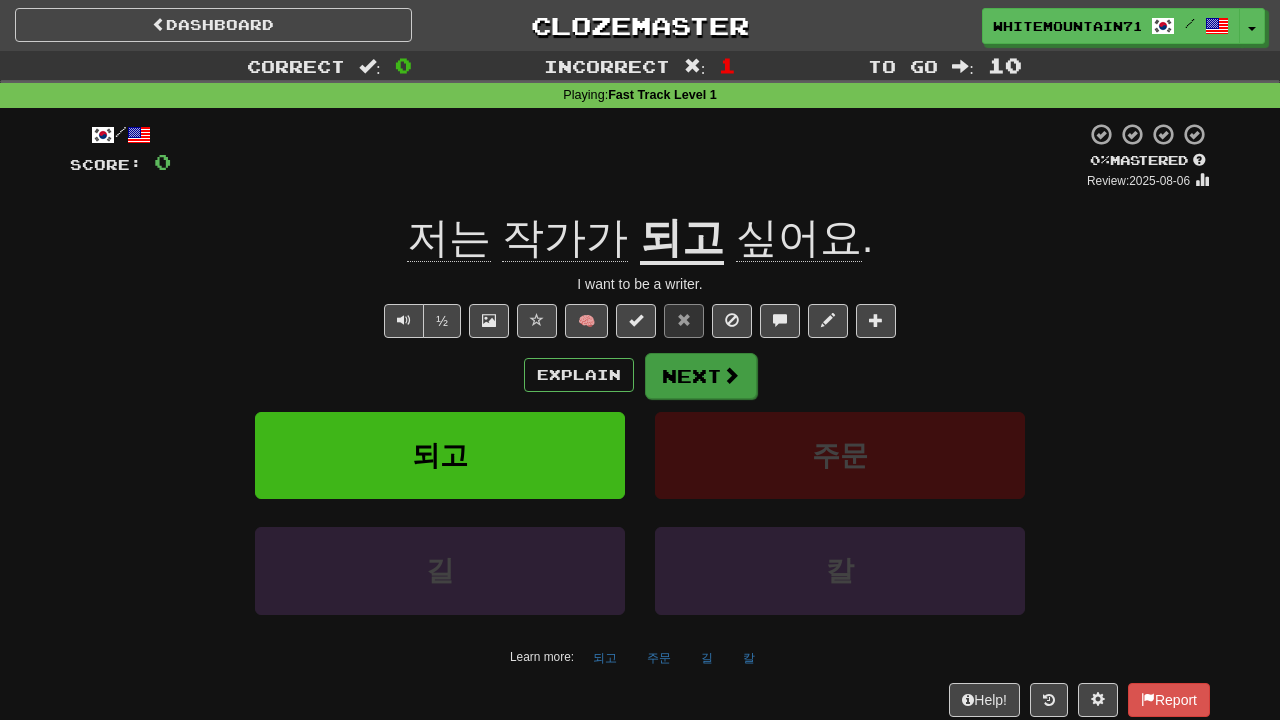 click on "Next" at bounding box center [701, 376] 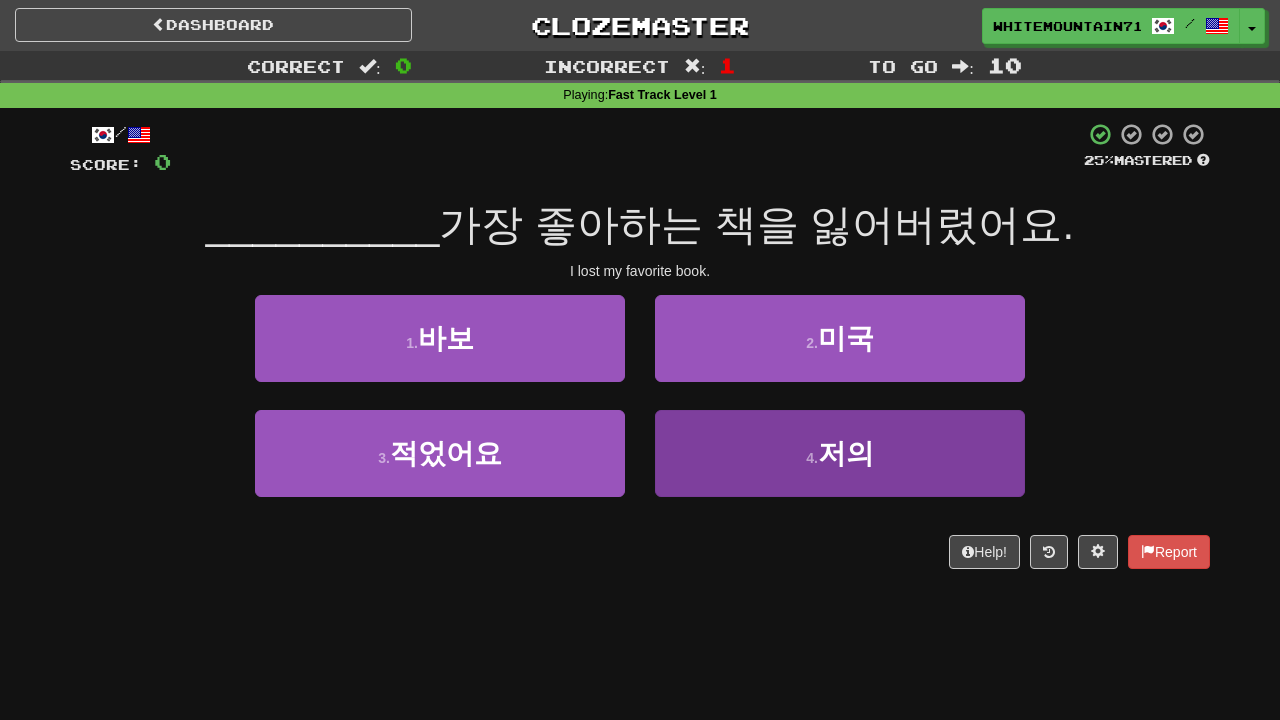 click on "4 .  저의" at bounding box center [840, 453] 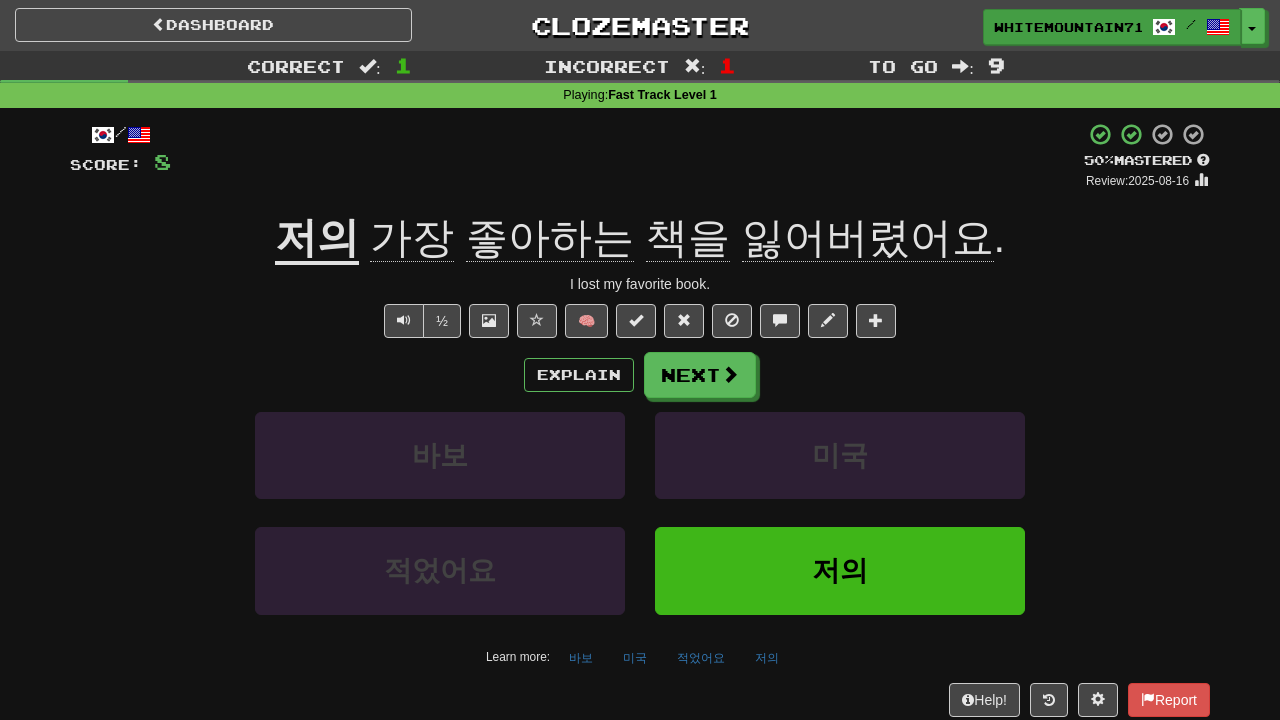click on "WhiteMountain7195" at bounding box center (1068, 27) 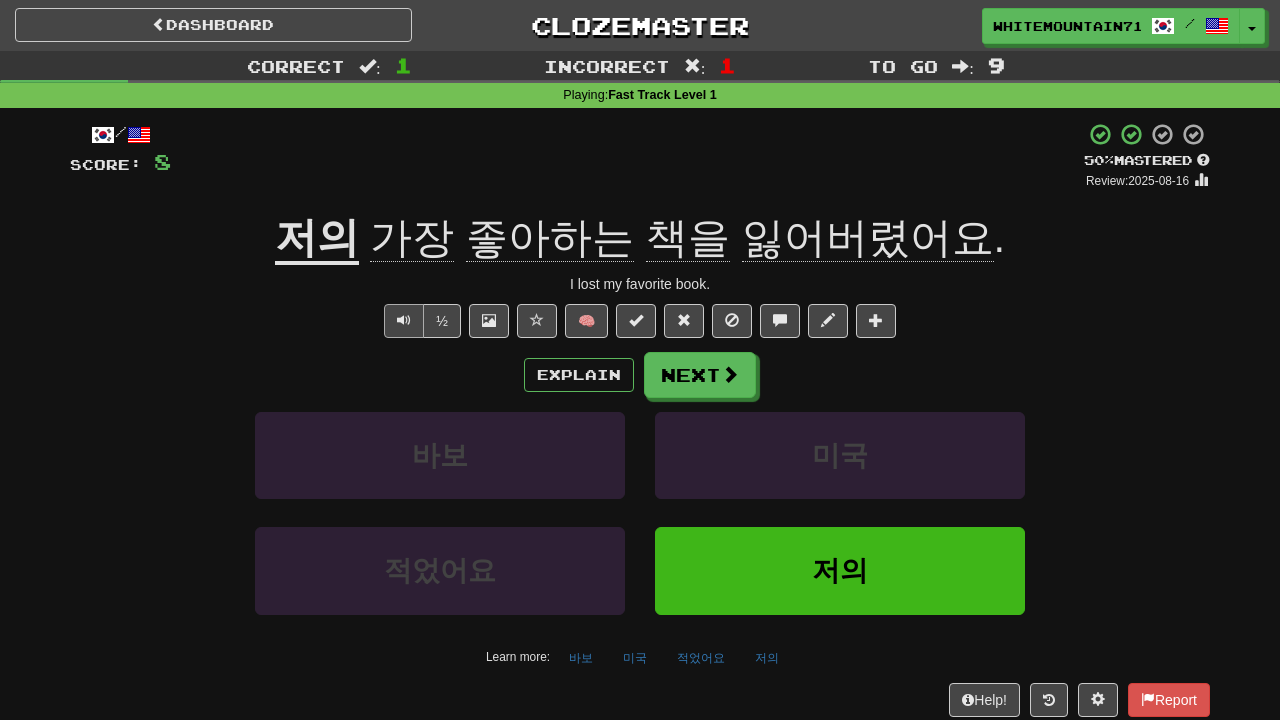 click at bounding box center (404, 321) 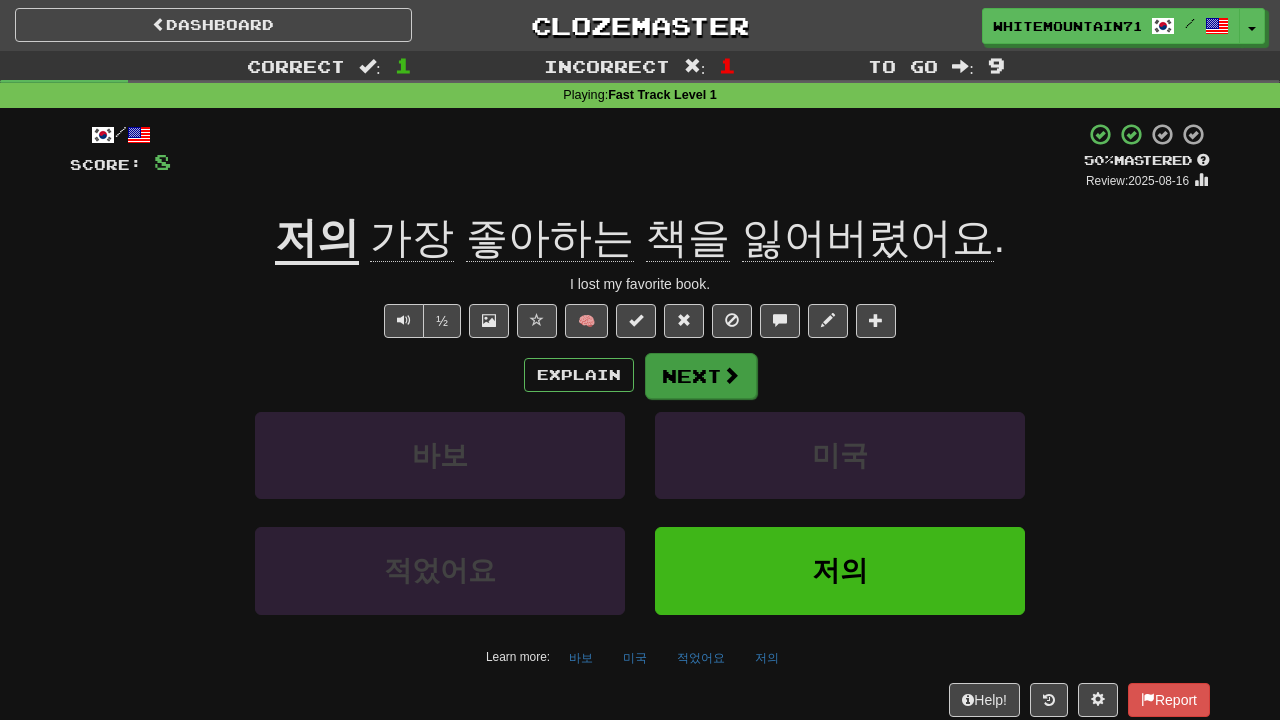 click on "Next" at bounding box center [701, 376] 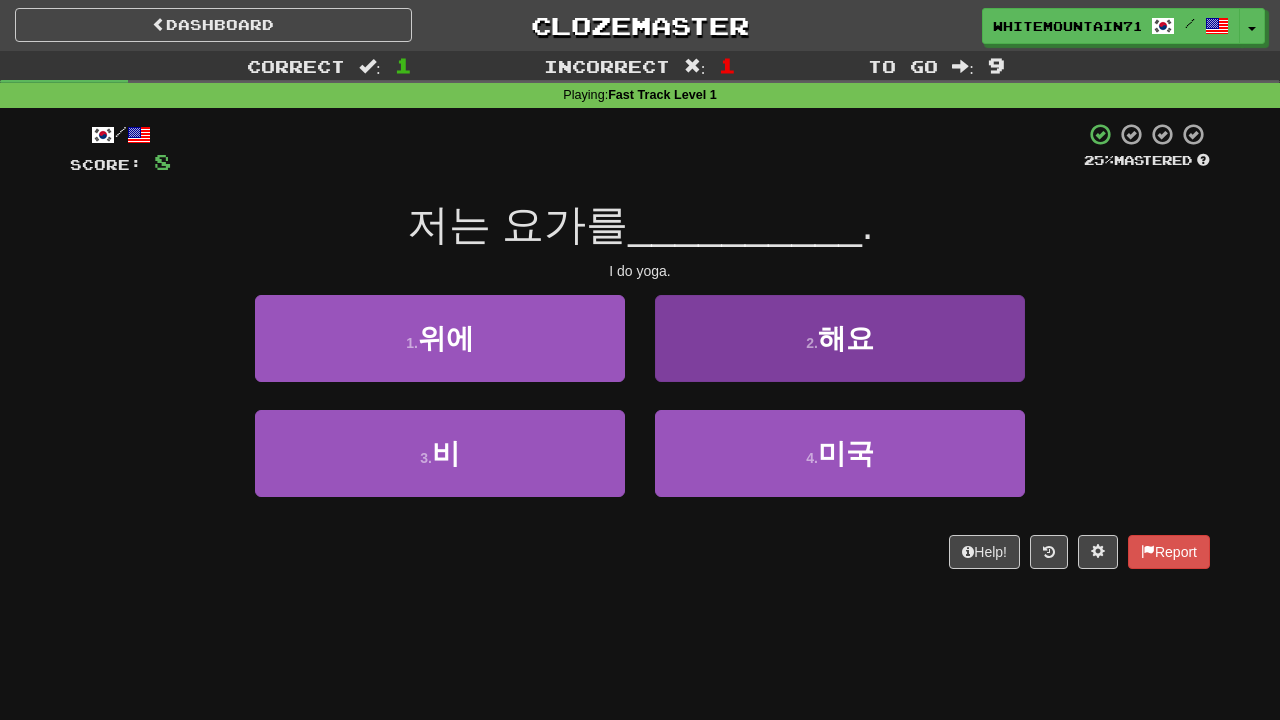 click on "2 .  해요" at bounding box center (840, 338) 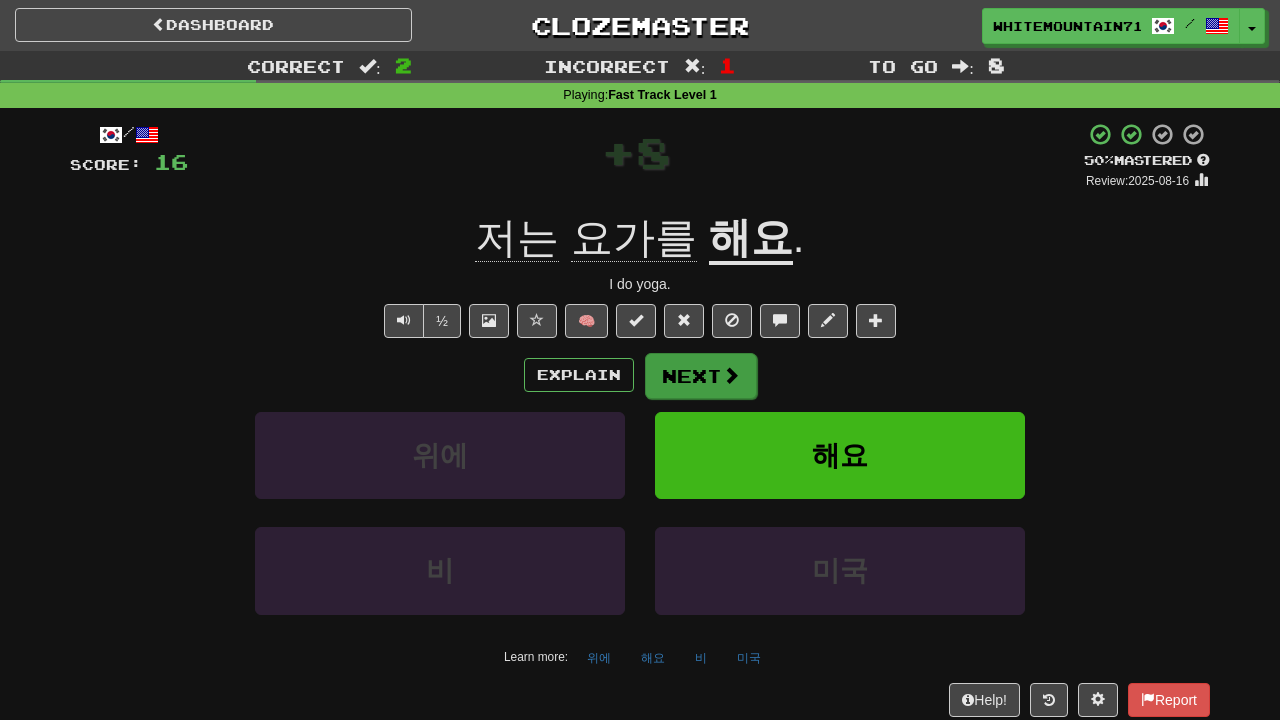 click on "Next" at bounding box center [701, 376] 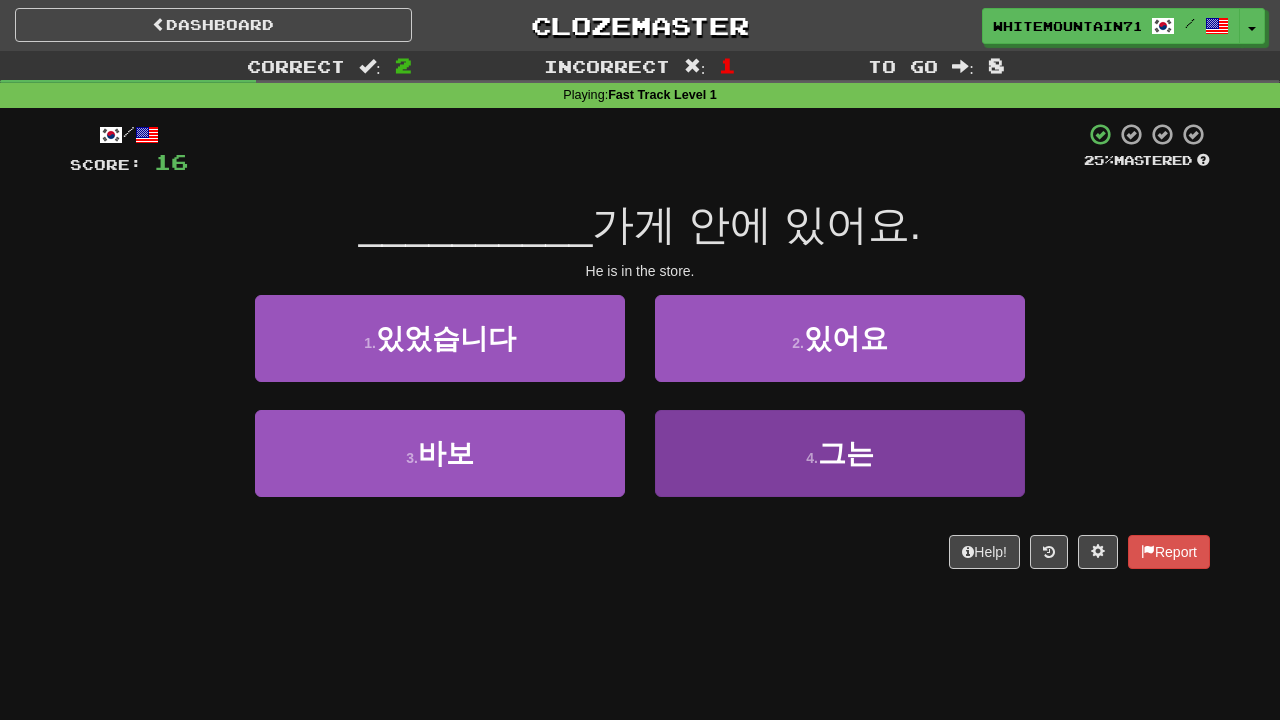click on "4 .  그는" at bounding box center (840, 453) 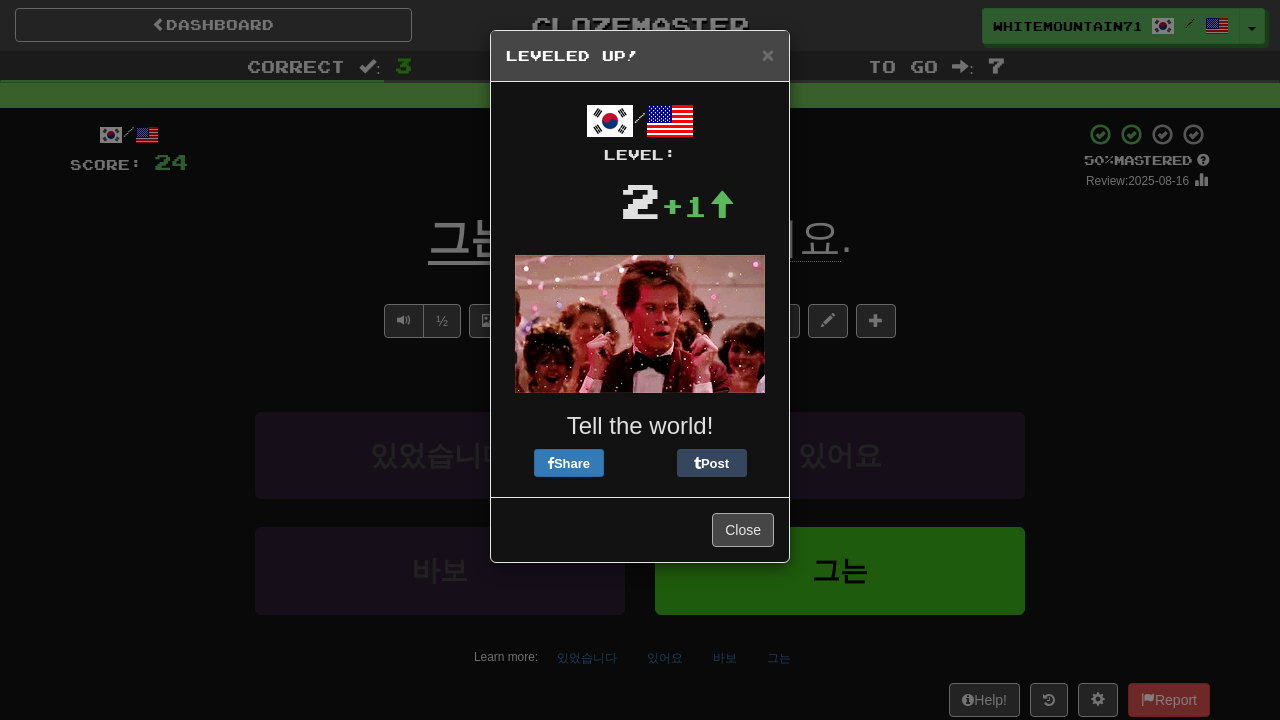 click on "Close" at bounding box center (743, 530) 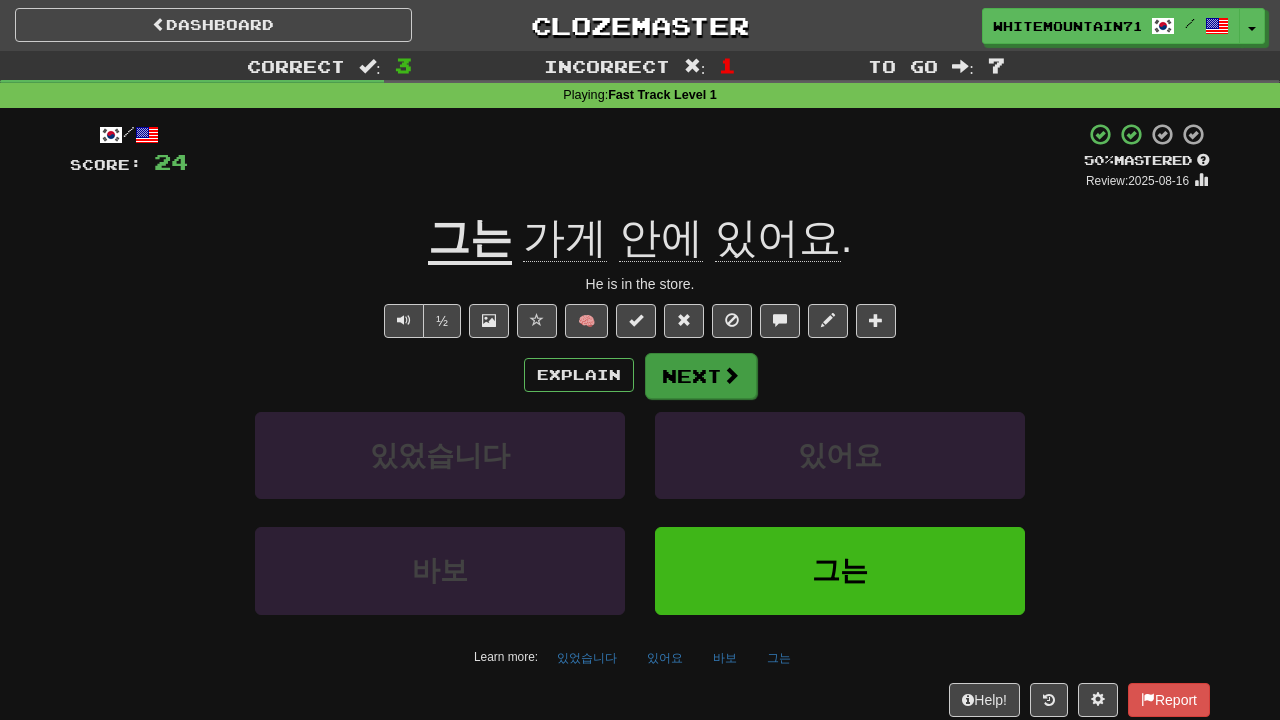click on "Next" at bounding box center (701, 376) 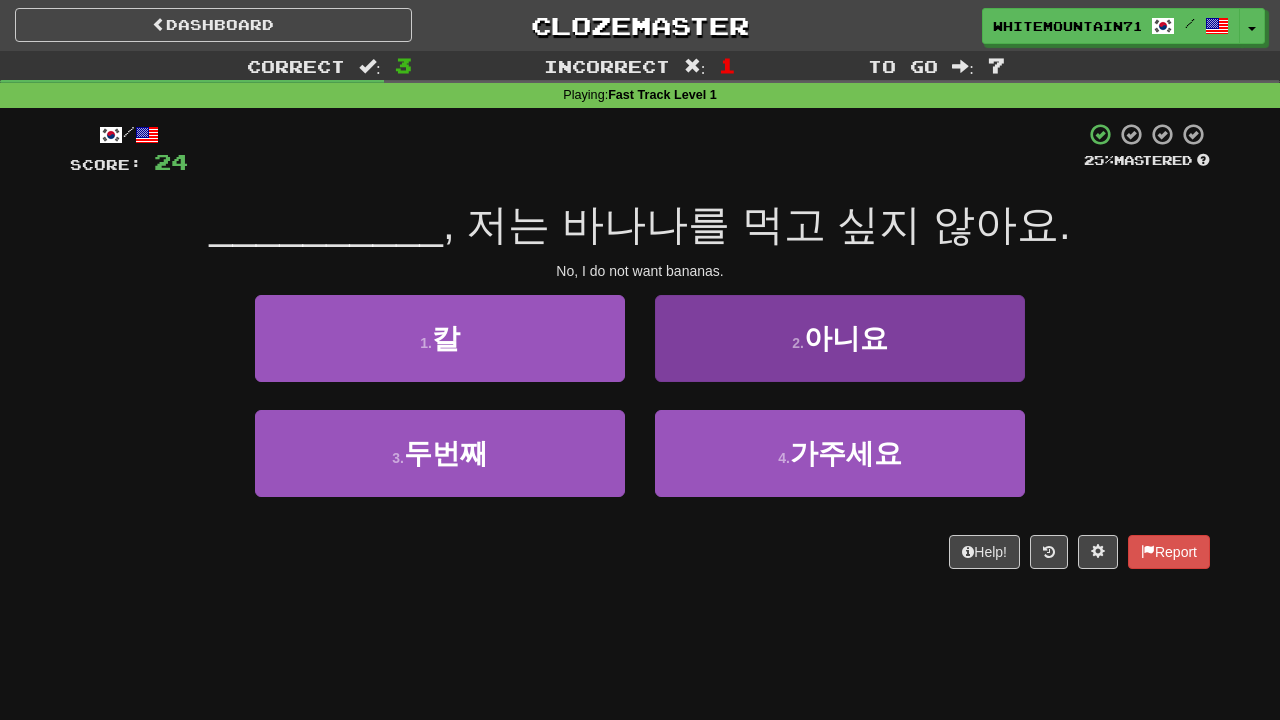 click on "아니요" at bounding box center (846, 338) 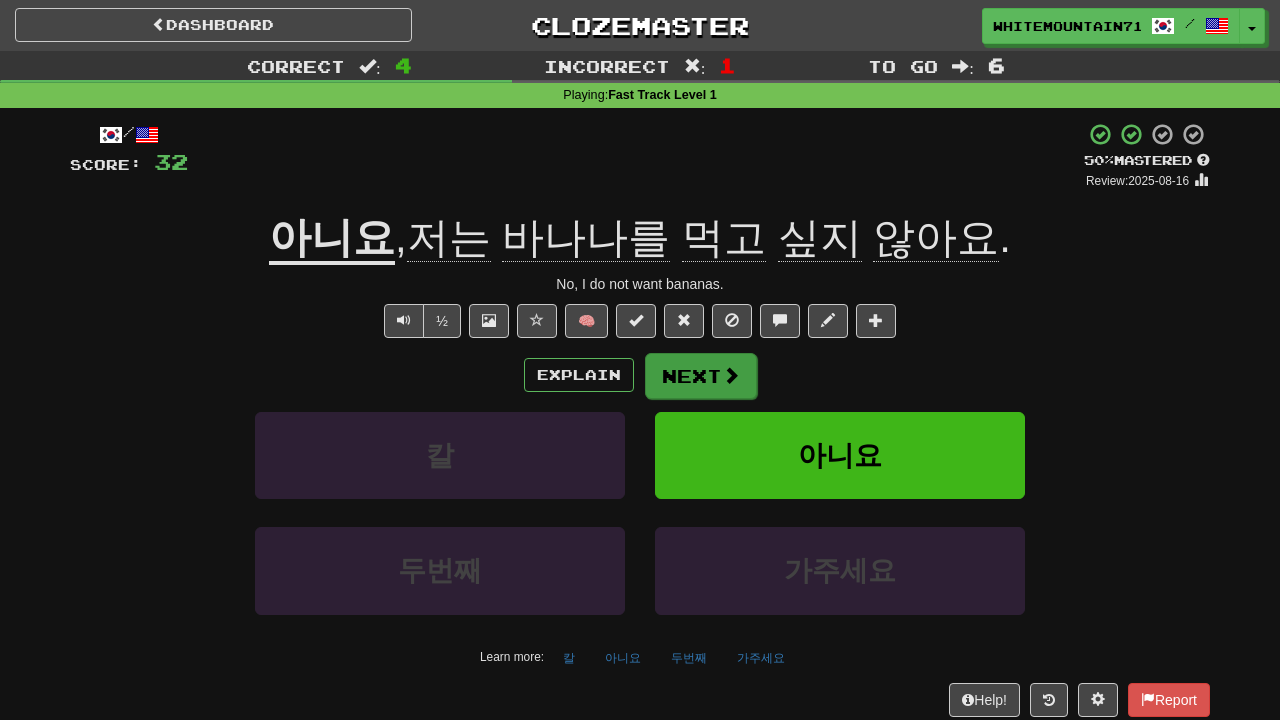 click at bounding box center (731, 375) 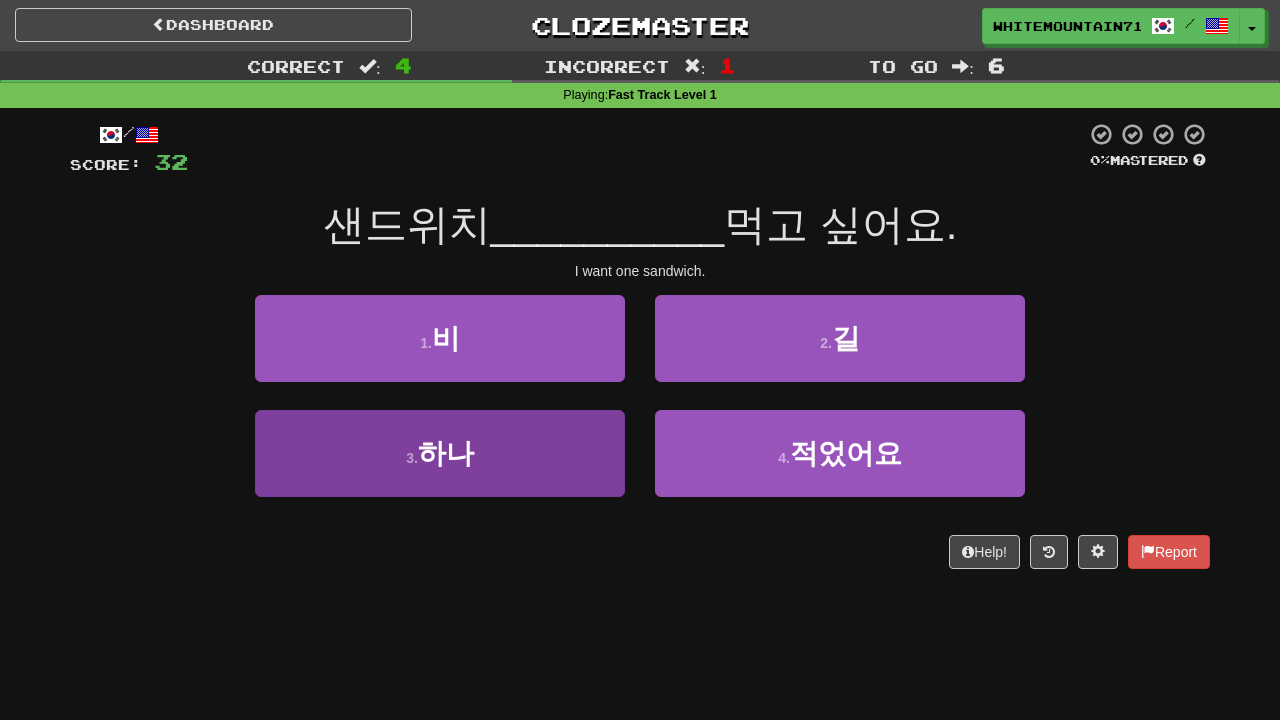 click on "3 .  하나" at bounding box center (440, 453) 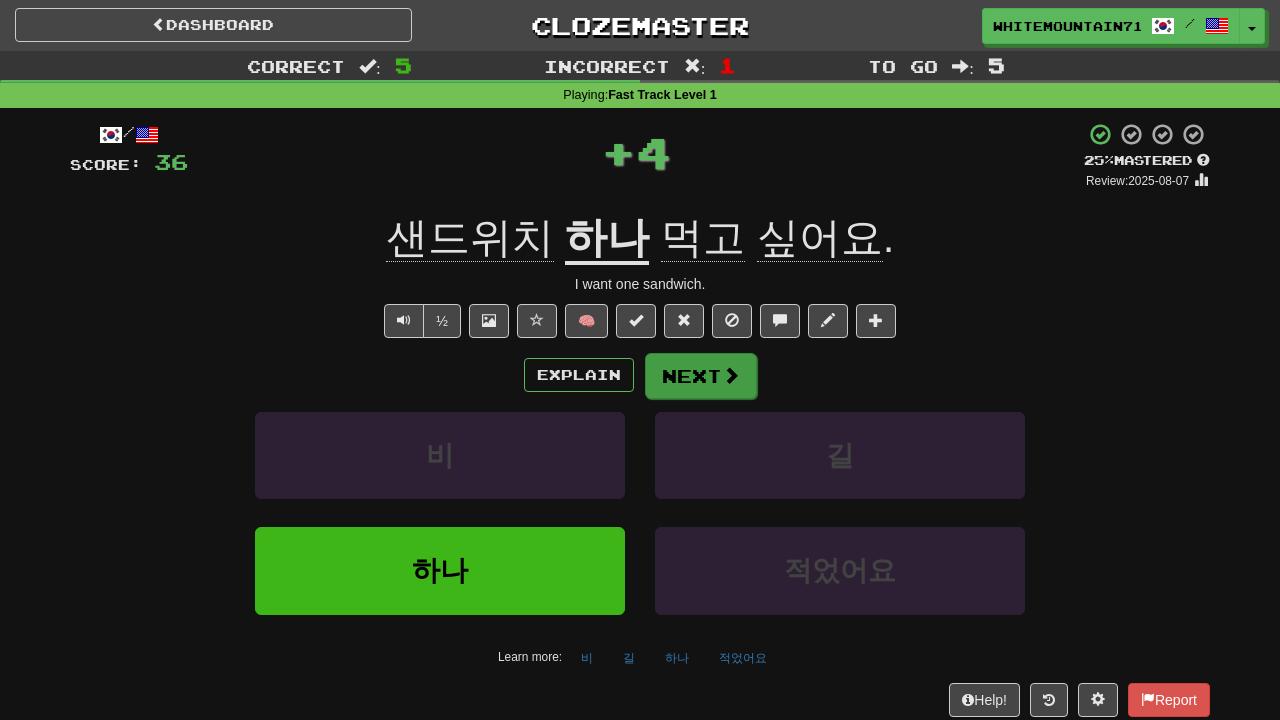 click at bounding box center [731, 375] 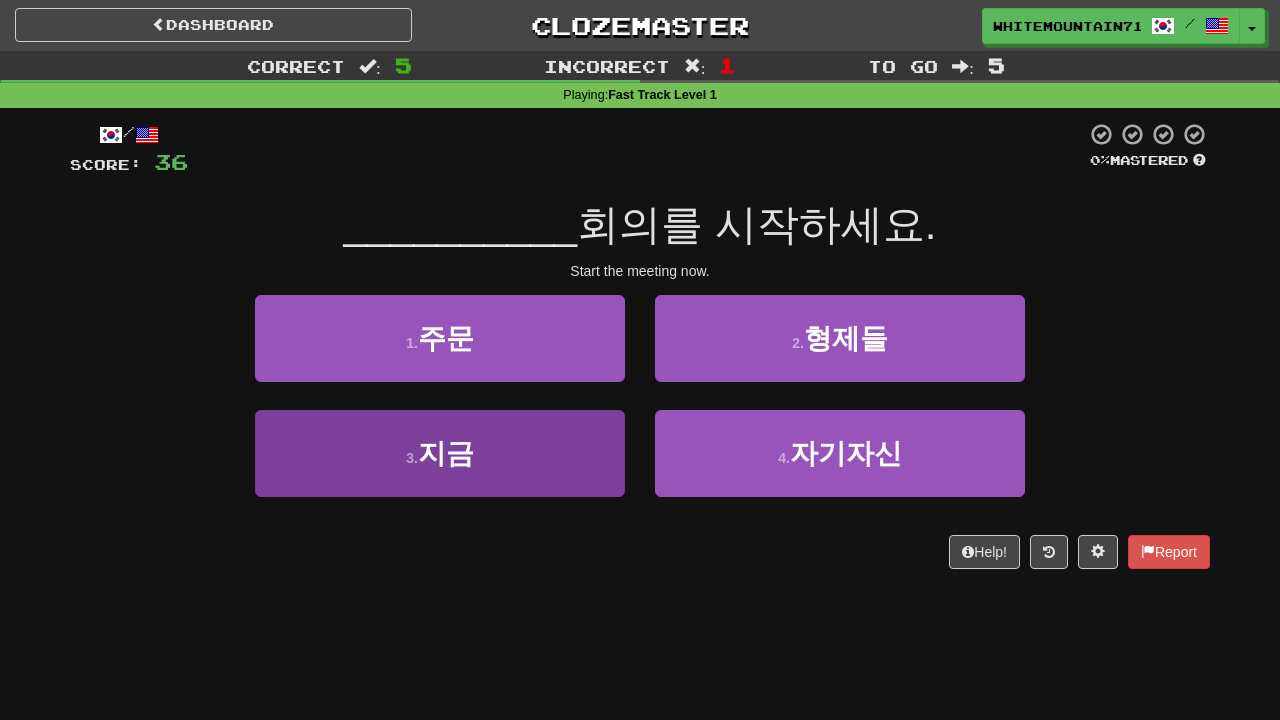 click on "3 .  지금" at bounding box center [440, 453] 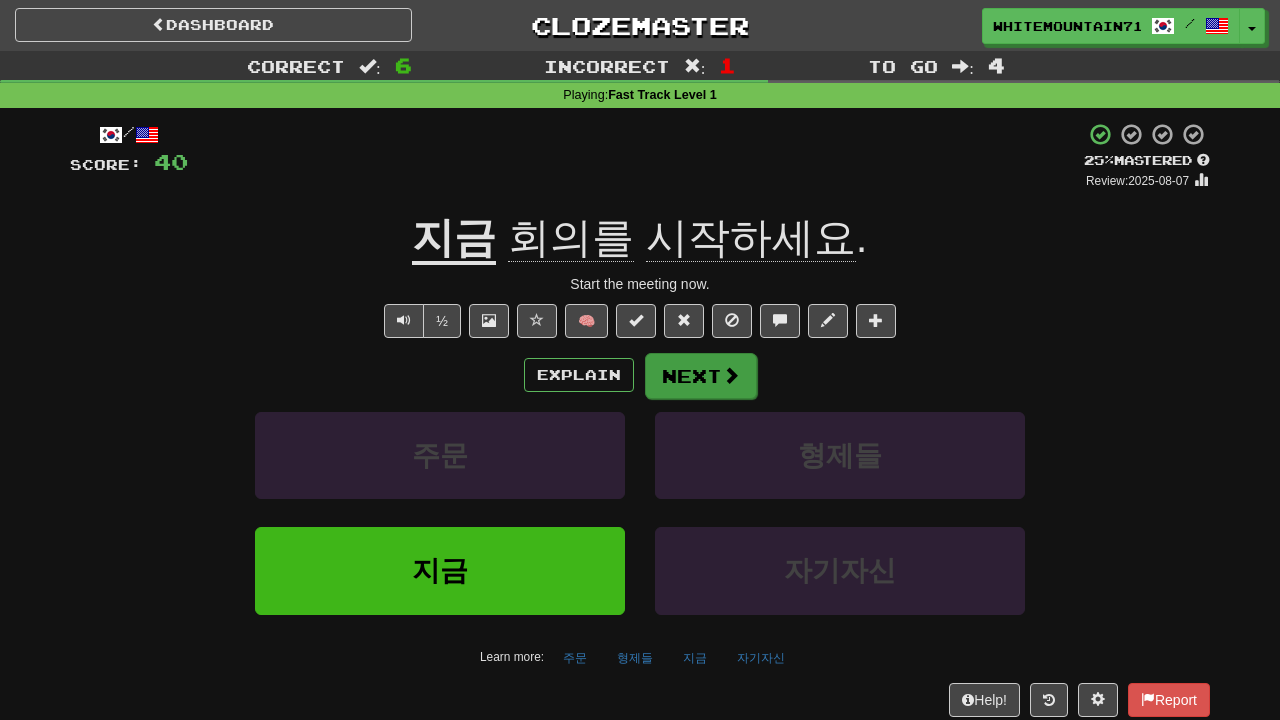 click on "Next" at bounding box center (701, 376) 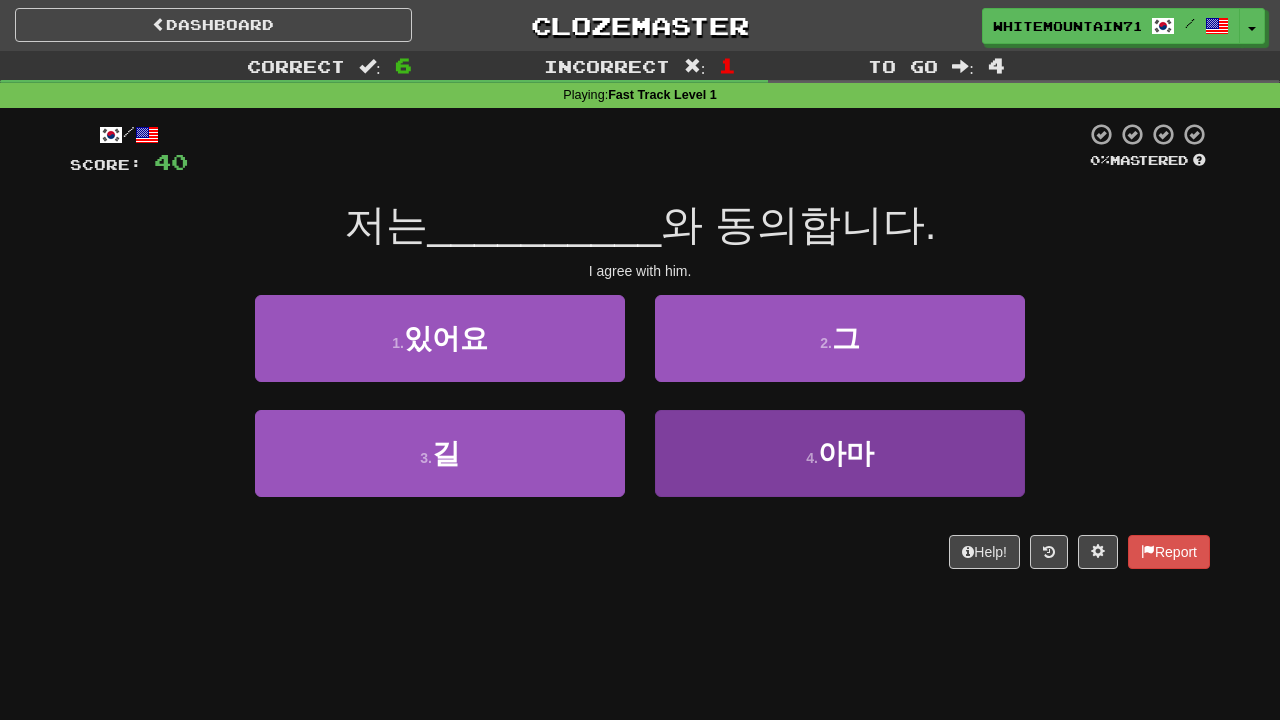 click on "4 .  아마" at bounding box center [840, 453] 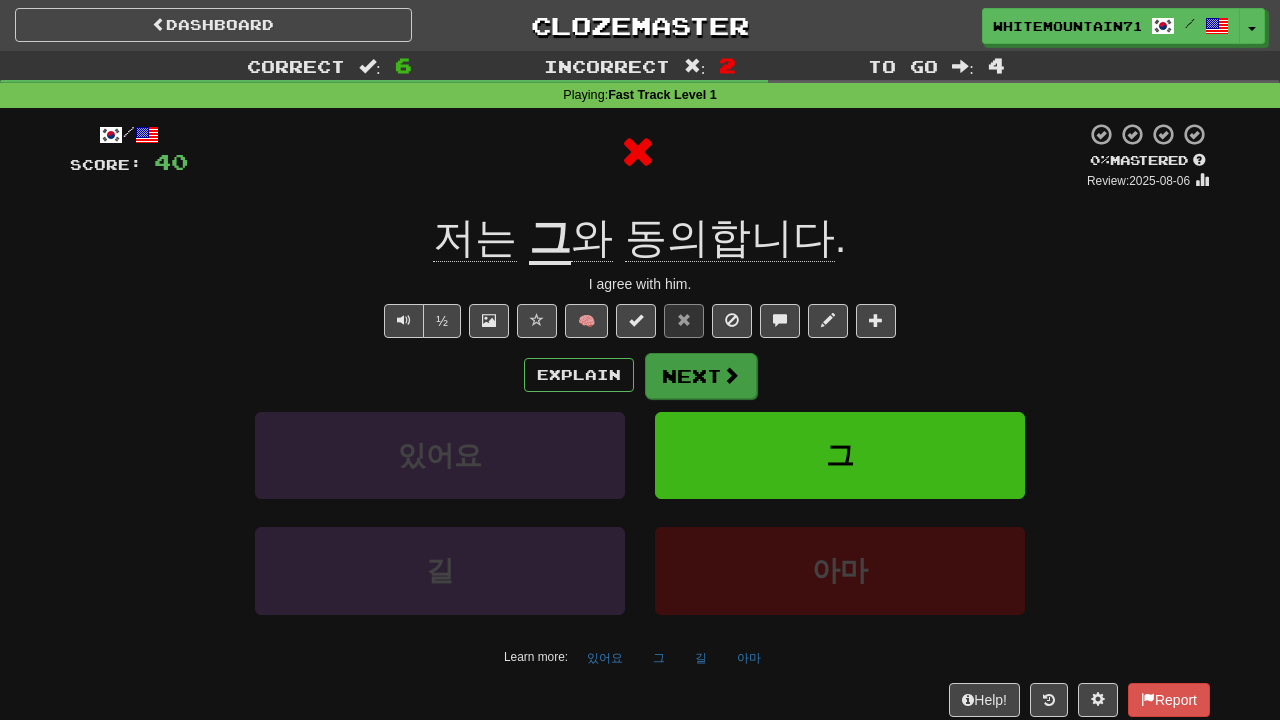 click on "Next" at bounding box center (701, 376) 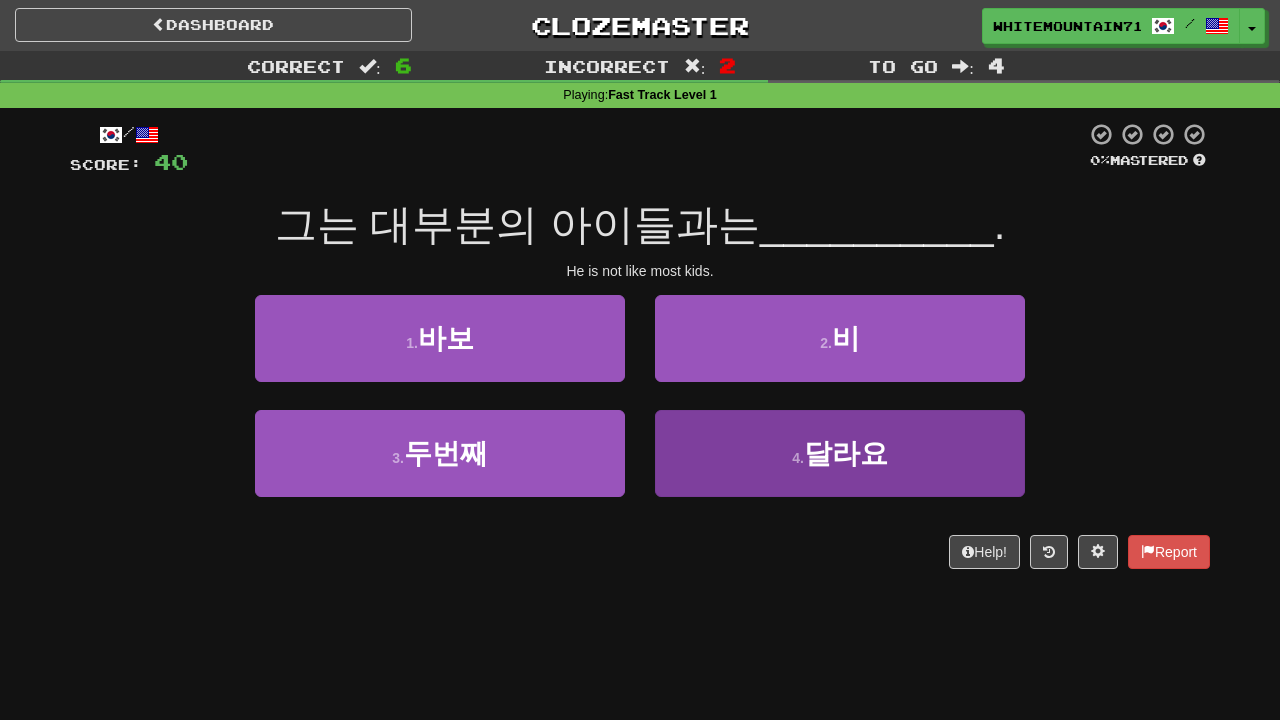 click on "달라요" at bounding box center [846, 453] 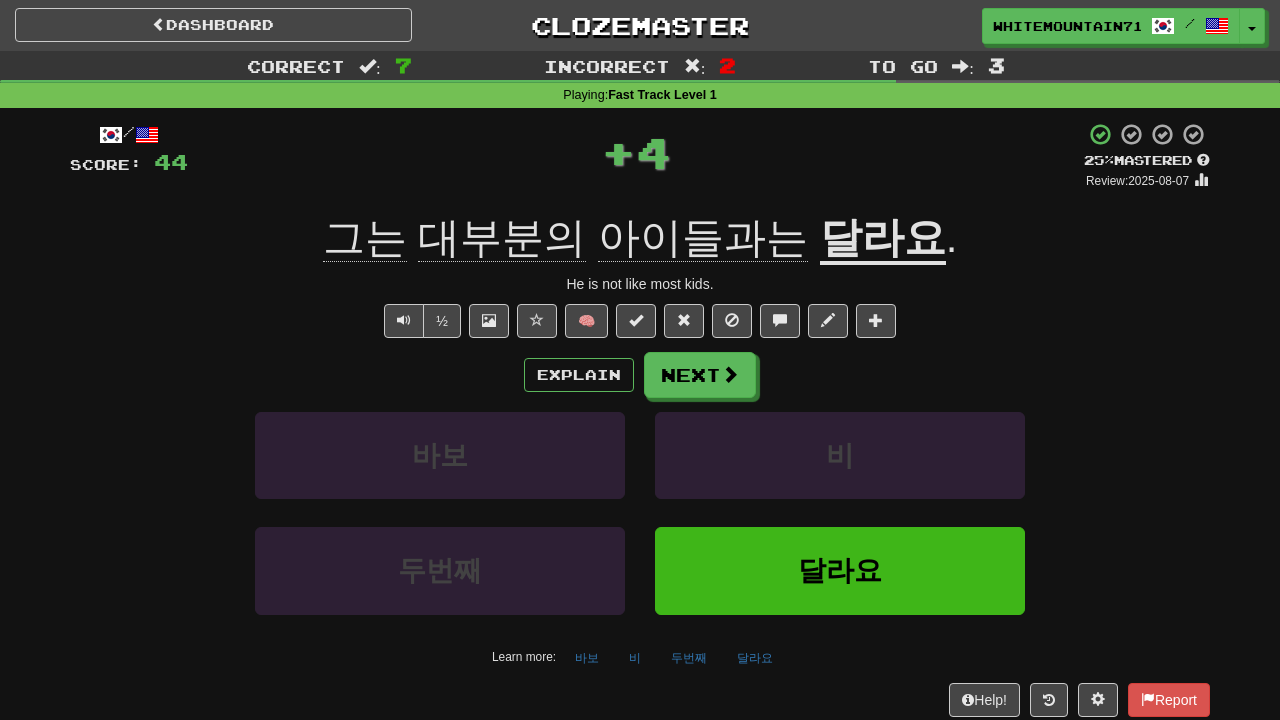 click on "대부분의" 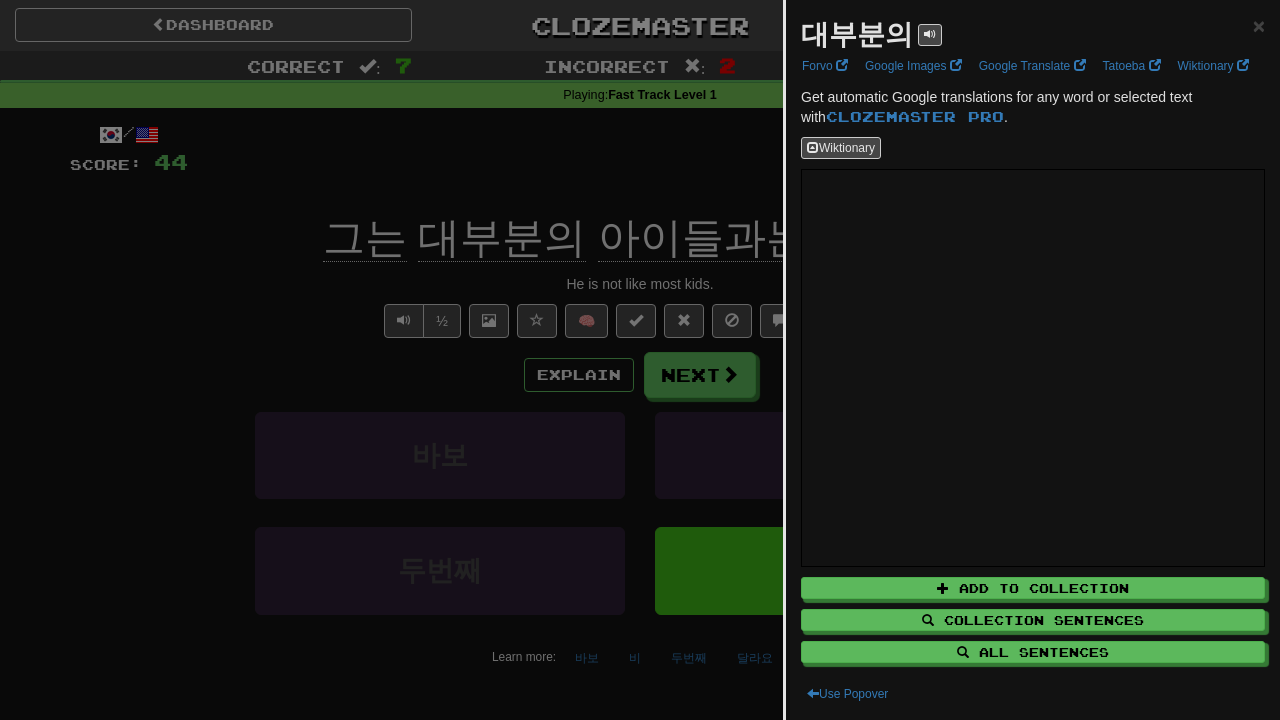 click at bounding box center (640, 360) 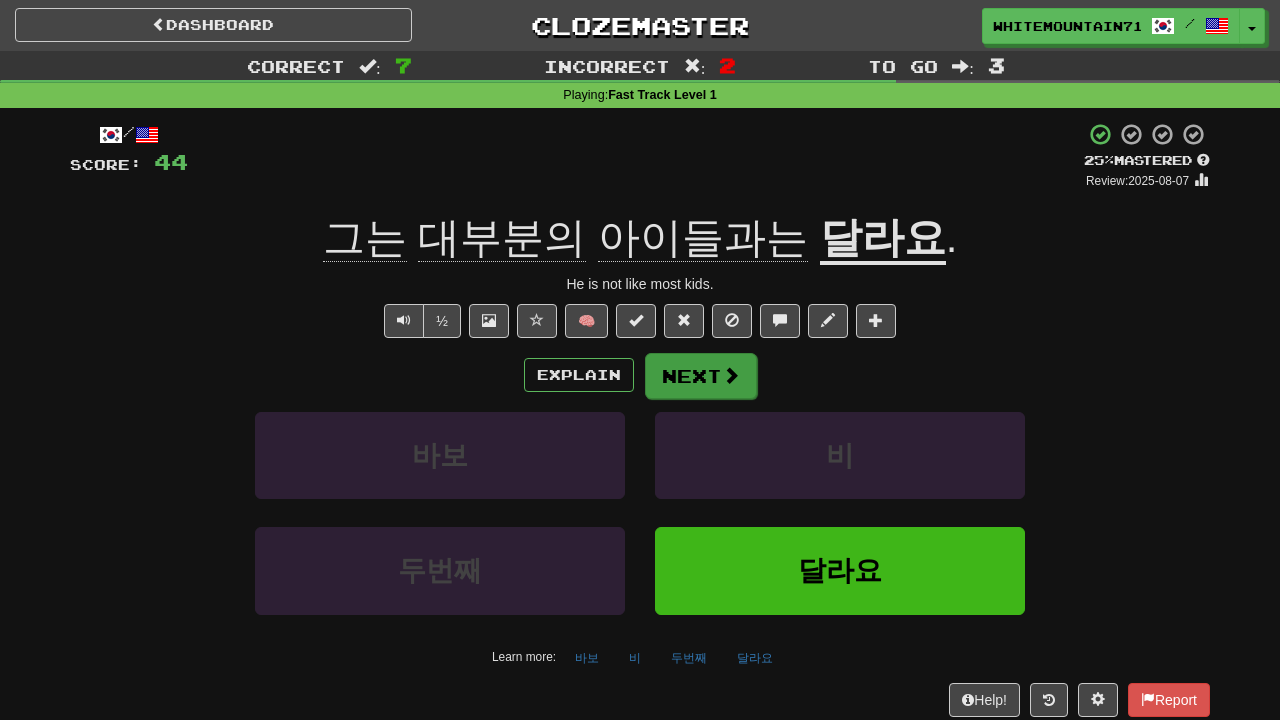 click on "Next" at bounding box center [701, 376] 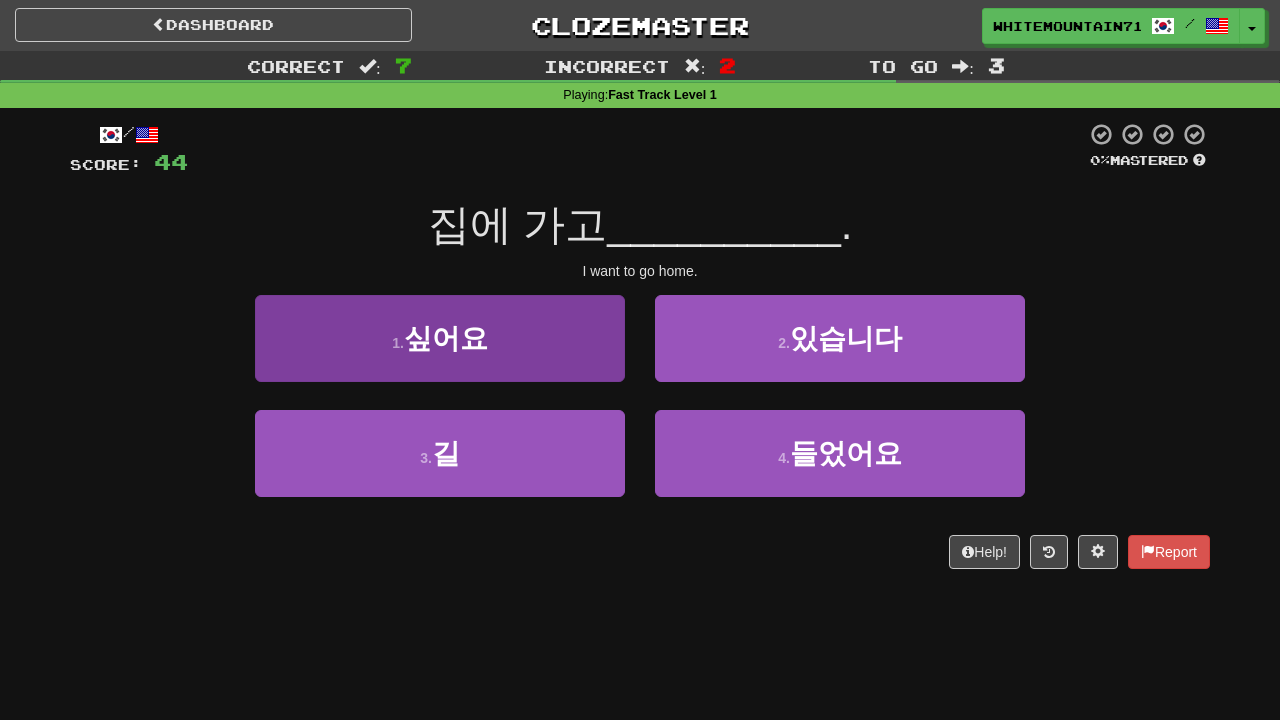 click on "1 .  싶어요" at bounding box center (440, 338) 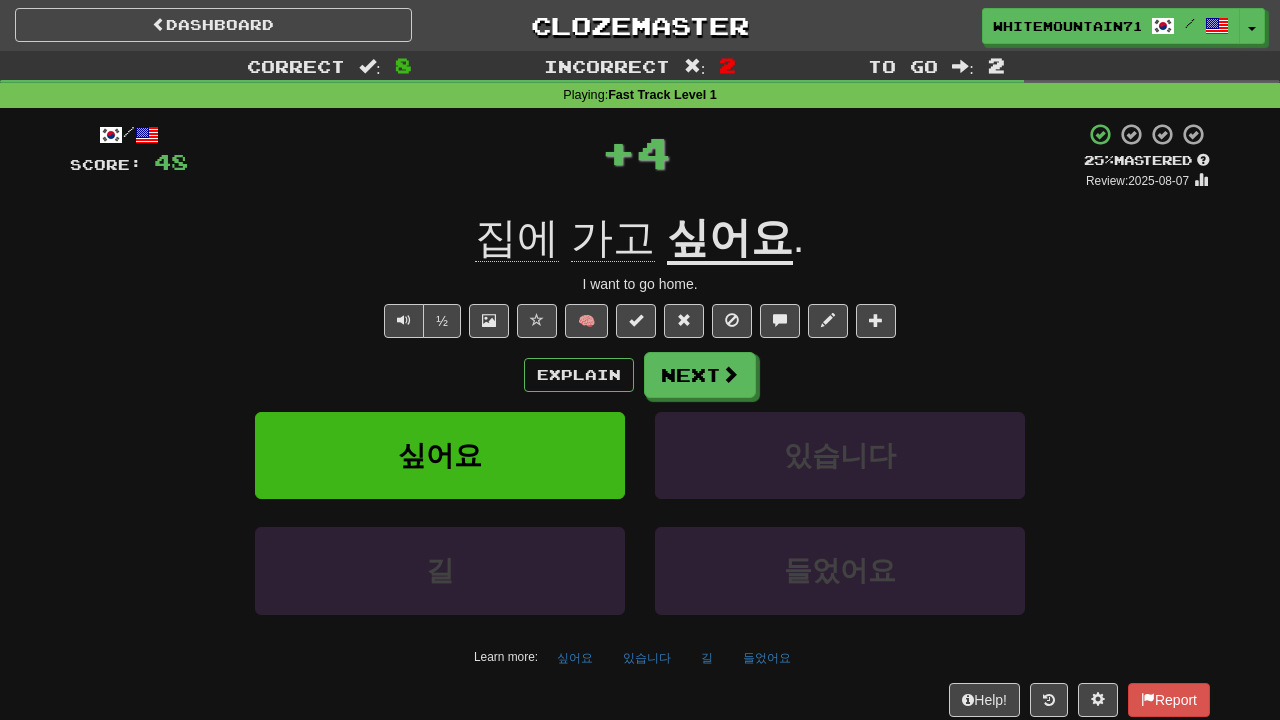 click on "싶어요" at bounding box center [730, 239] 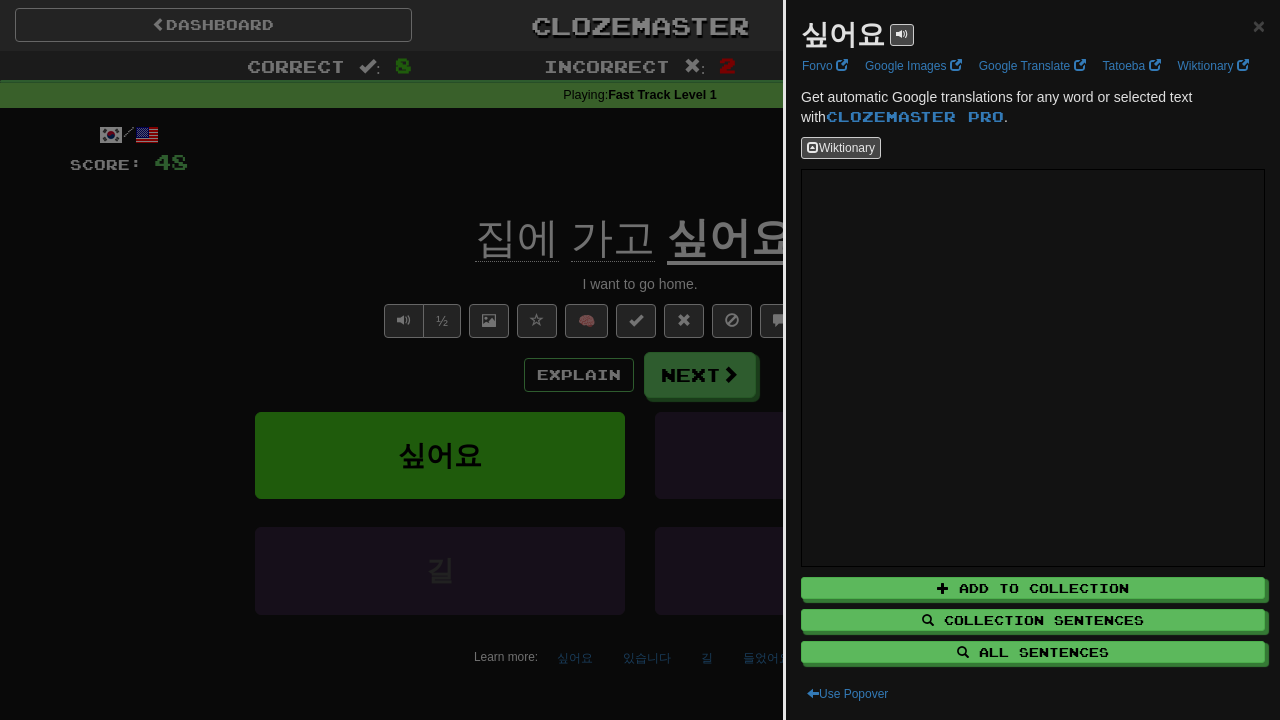 click at bounding box center [640, 360] 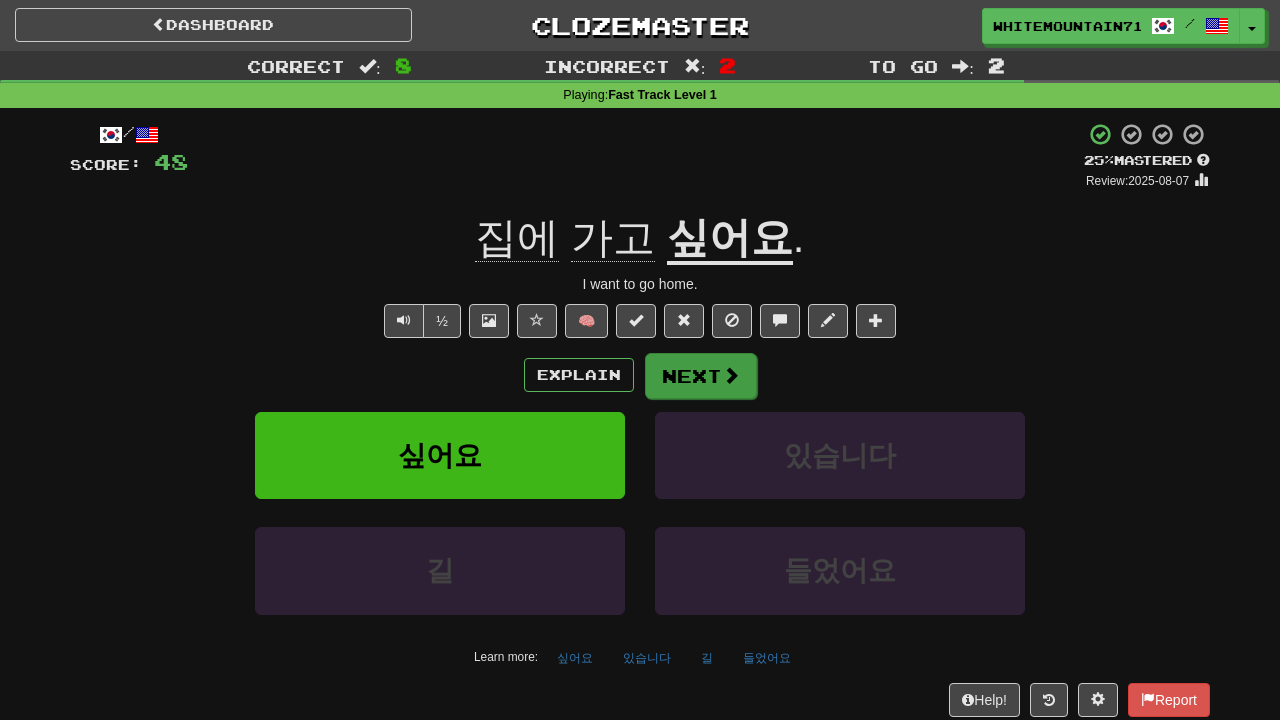 click on "Next" at bounding box center (701, 376) 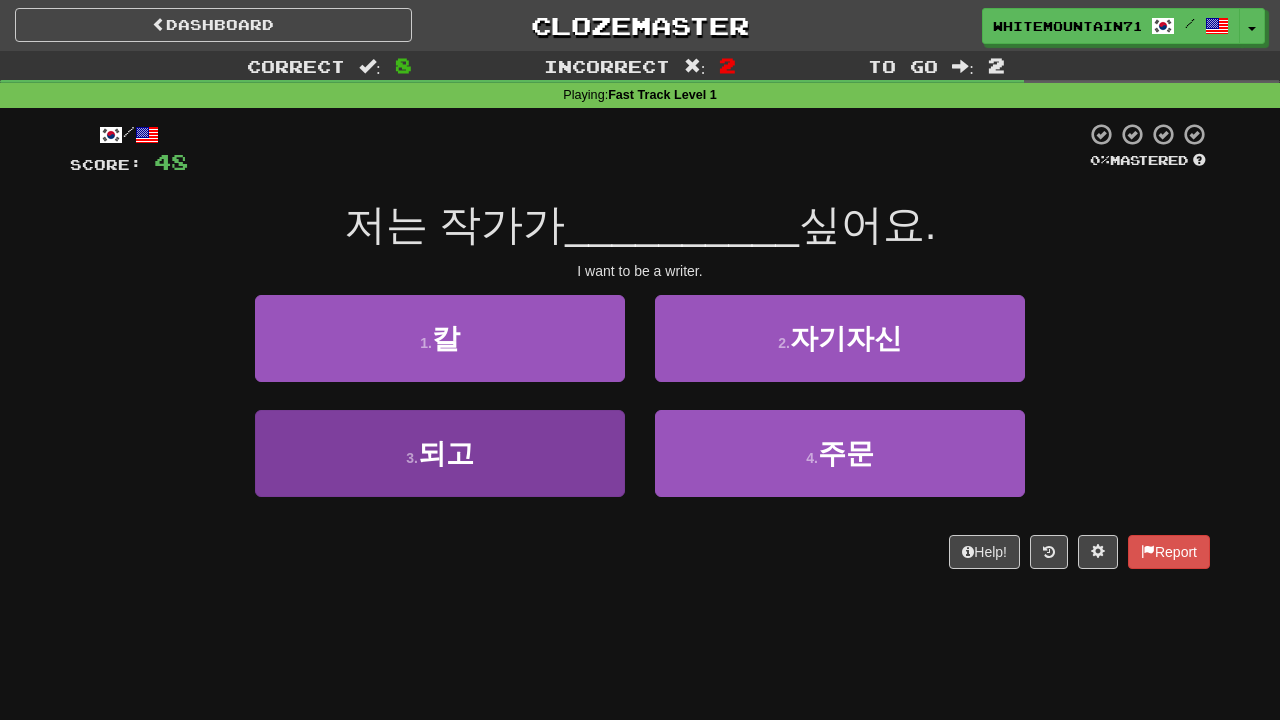 click on "3 .  되고" at bounding box center [440, 453] 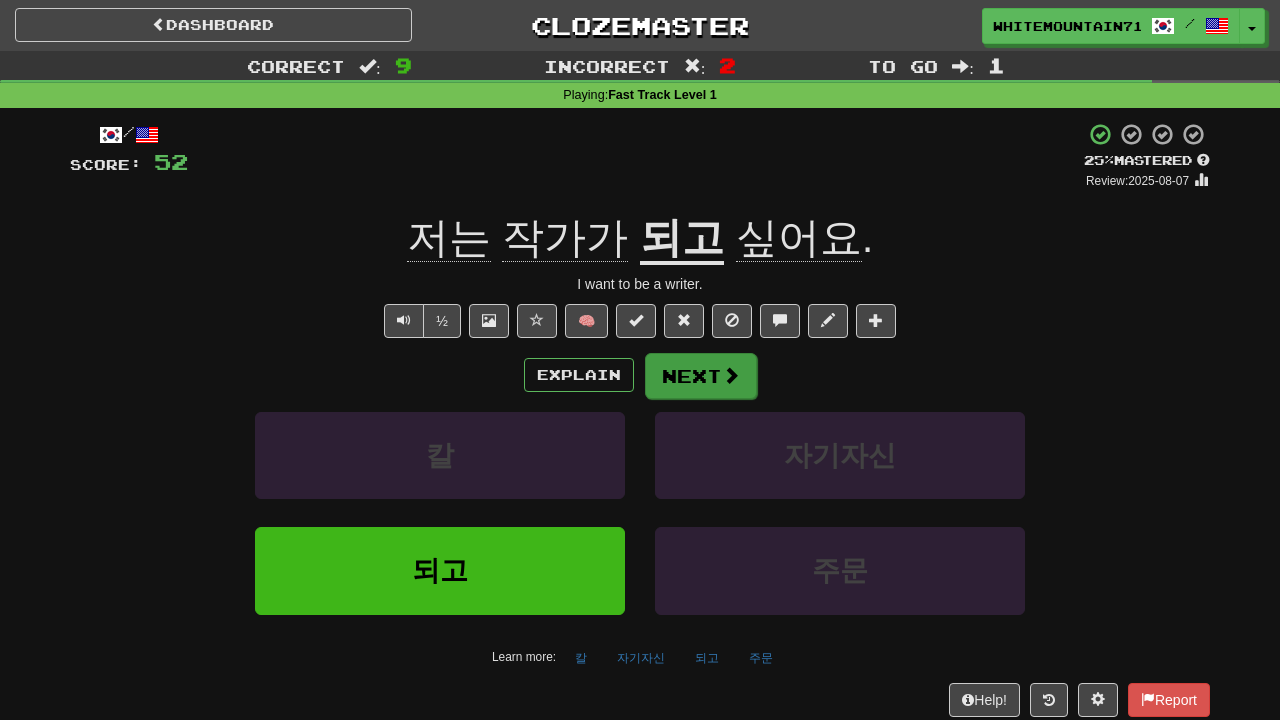 click at bounding box center (731, 375) 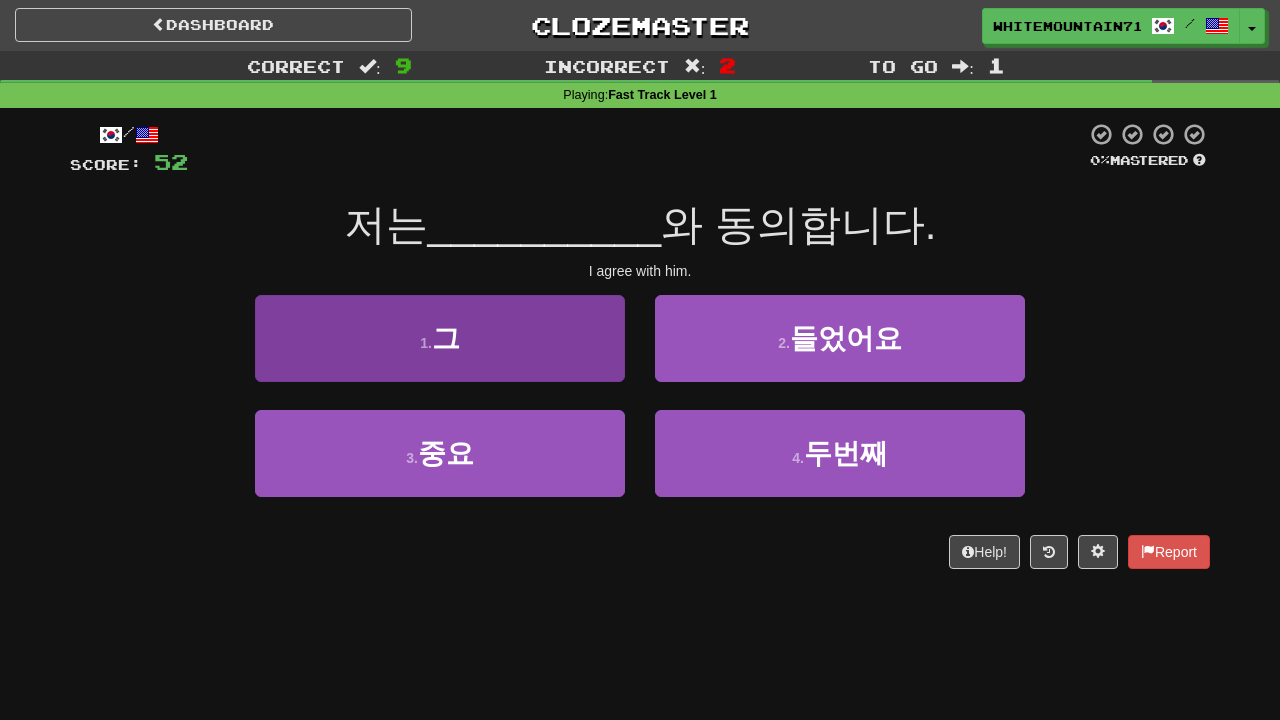 click on "1 .  그" at bounding box center [440, 338] 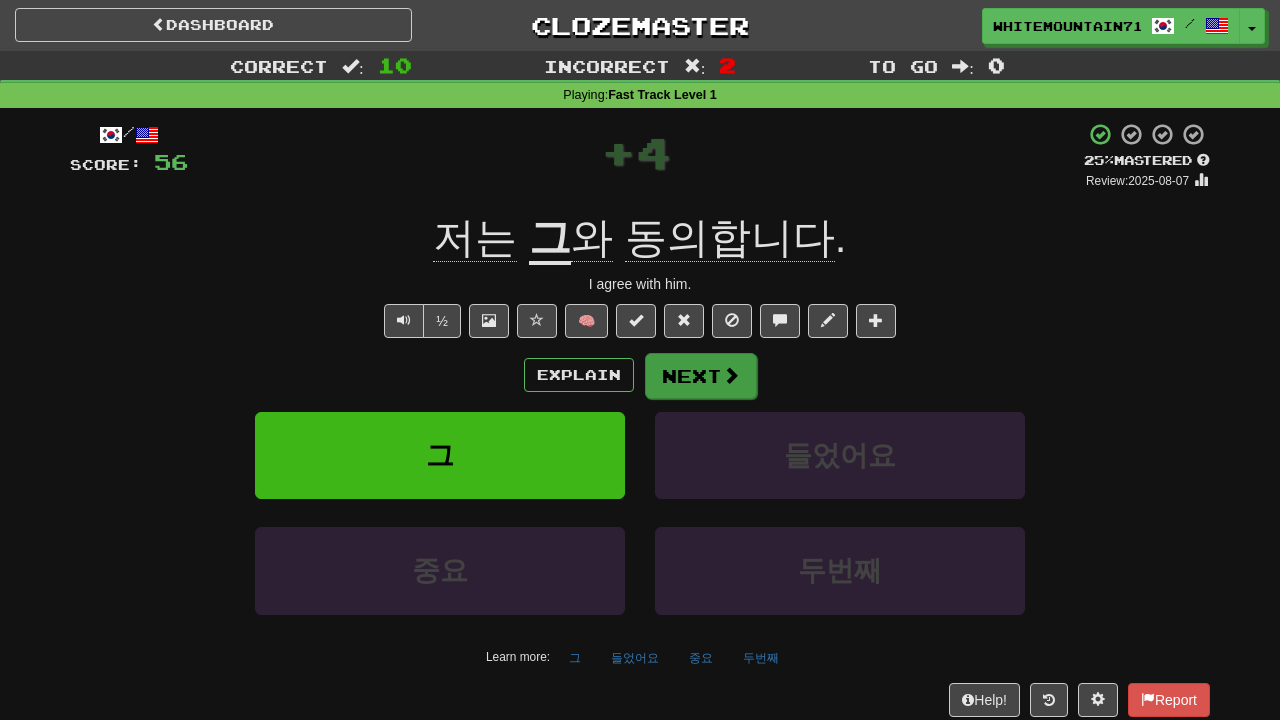 click on "Next" at bounding box center [701, 376] 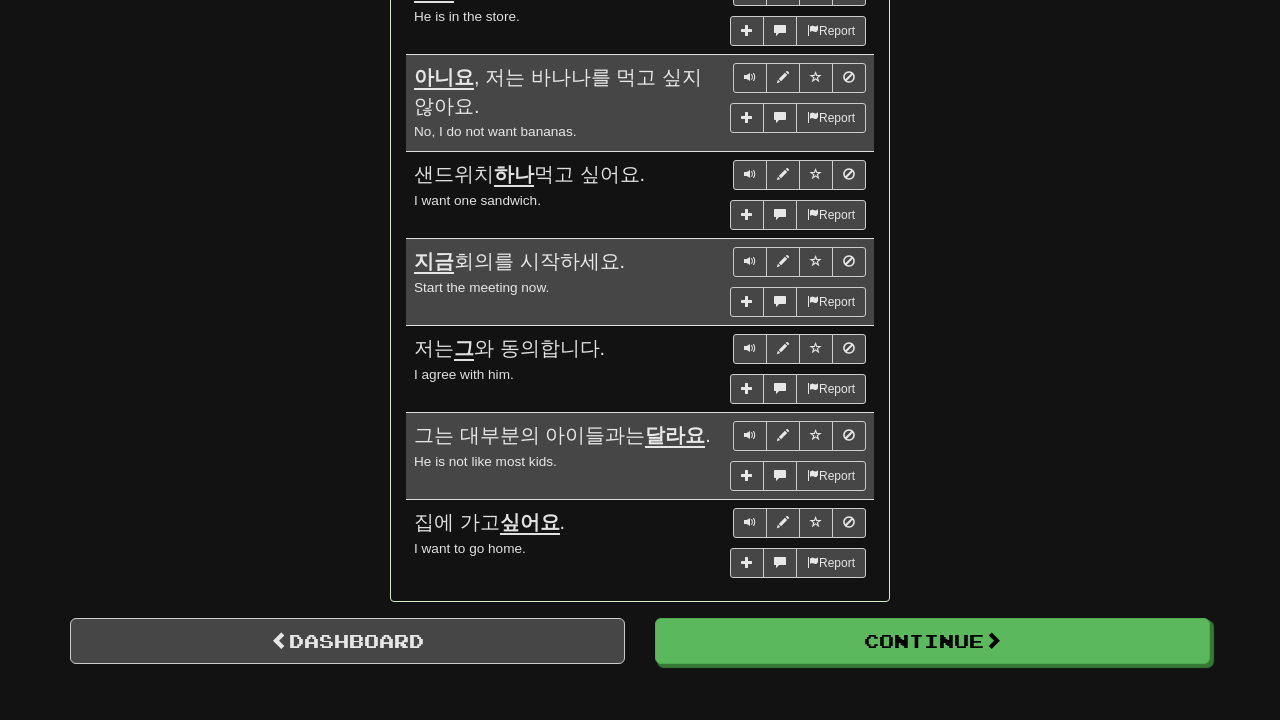scroll, scrollTop: 1515, scrollLeft: 0, axis: vertical 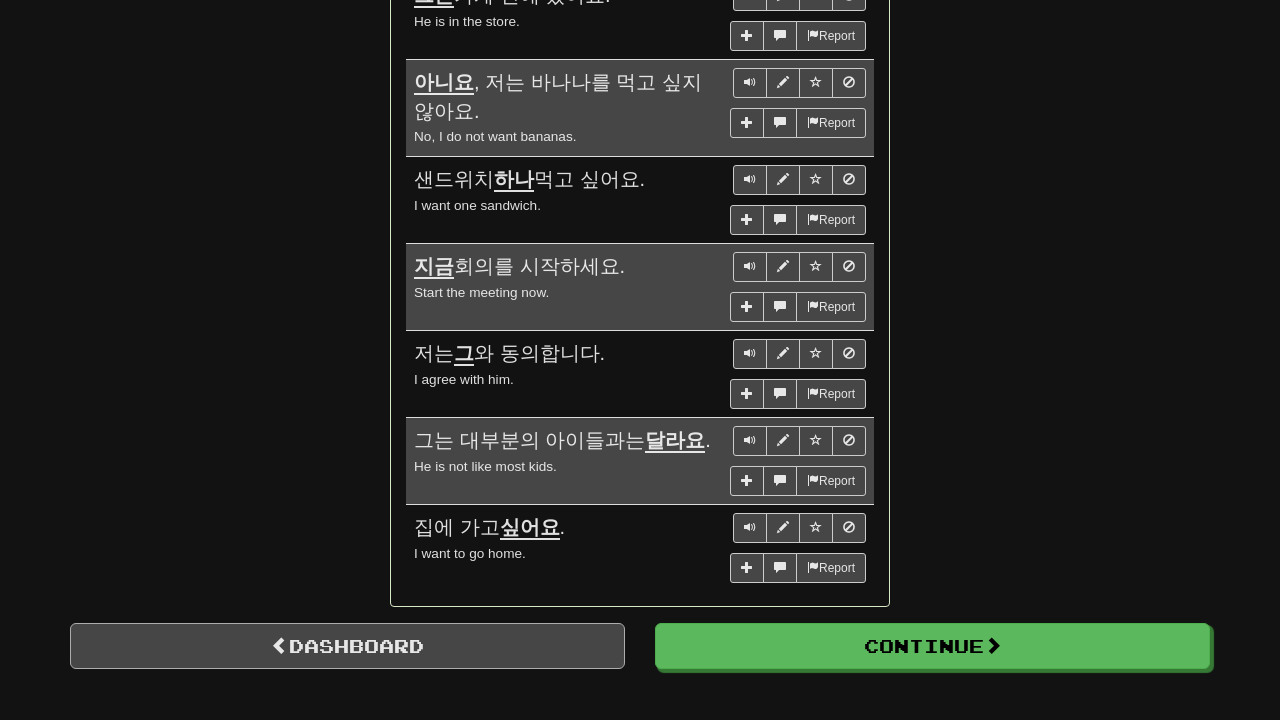 click on "Dashboard" at bounding box center [347, 646] 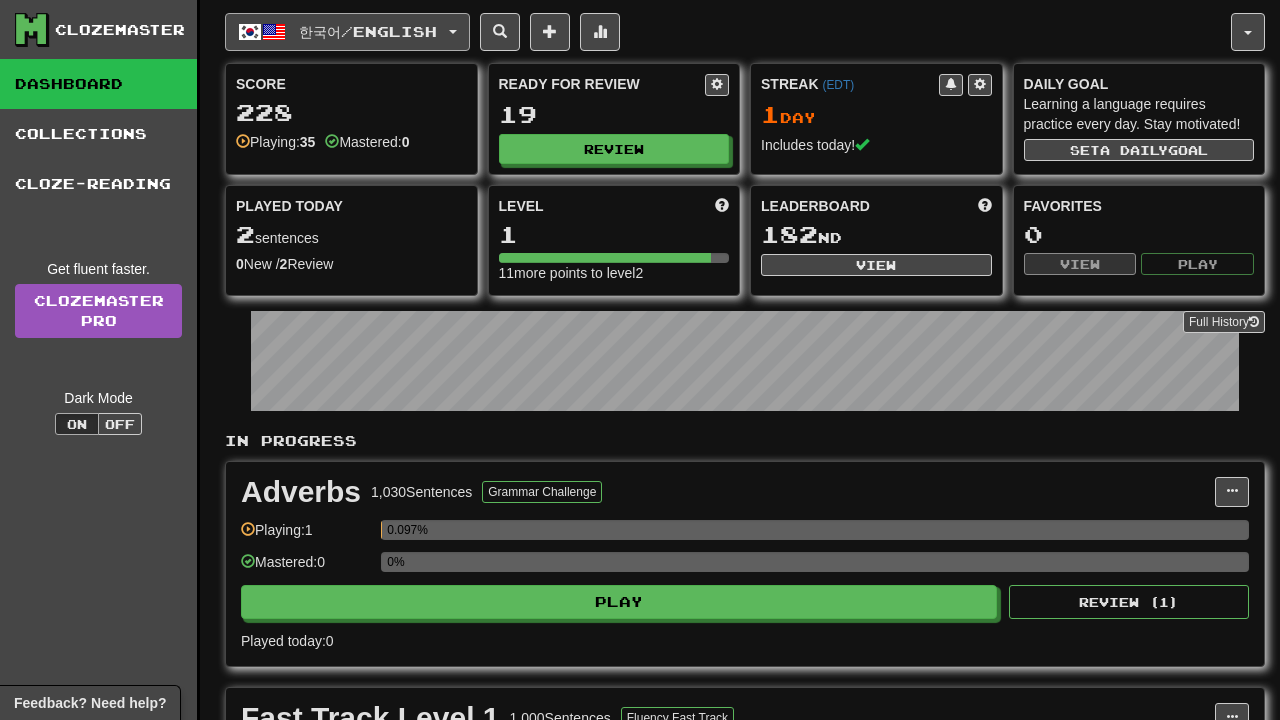 scroll, scrollTop: 0, scrollLeft: 0, axis: both 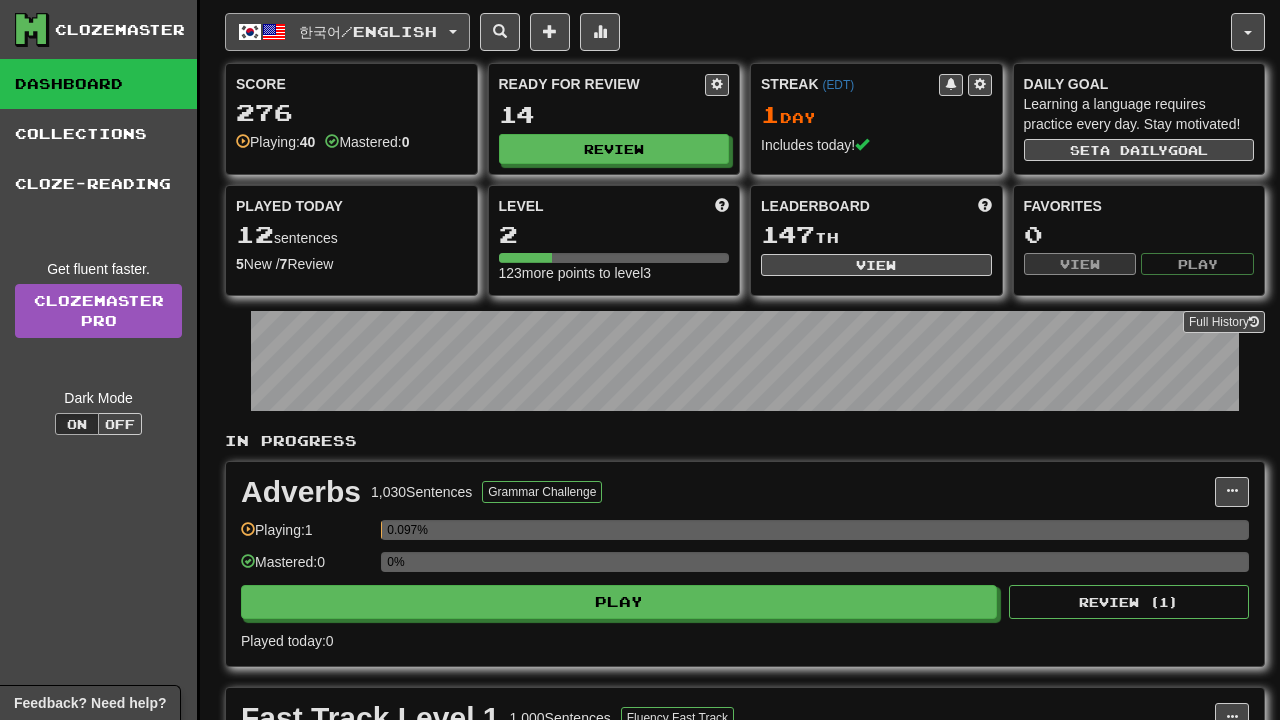 click on "한국어  /  English" at bounding box center (368, 31) 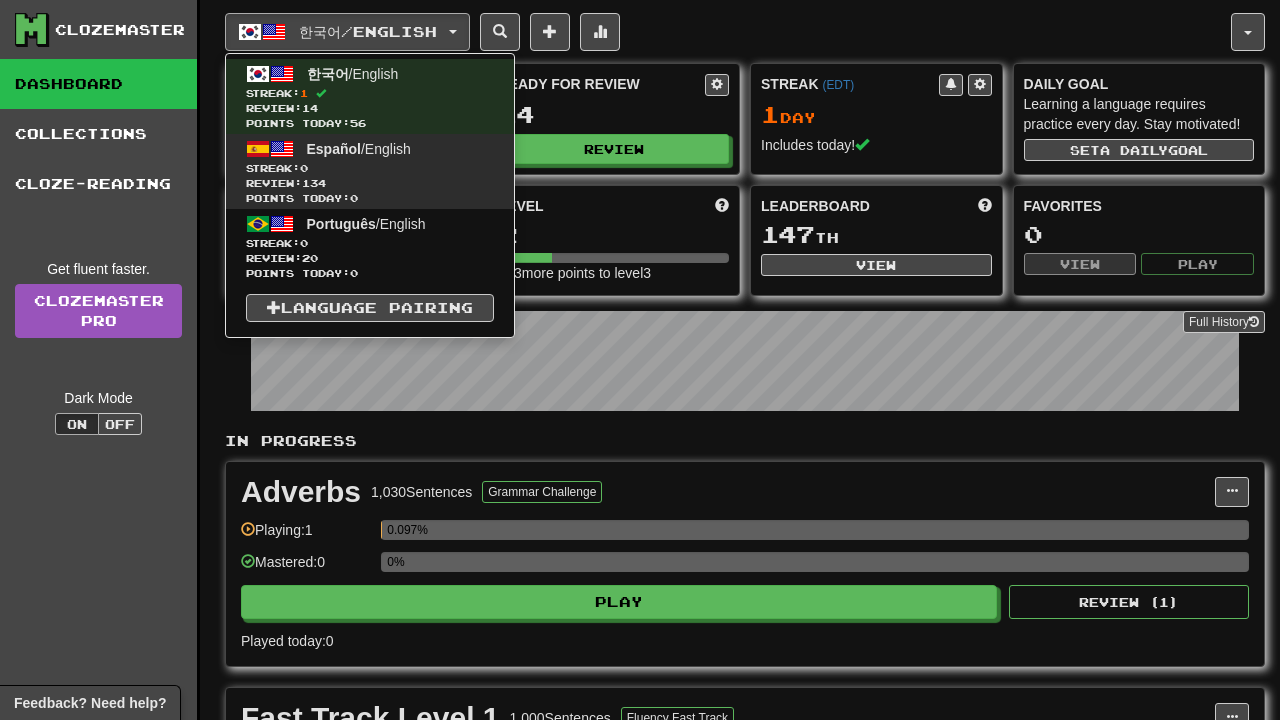 click on "Review:  134" at bounding box center [370, 183] 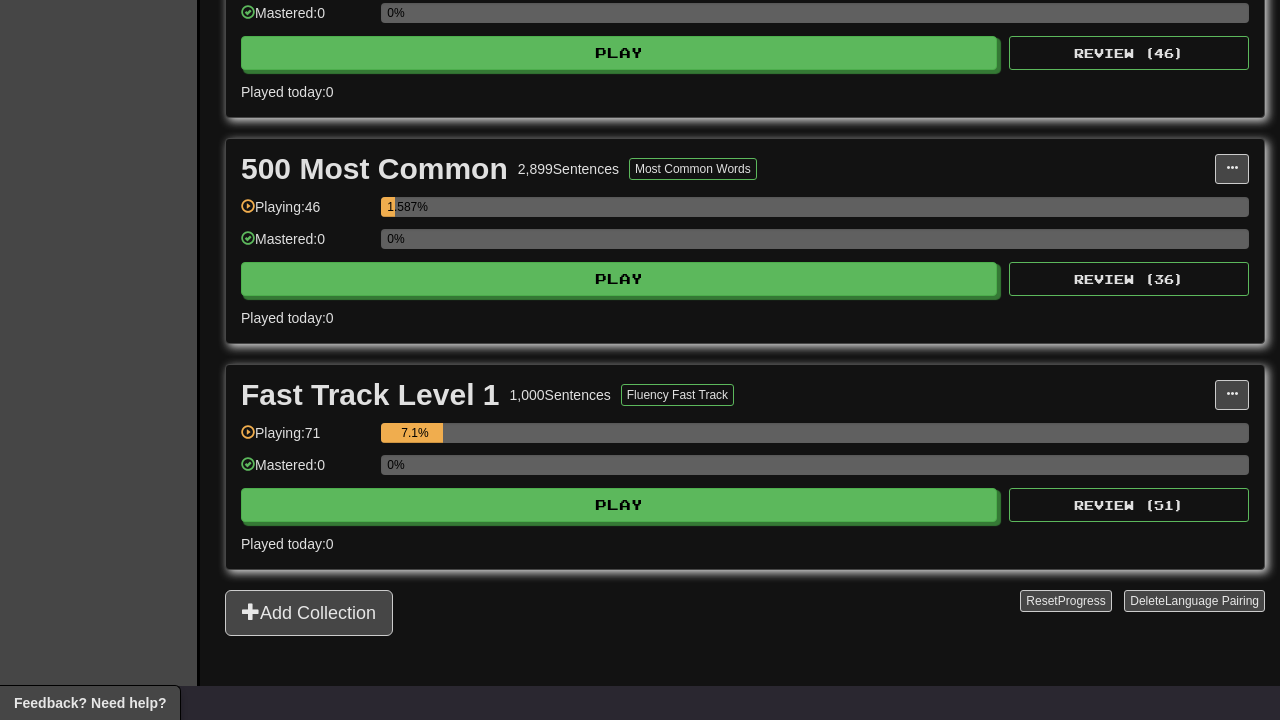 scroll, scrollTop: 570, scrollLeft: 0, axis: vertical 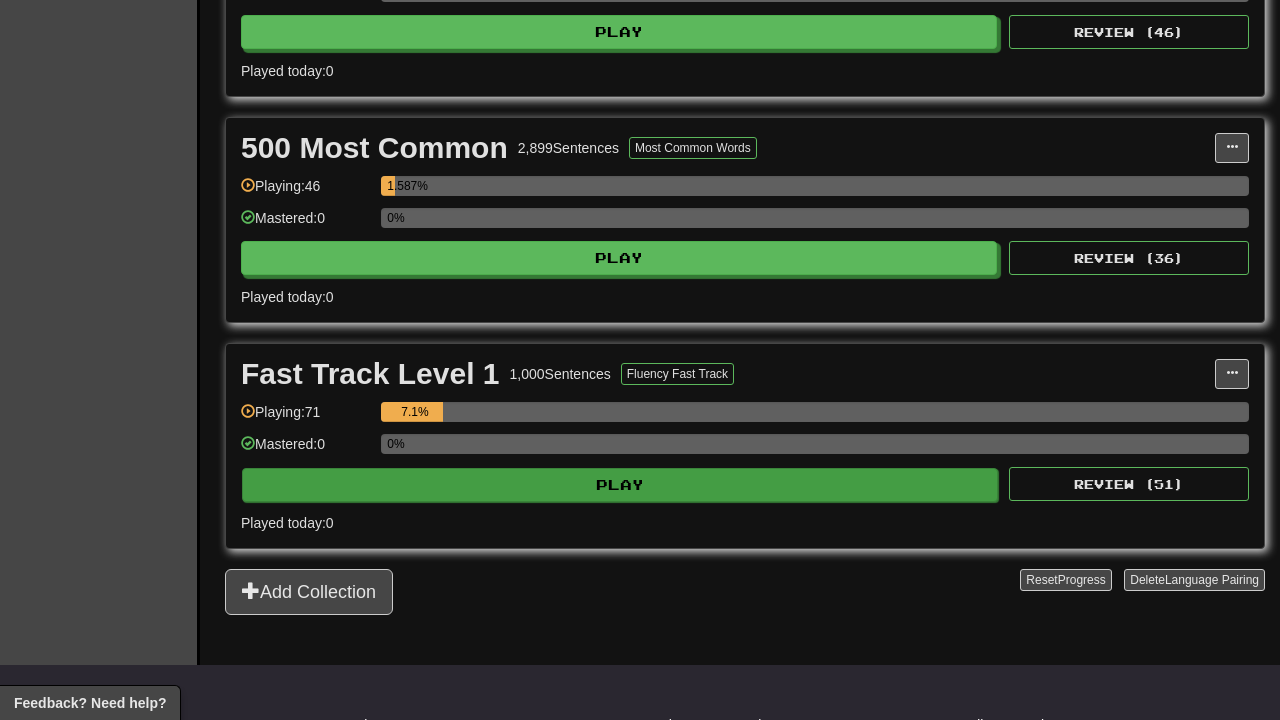 click on "Play" at bounding box center [620, 485] 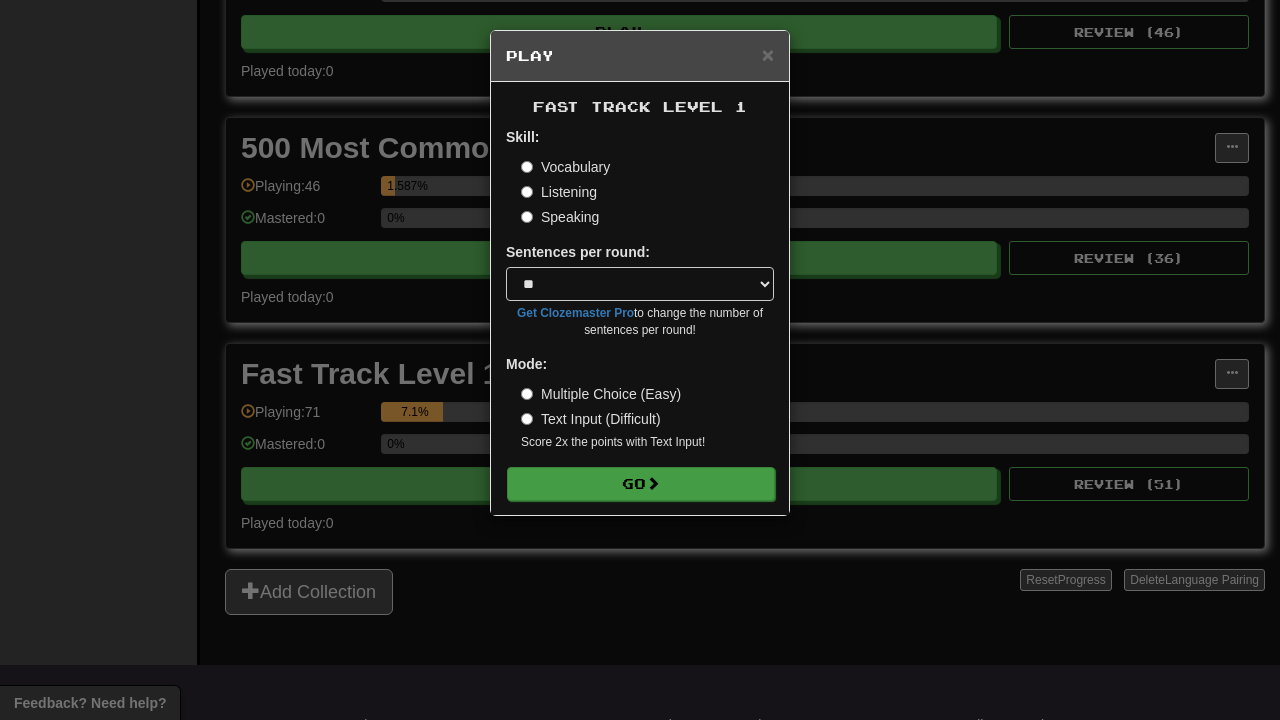 click on "Go" at bounding box center (641, 484) 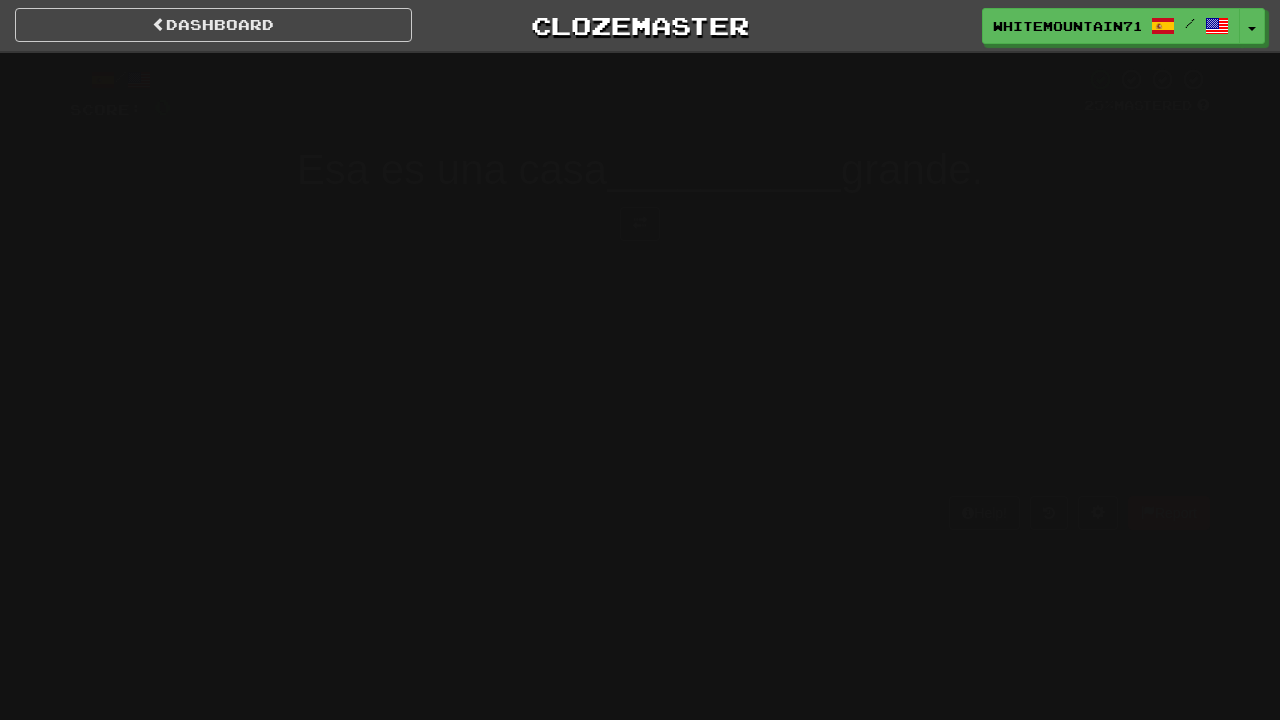 scroll, scrollTop: 0, scrollLeft: 0, axis: both 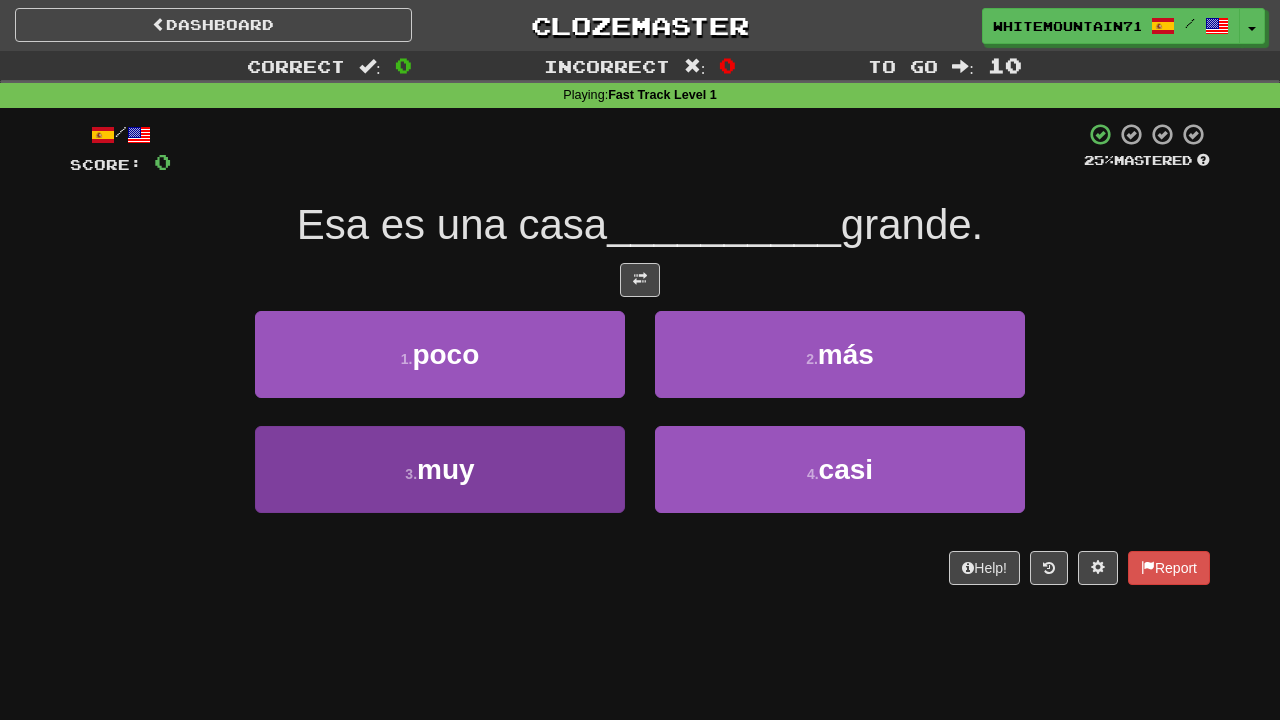 click on "3 .  muy" at bounding box center [440, 469] 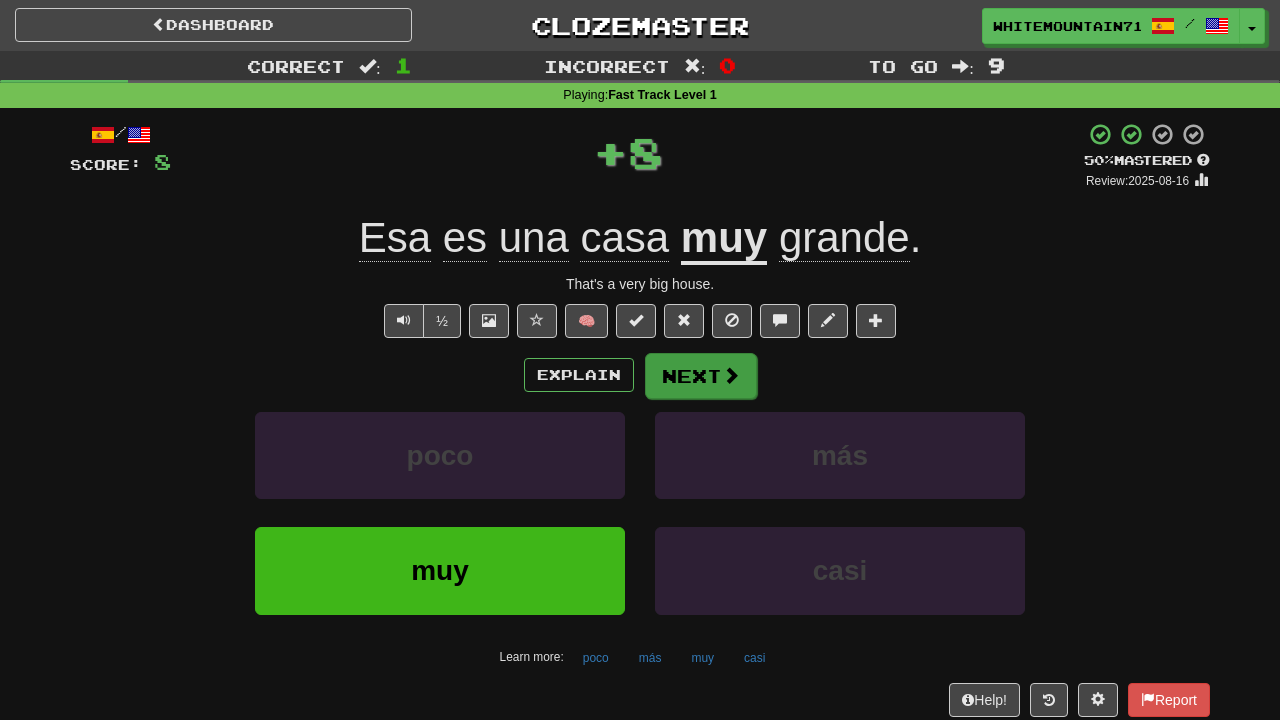 click on "Next" at bounding box center [701, 376] 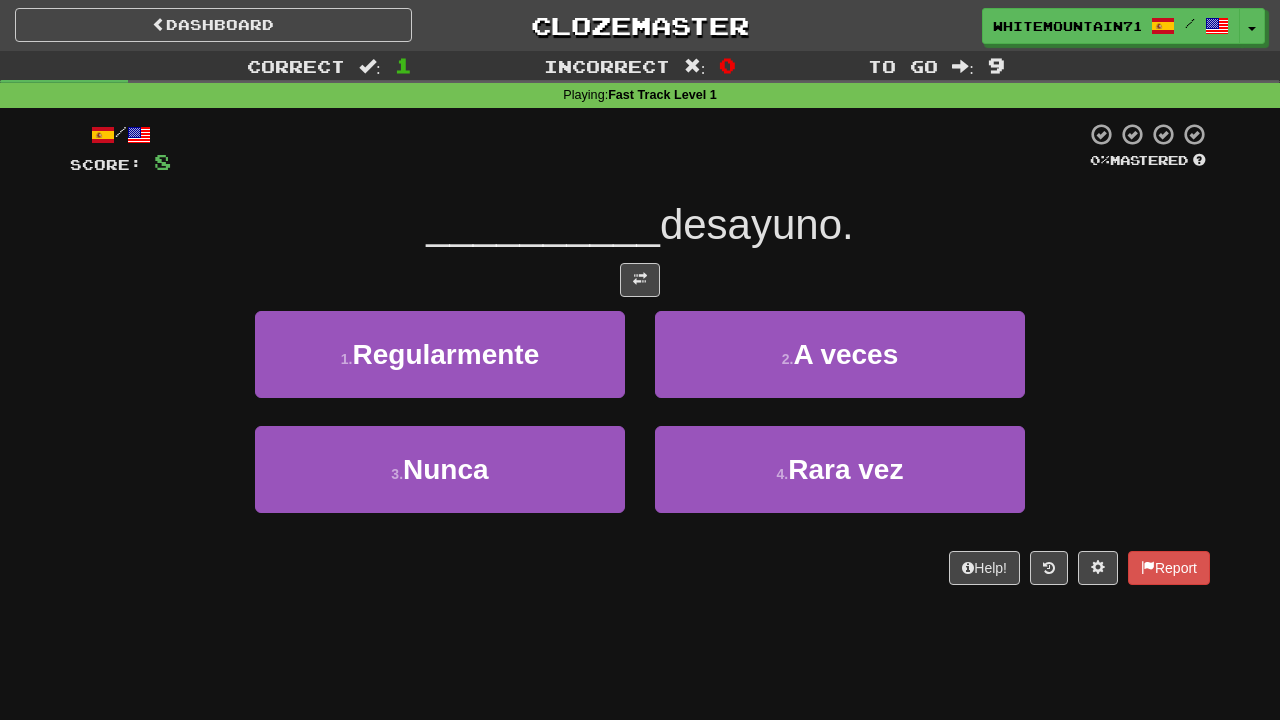 click at bounding box center [640, 280] 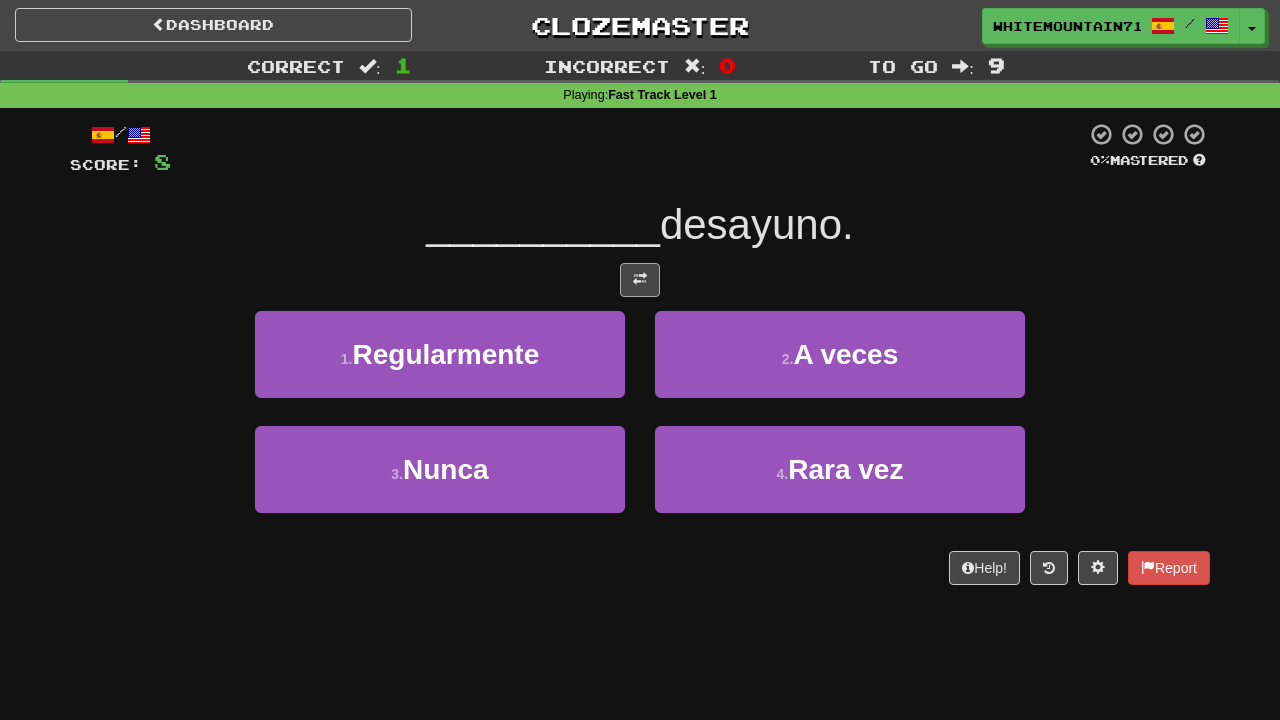 click at bounding box center (640, 279) 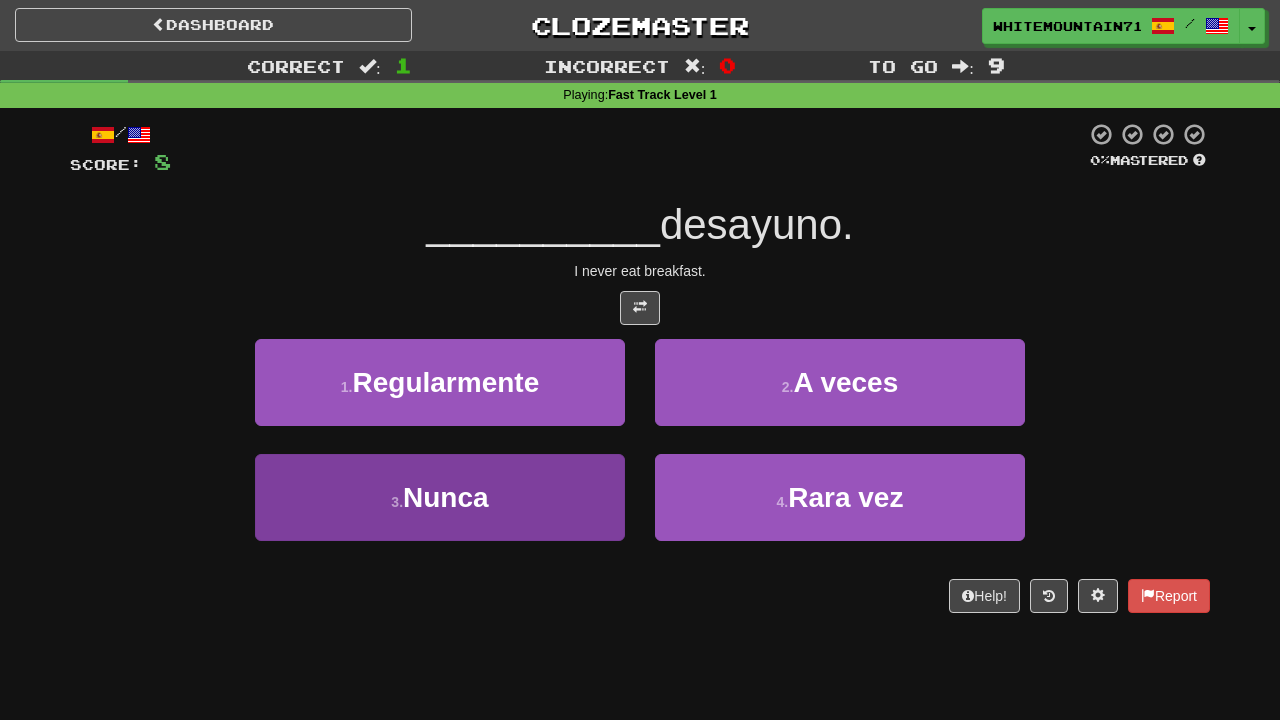 click on "3 .  Nunca" at bounding box center [440, 497] 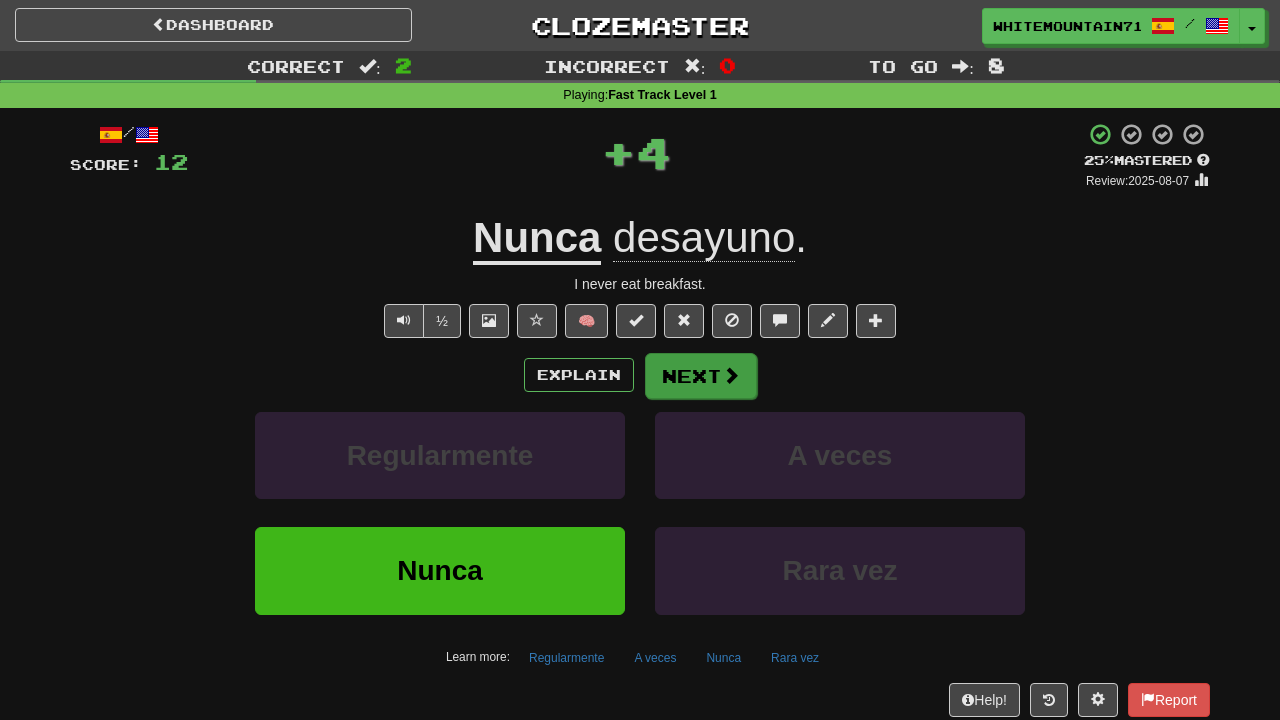 click on "Next" at bounding box center [701, 376] 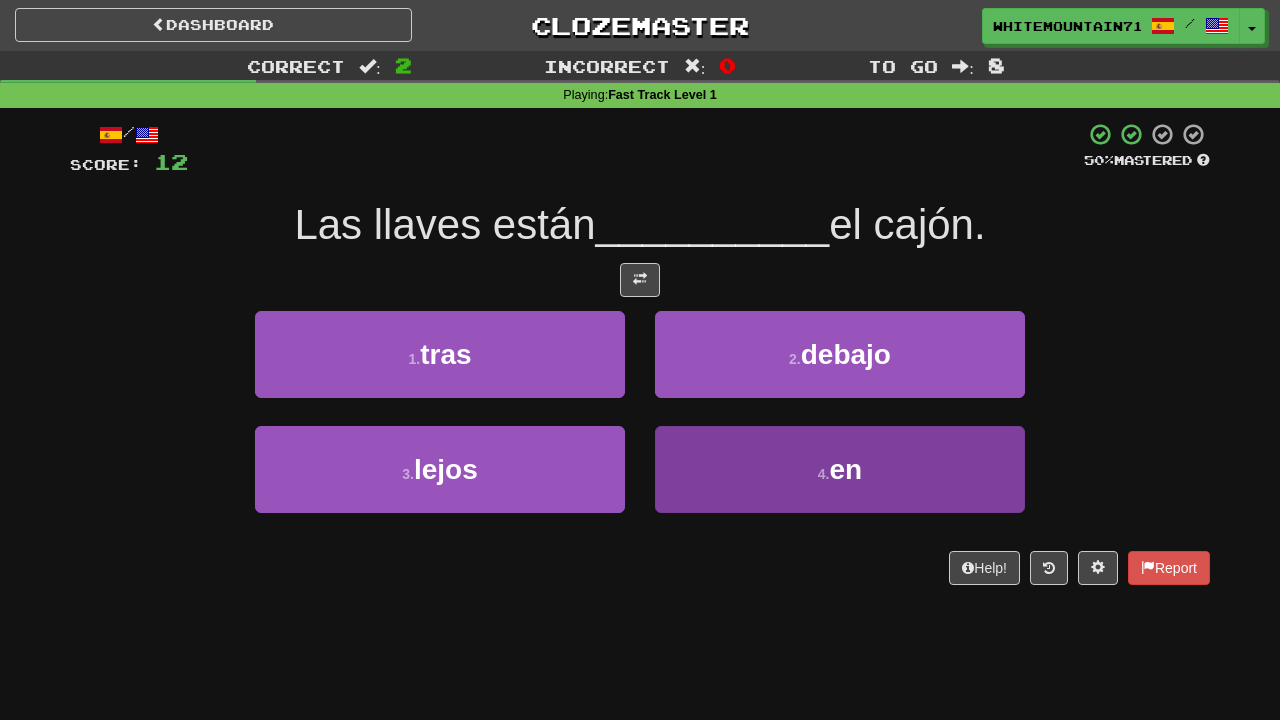 click on "4 .  en" at bounding box center [840, 469] 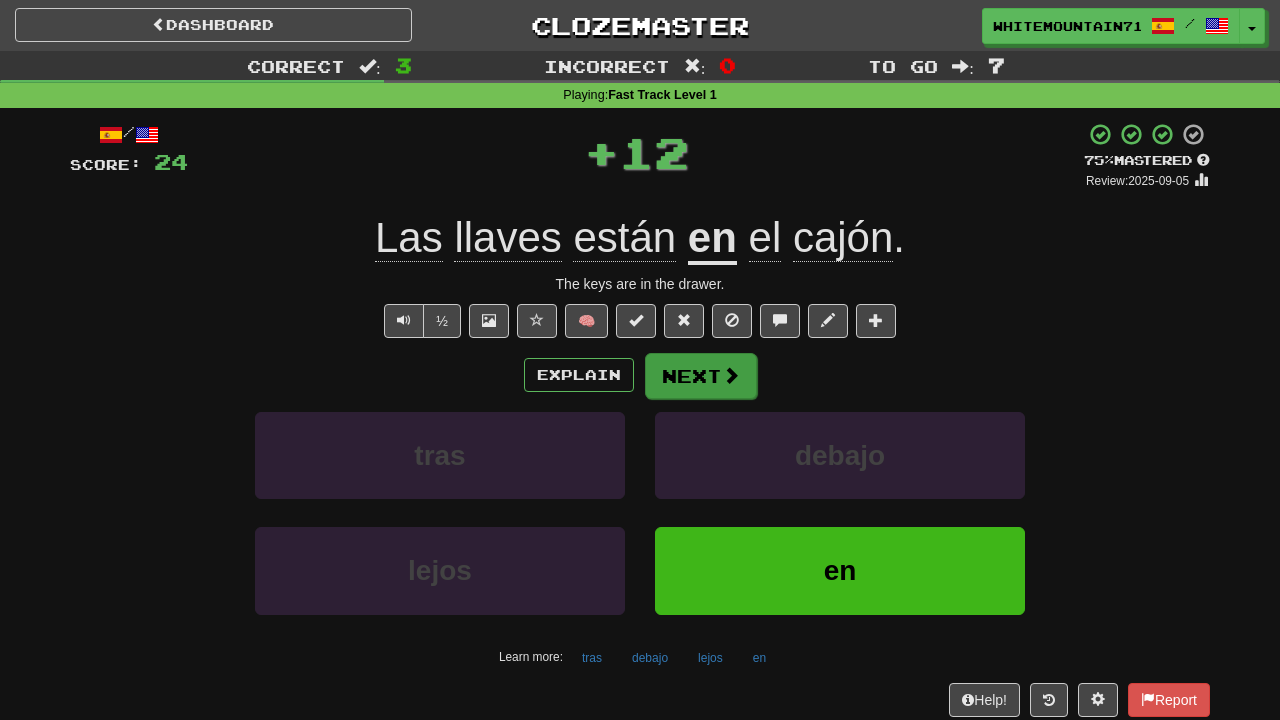 click on "Next" at bounding box center [701, 376] 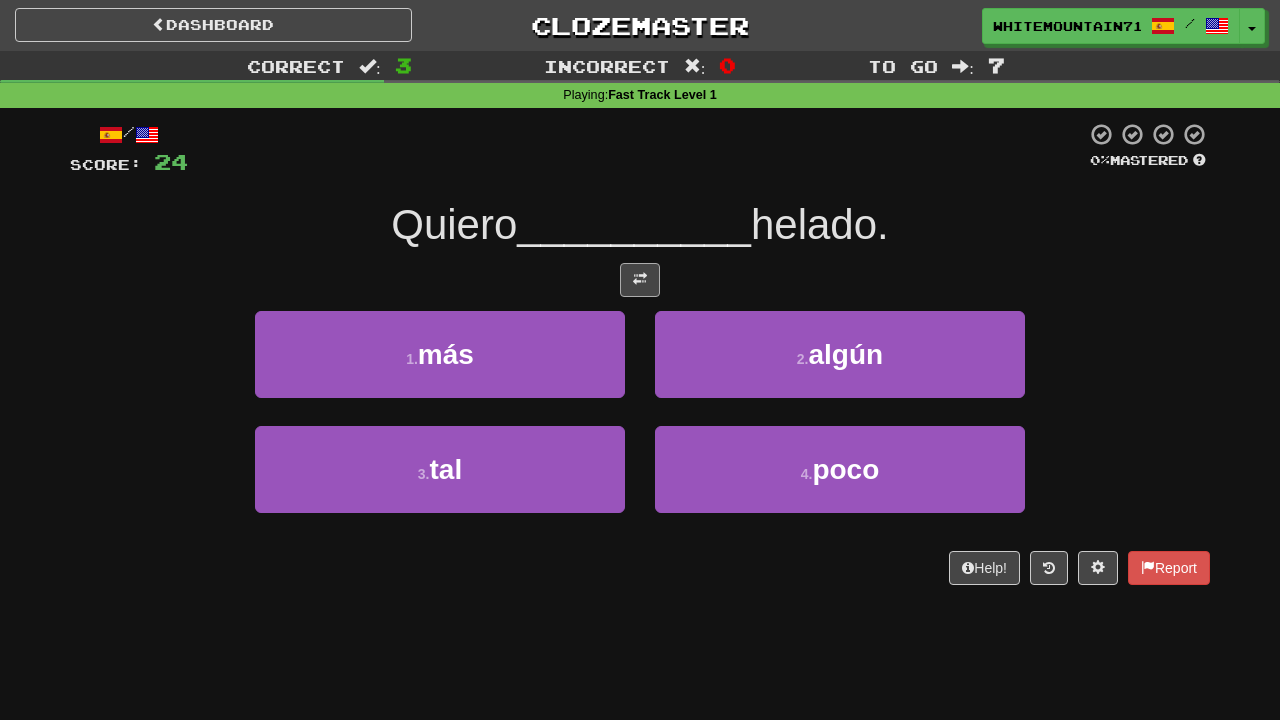 click at bounding box center [640, 279] 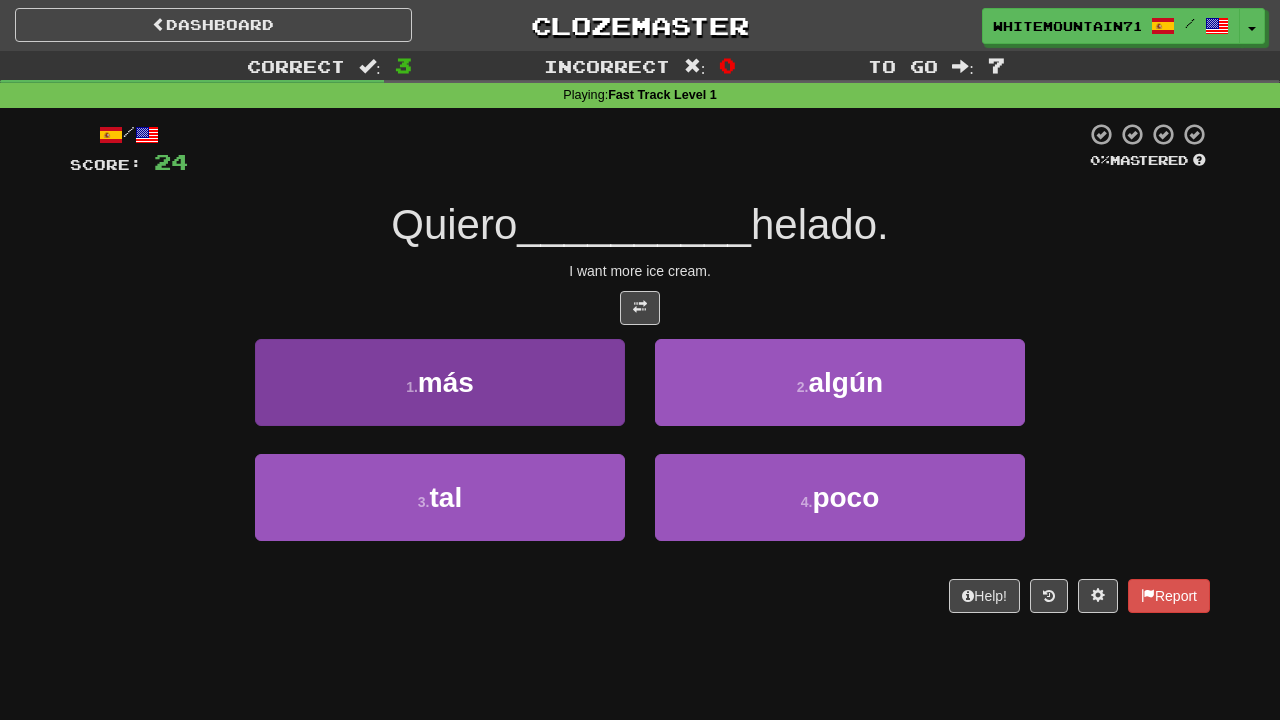 click on "1 .  más" at bounding box center [440, 382] 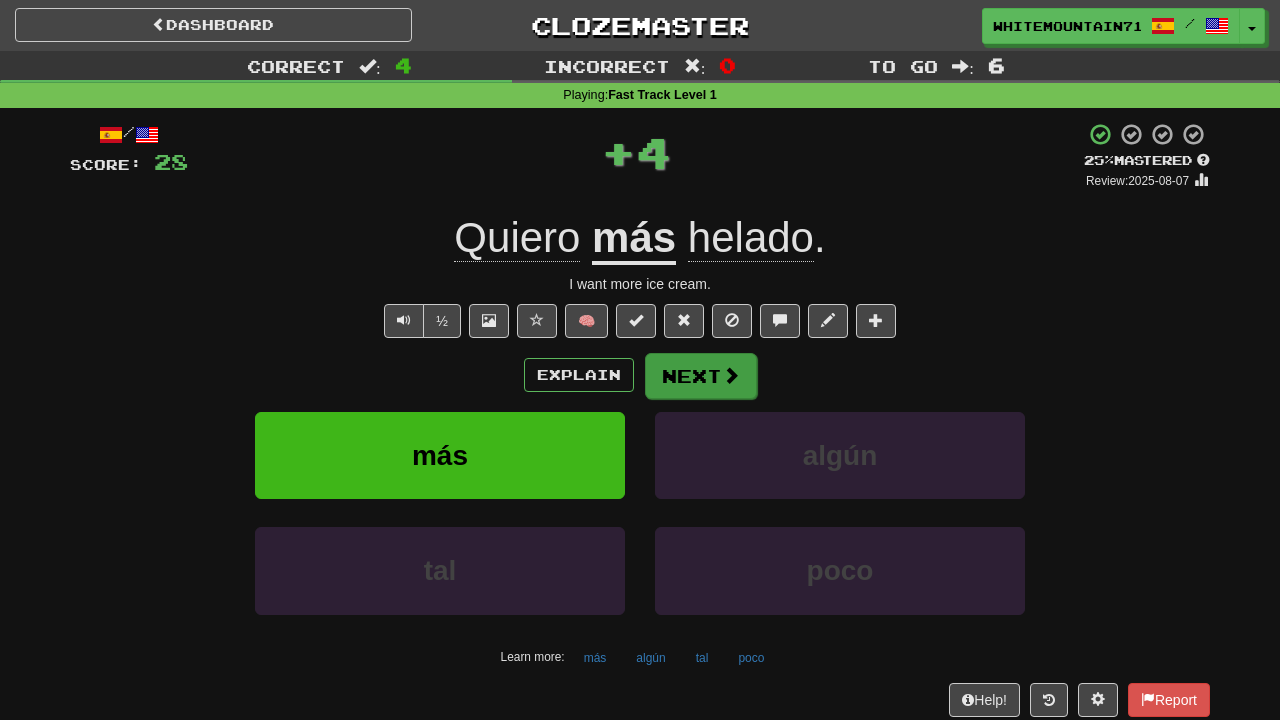click on "Next" at bounding box center (701, 376) 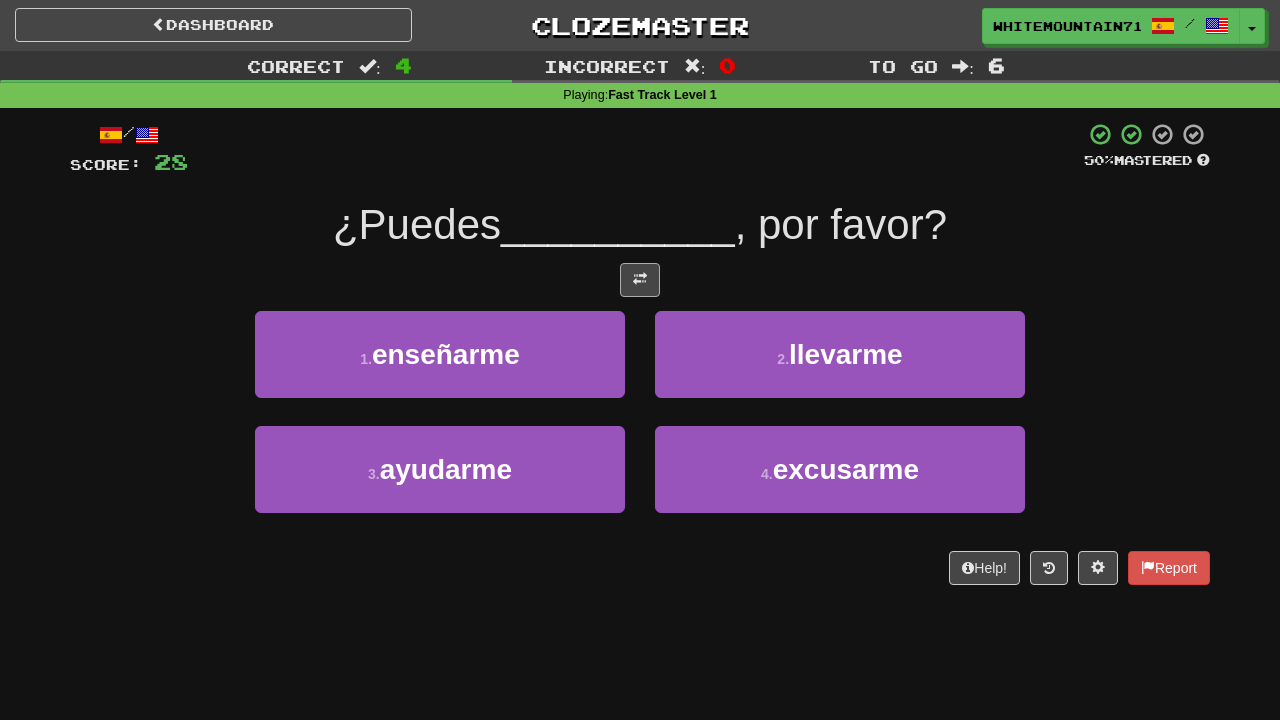 click at bounding box center [640, 280] 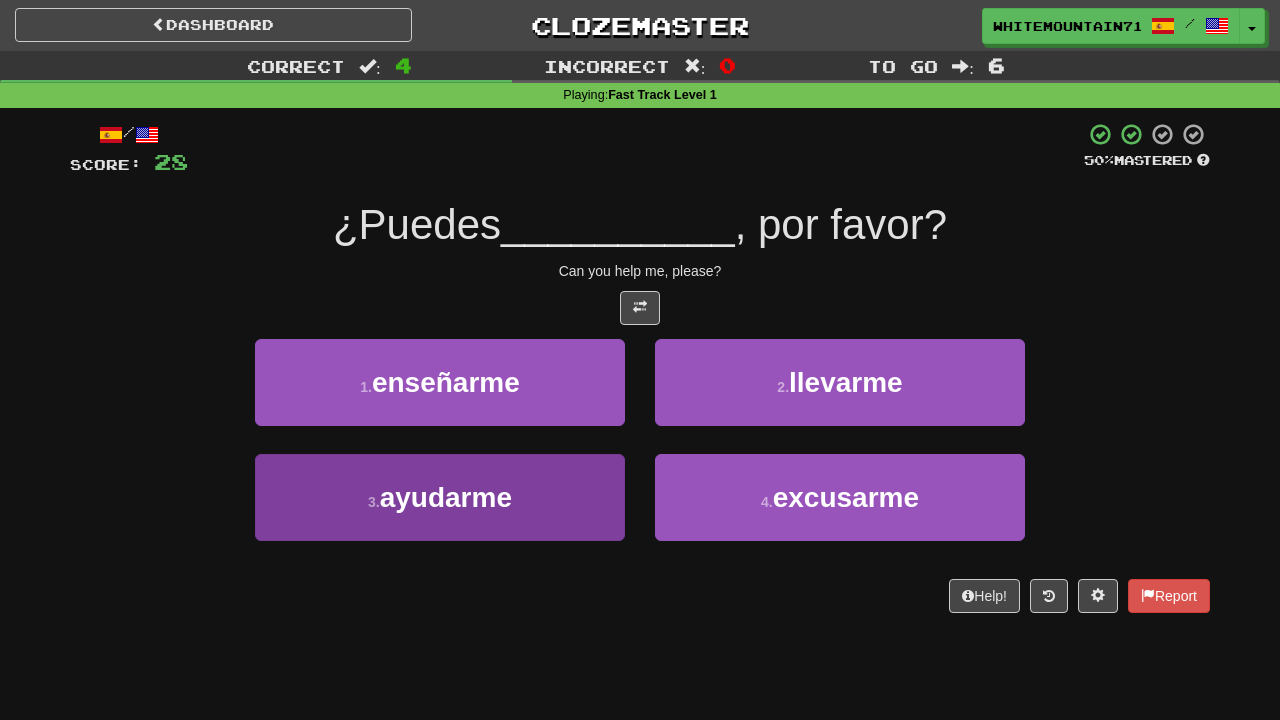 click on "3 .  ayudarme" at bounding box center (440, 497) 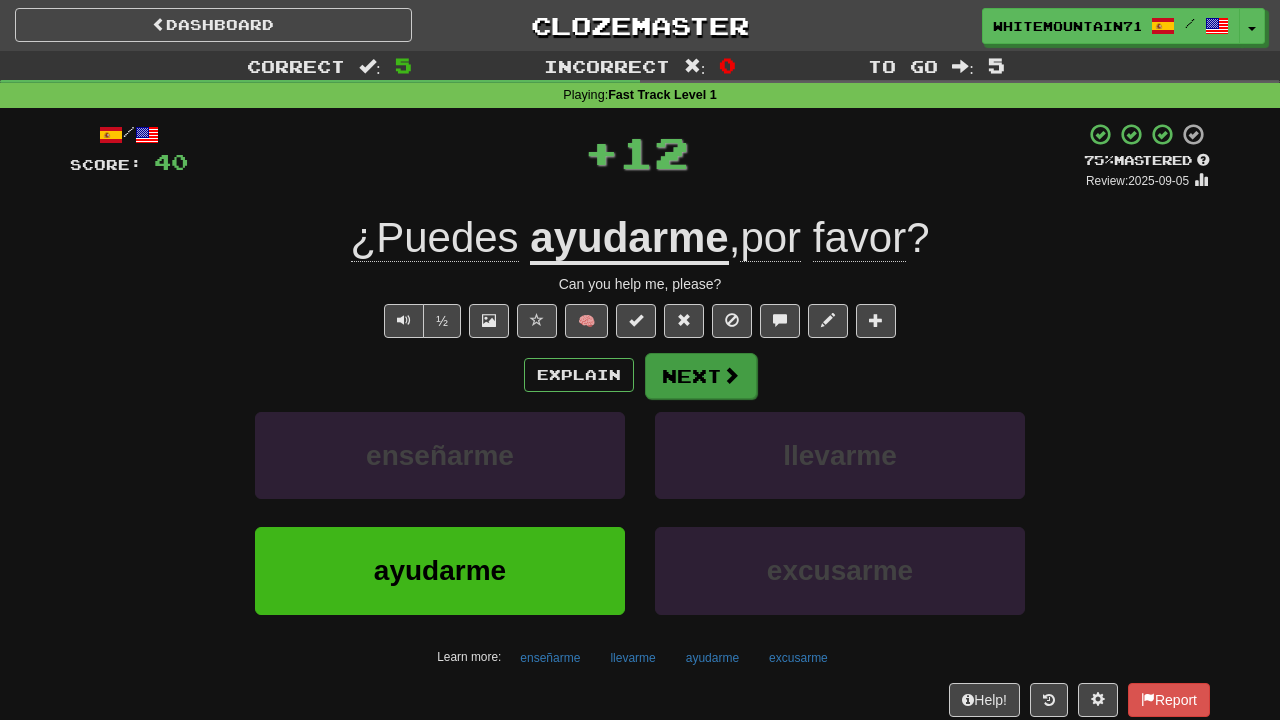 click on "Next" at bounding box center [701, 376] 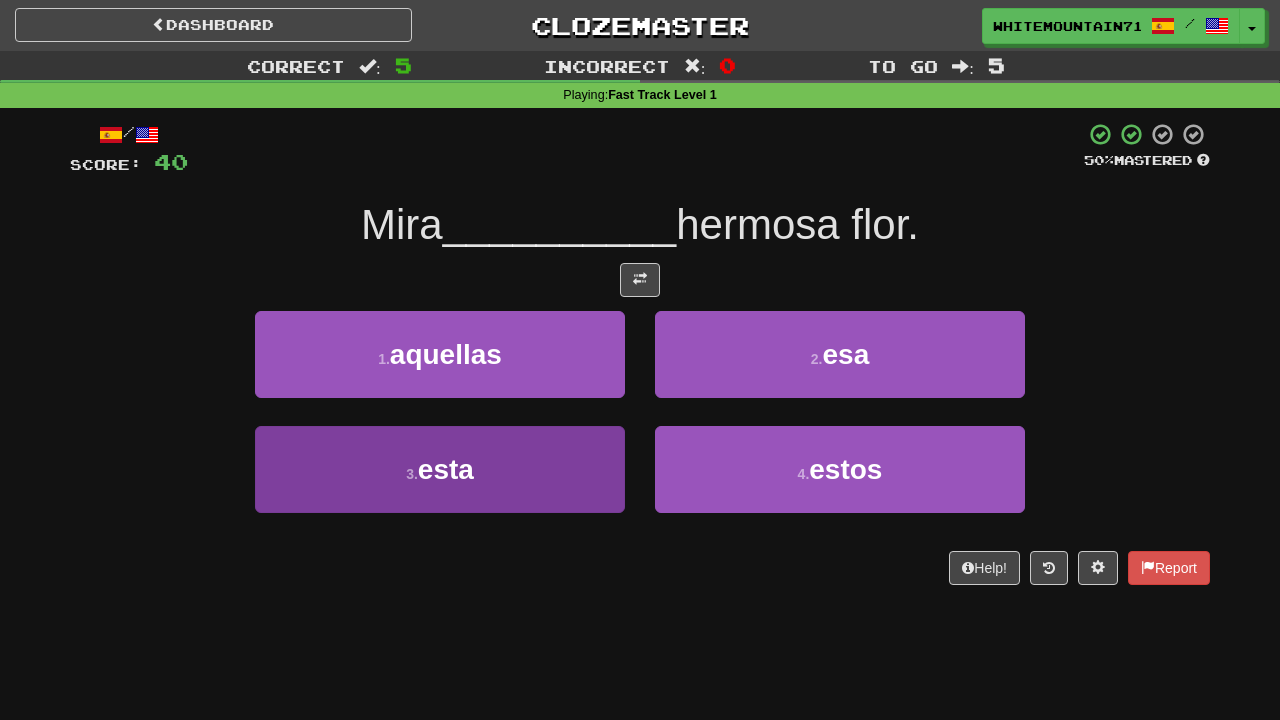 click on "3 .  esta" at bounding box center (440, 469) 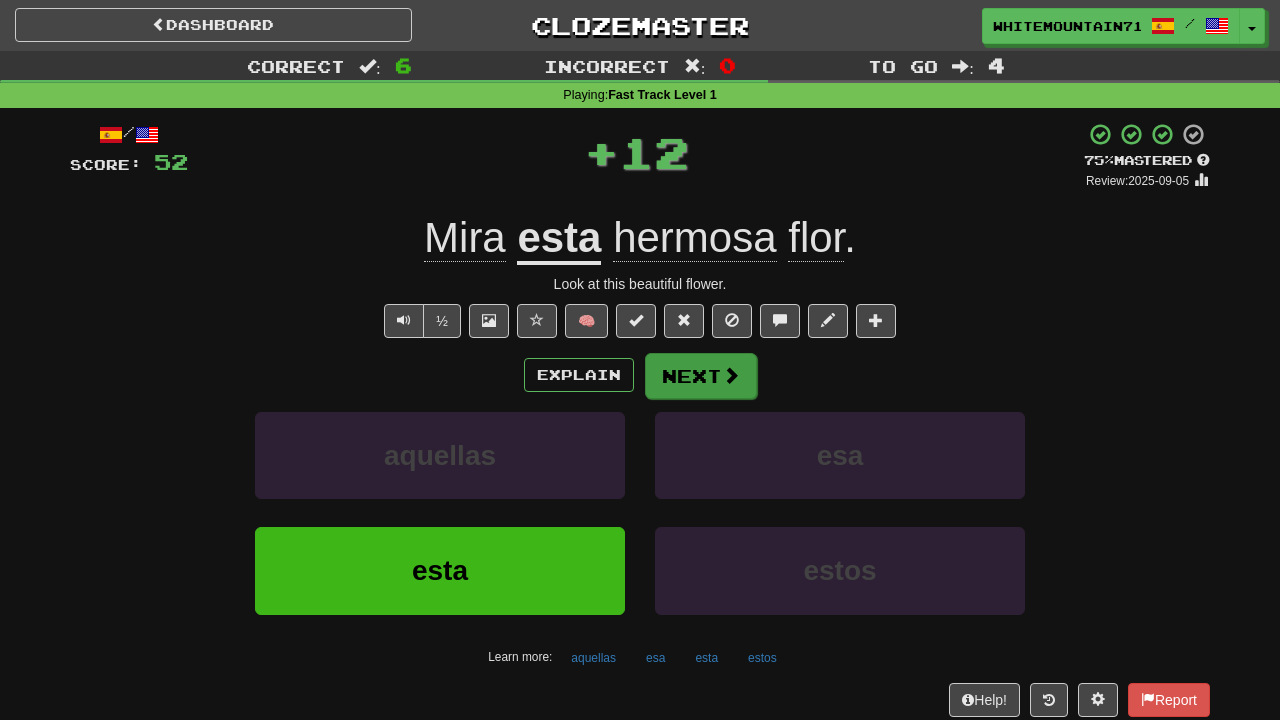 click on "Next" at bounding box center [701, 376] 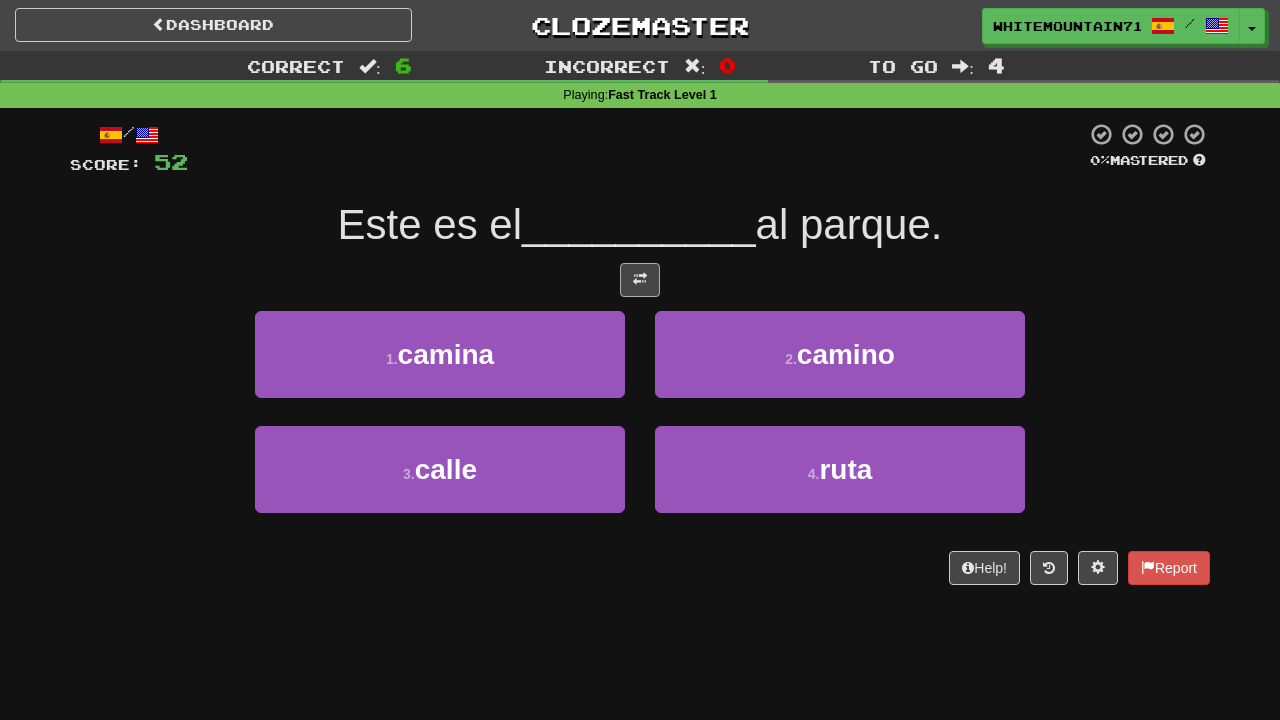 click at bounding box center [640, 280] 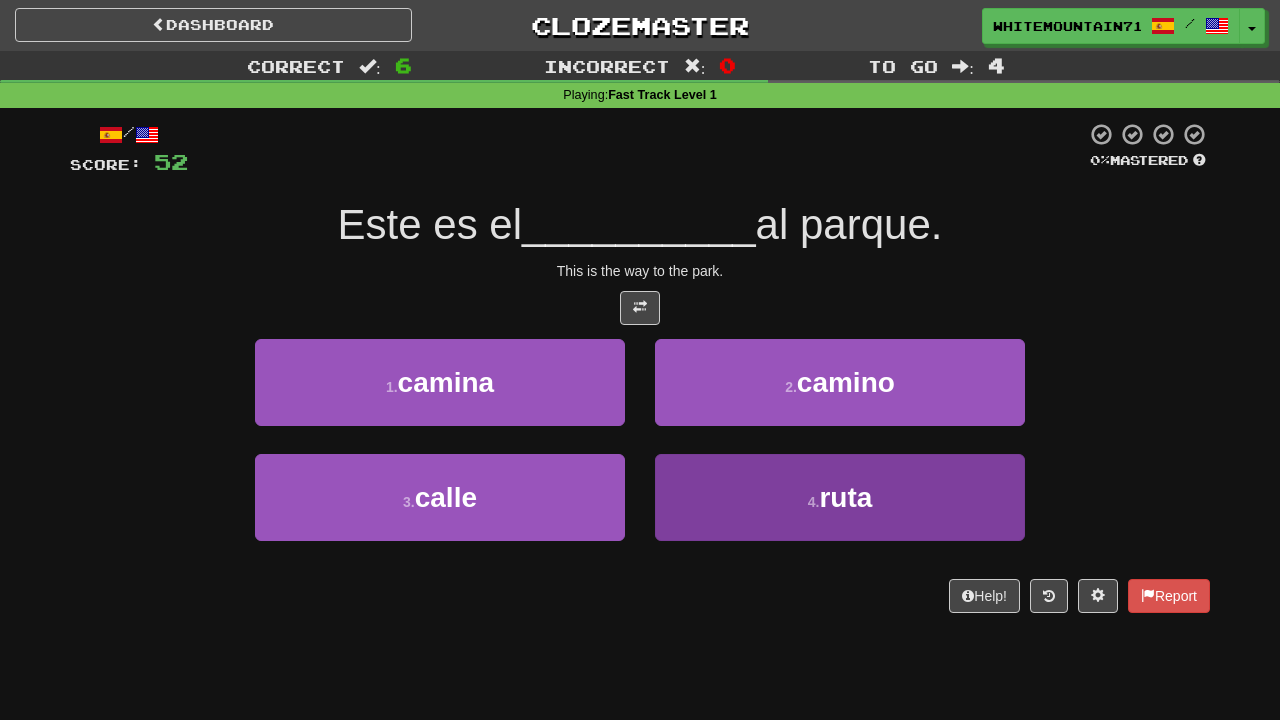 click on "4 .  ruta" at bounding box center (840, 497) 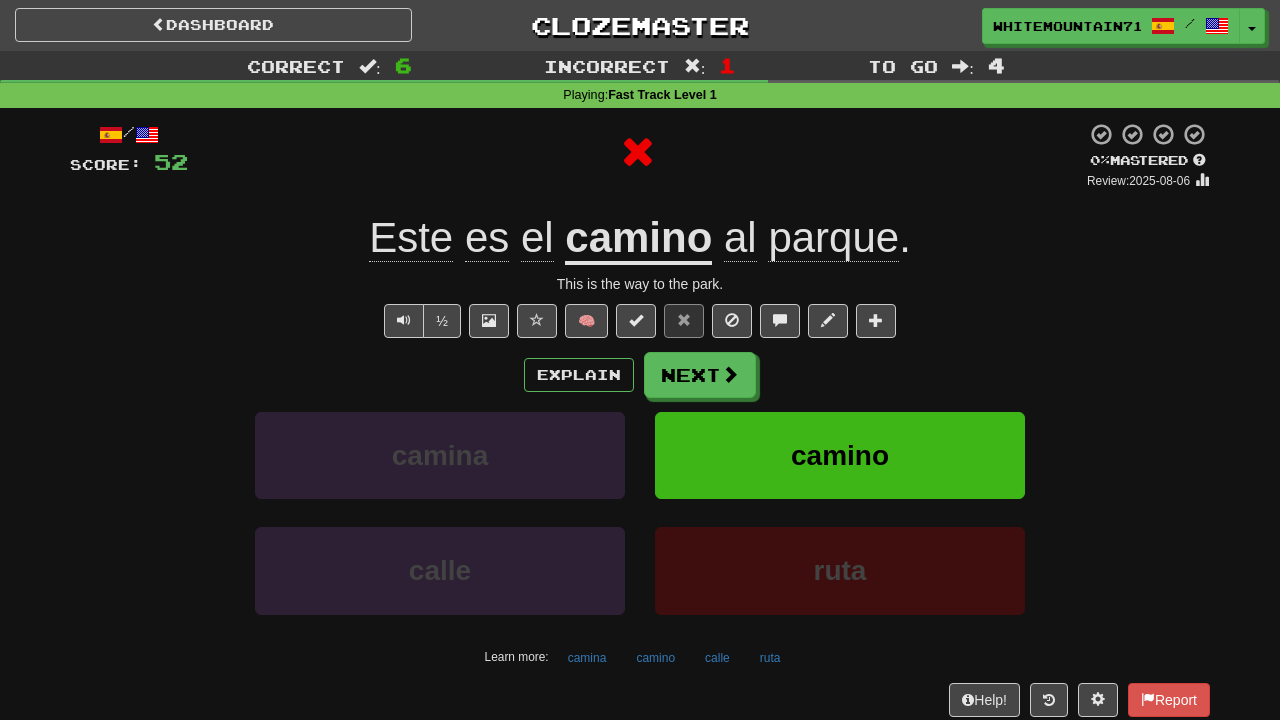 click on "camino" at bounding box center (638, 239) 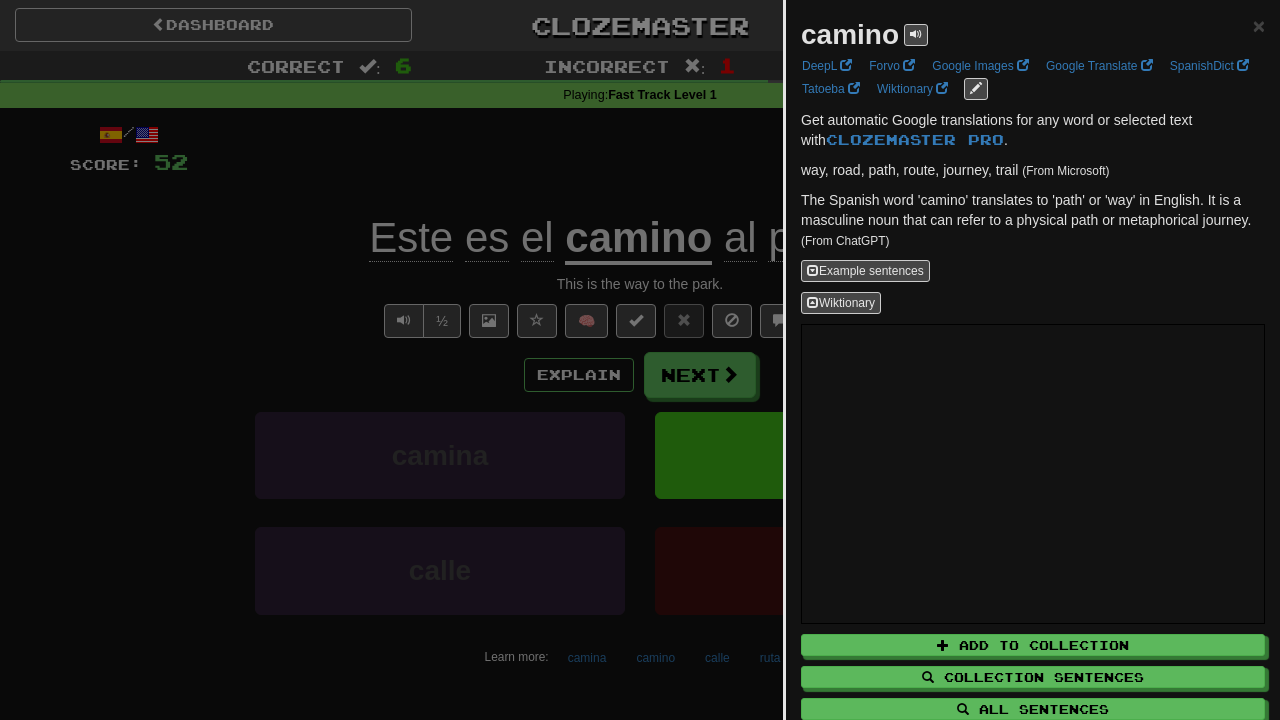click at bounding box center [640, 360] 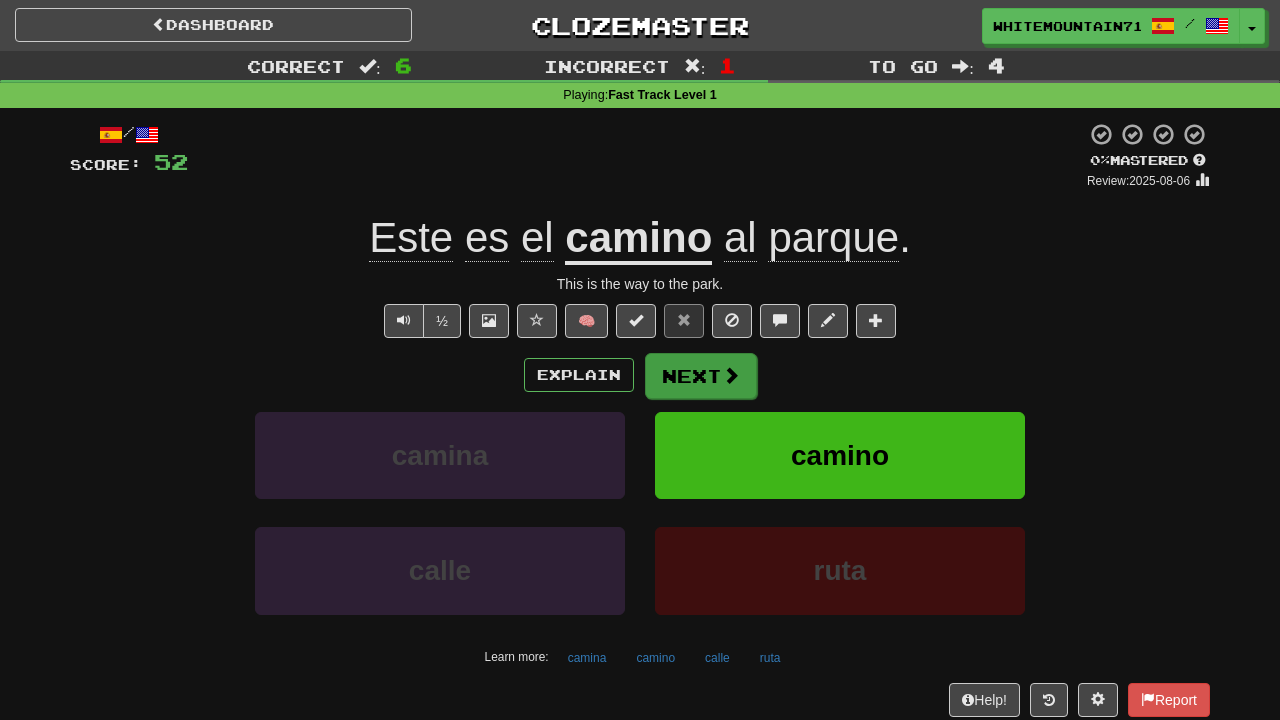click on "Next" at bounding box center [701, 376] 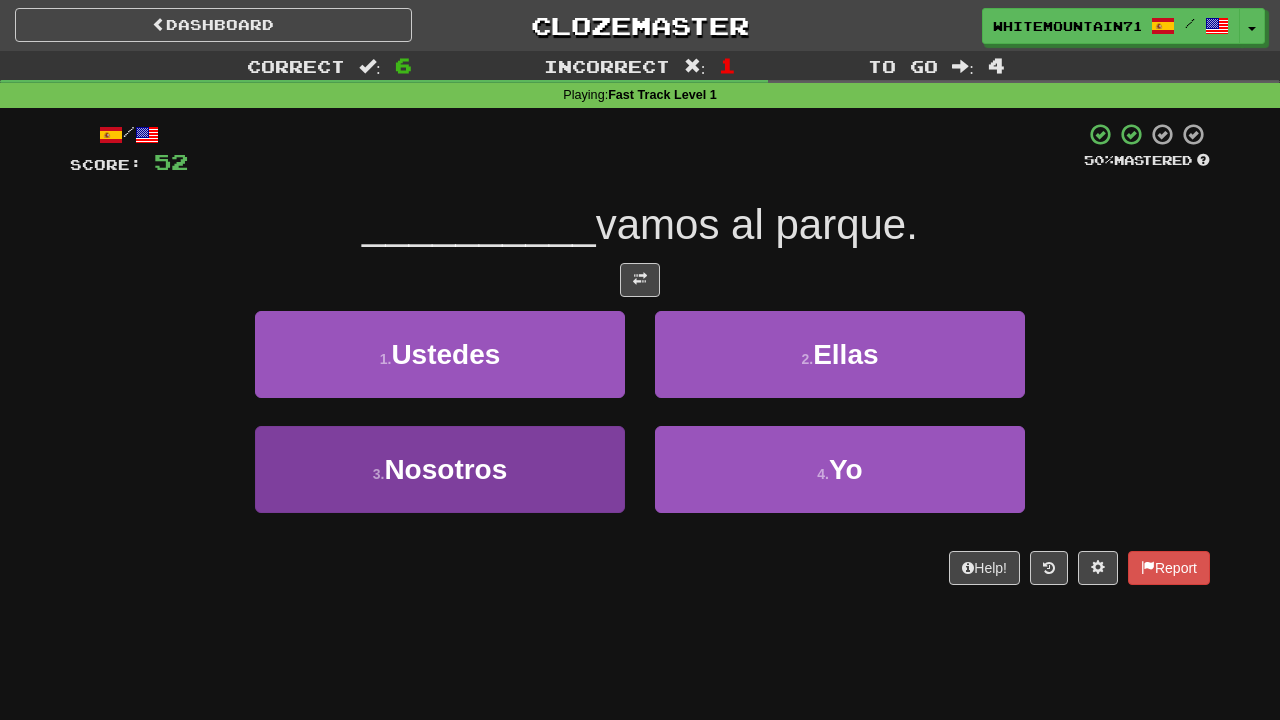 click on "3 .  Nosotros" at bounding box center [440, 469] 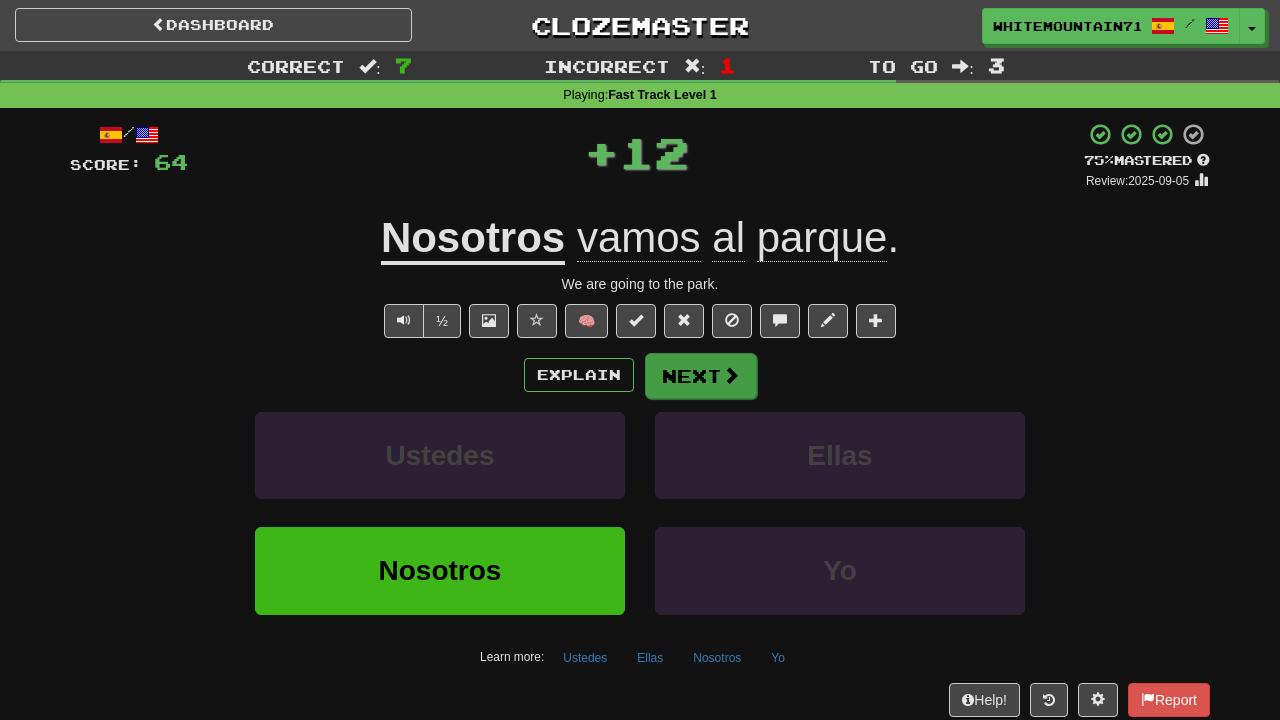 click at bounding box center (731, 375) 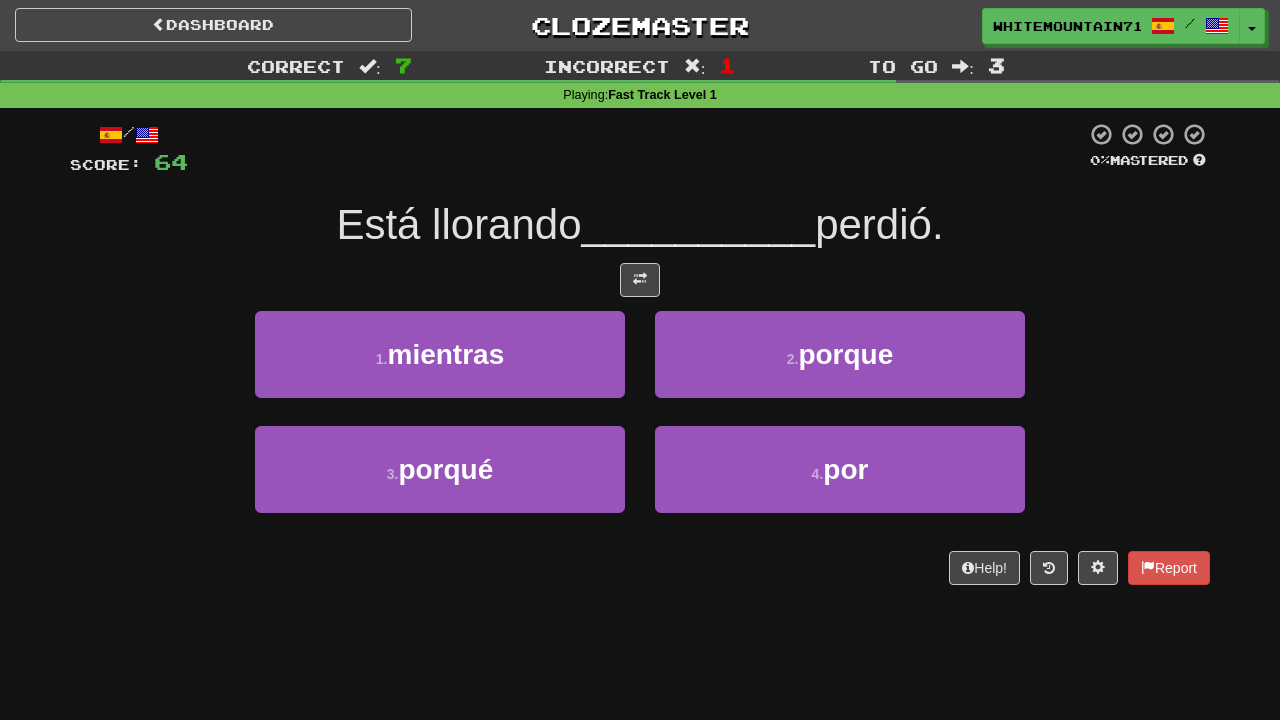 click at bounding box center [640, 280] 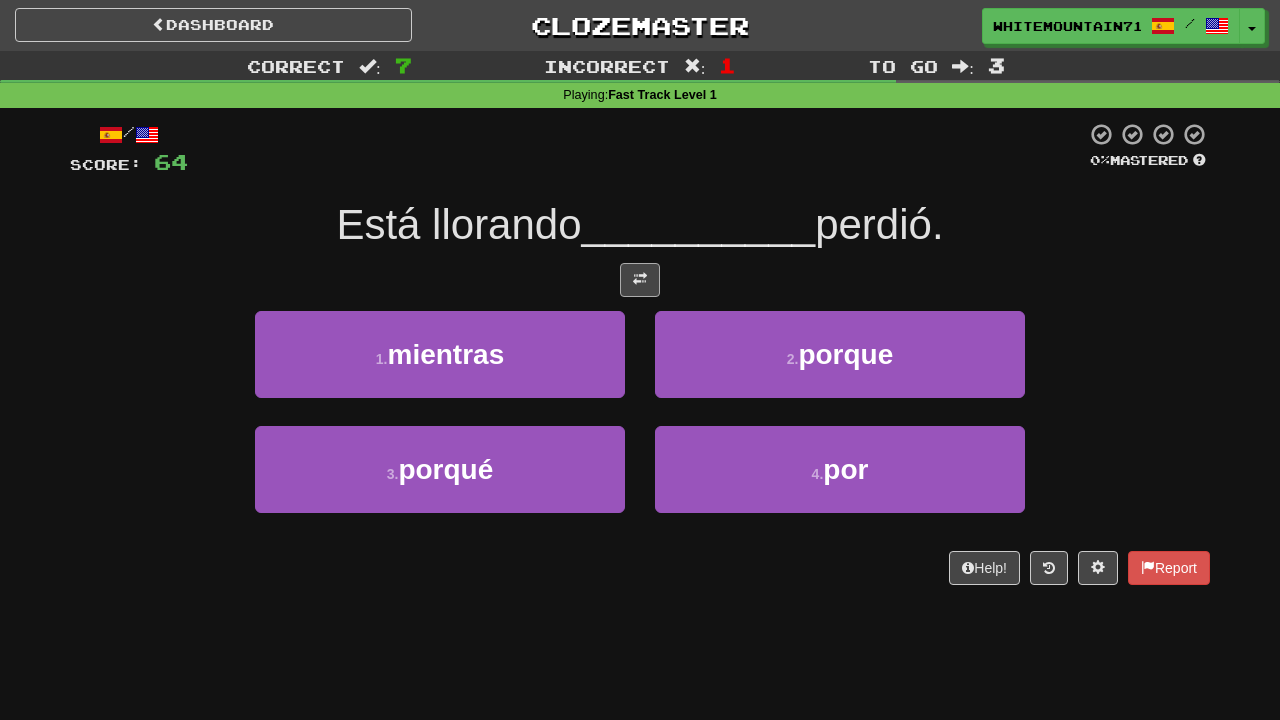 click at bounding box center (640, 280) 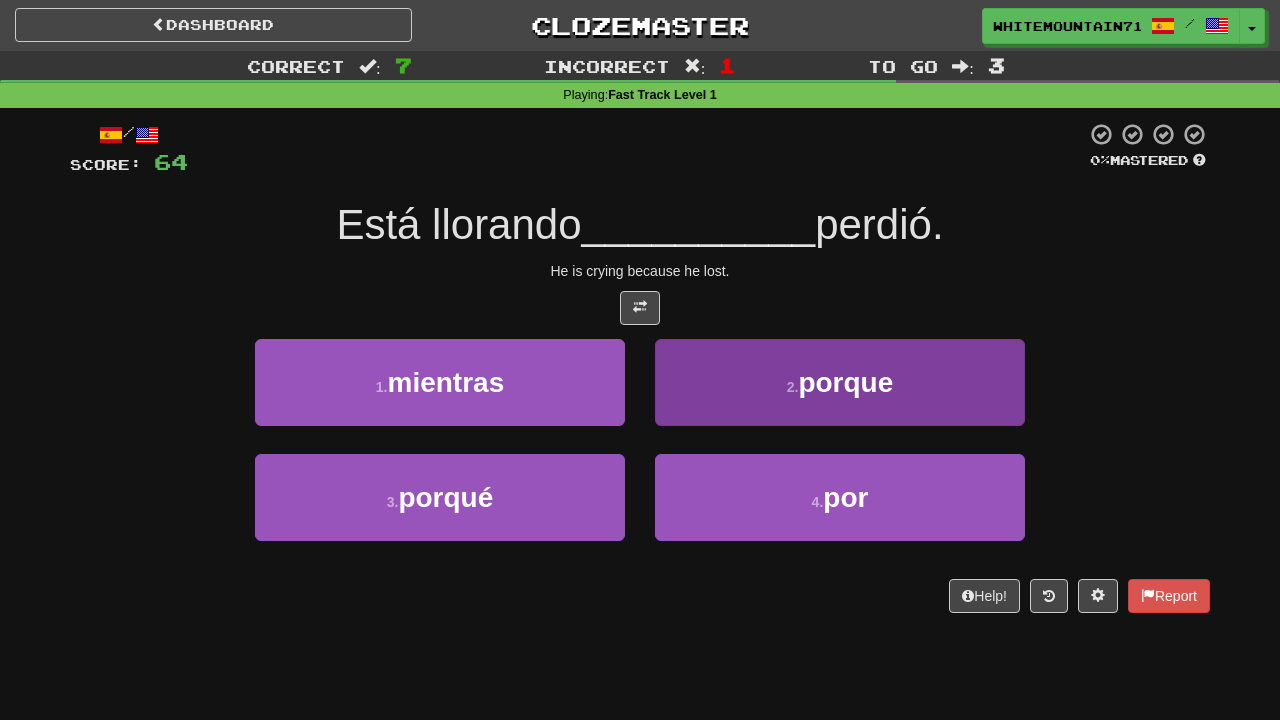 click on "2 .  porque" at bounding box center [840, 382] 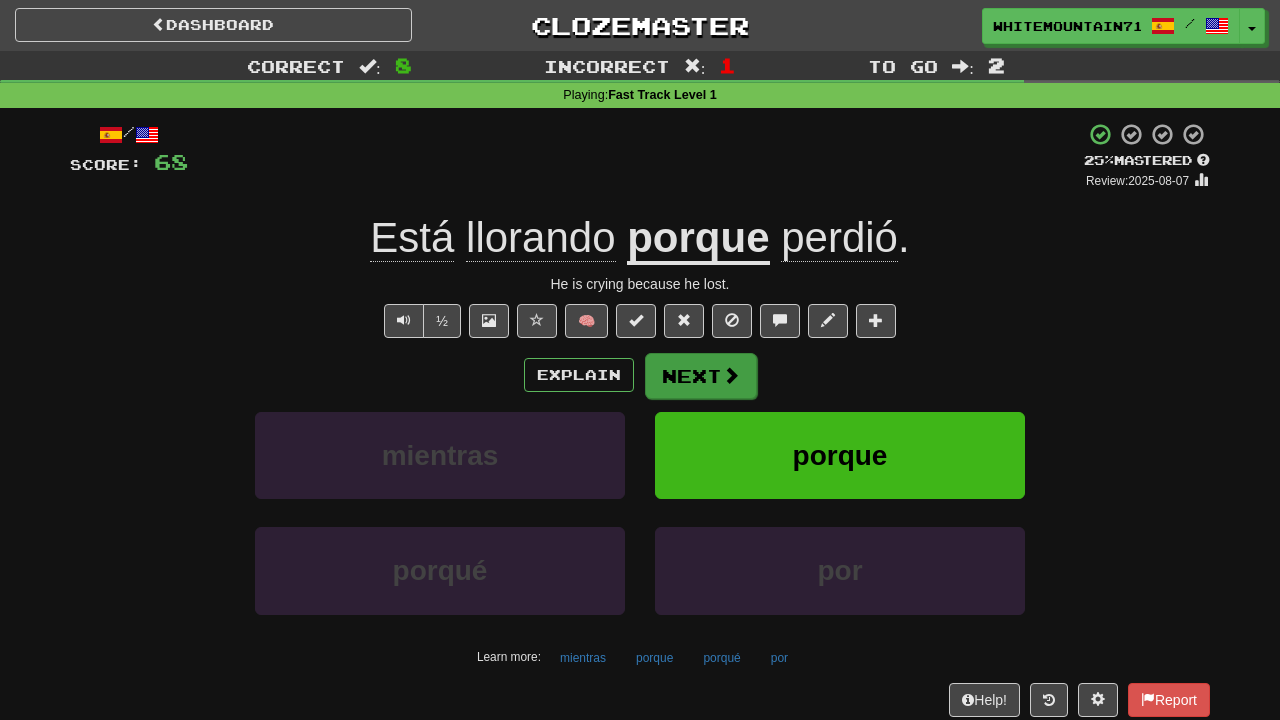 click on "Next" at bounding box center [701, 376] 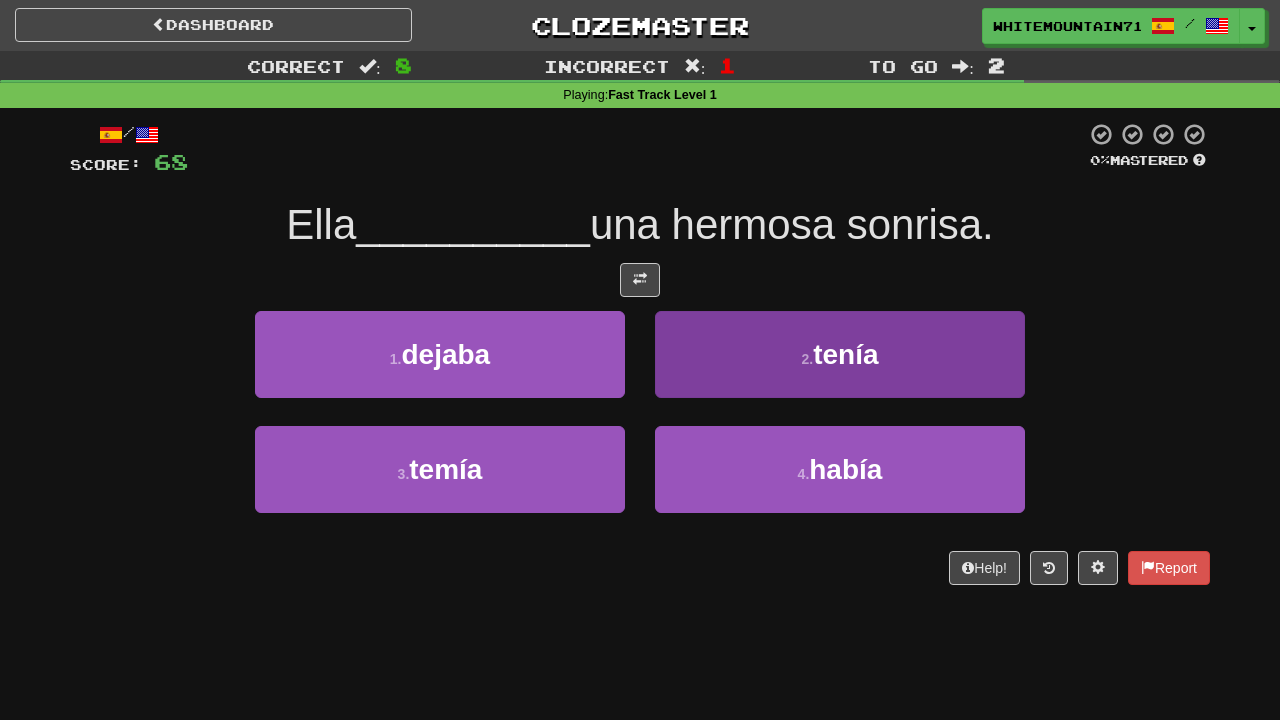 click on "2 .  tenía" at bounding box center [840, 354] 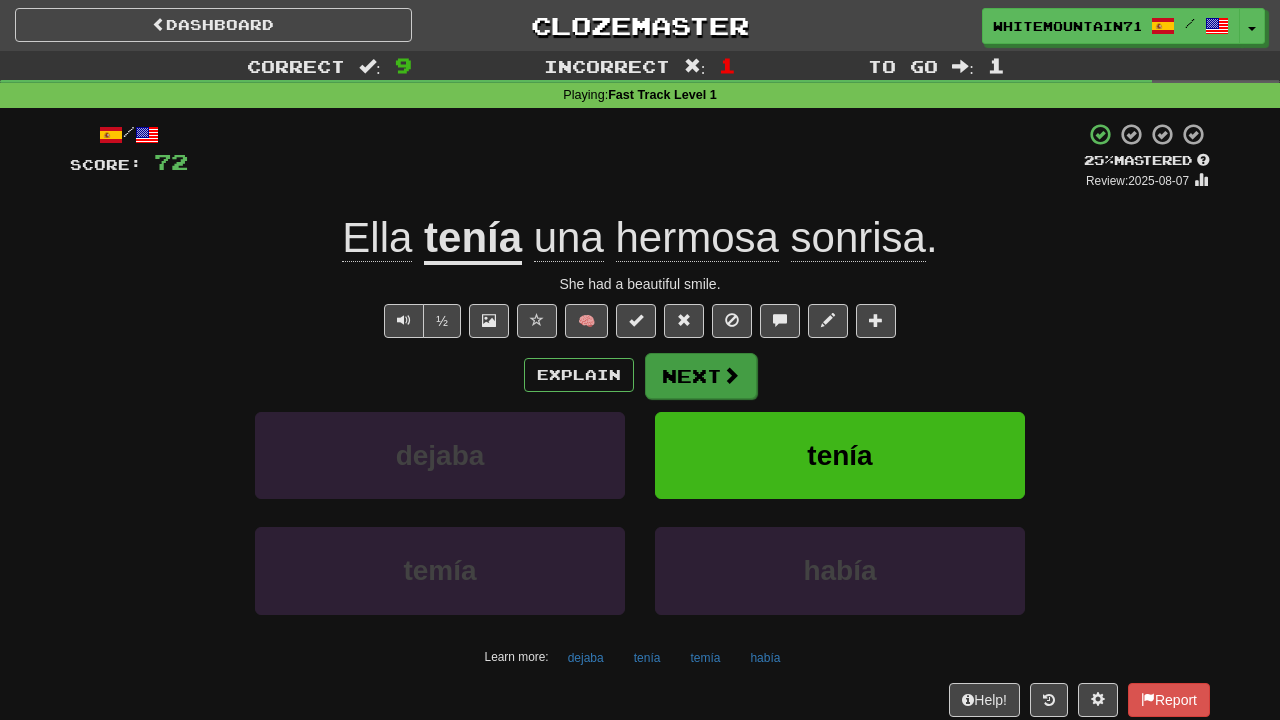 click on "Next" at bounding box center [701, 376] 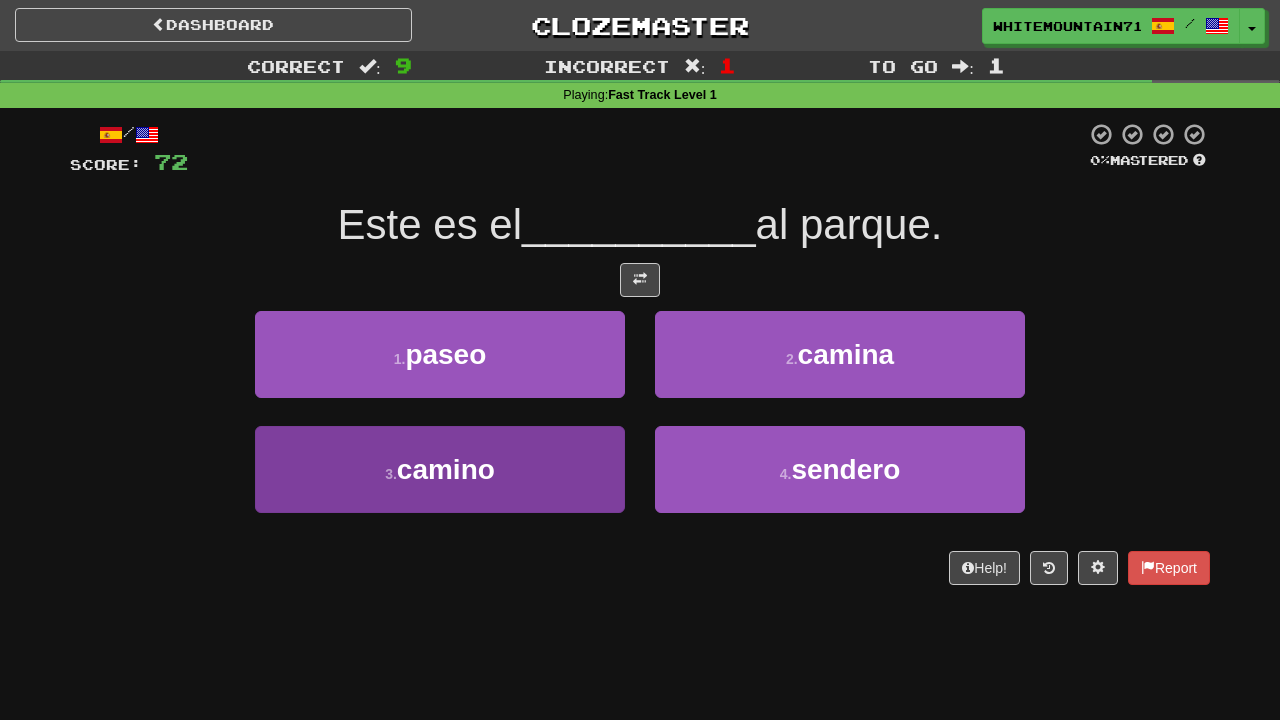 click on "3 .  camino" at bounding box center [440, 469] 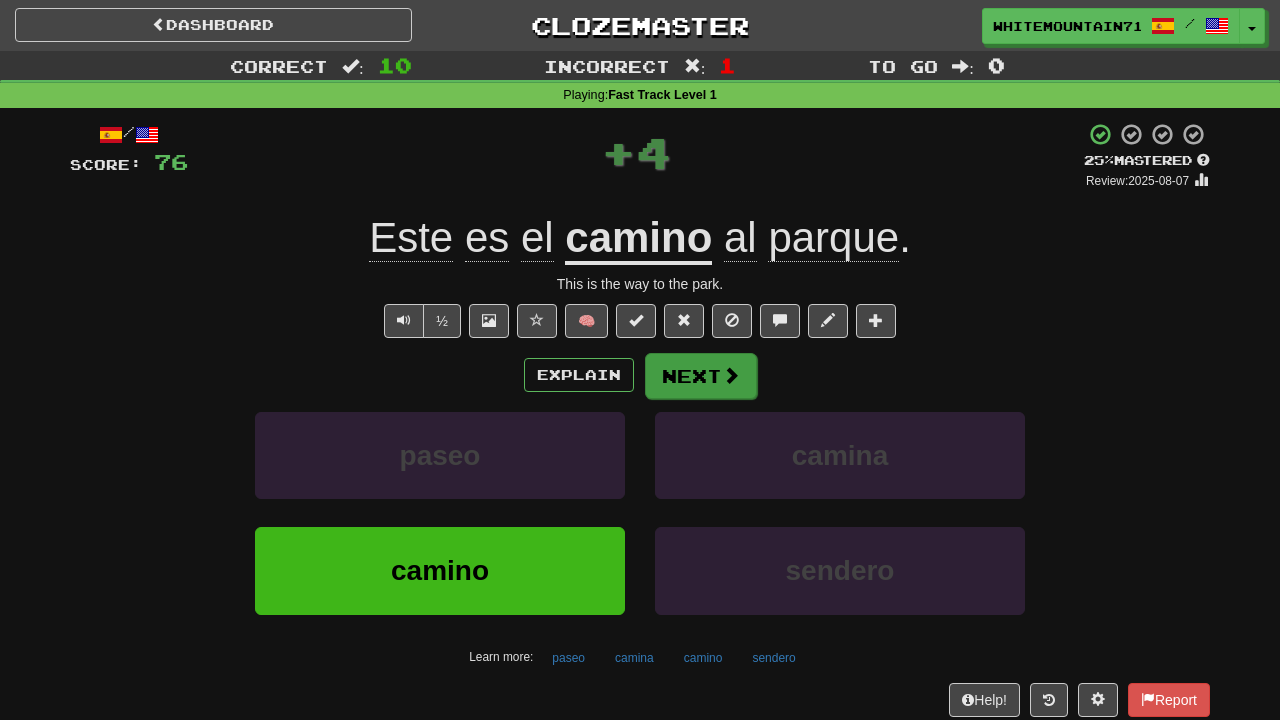 click on "Next" at bounding box center [701, 376] 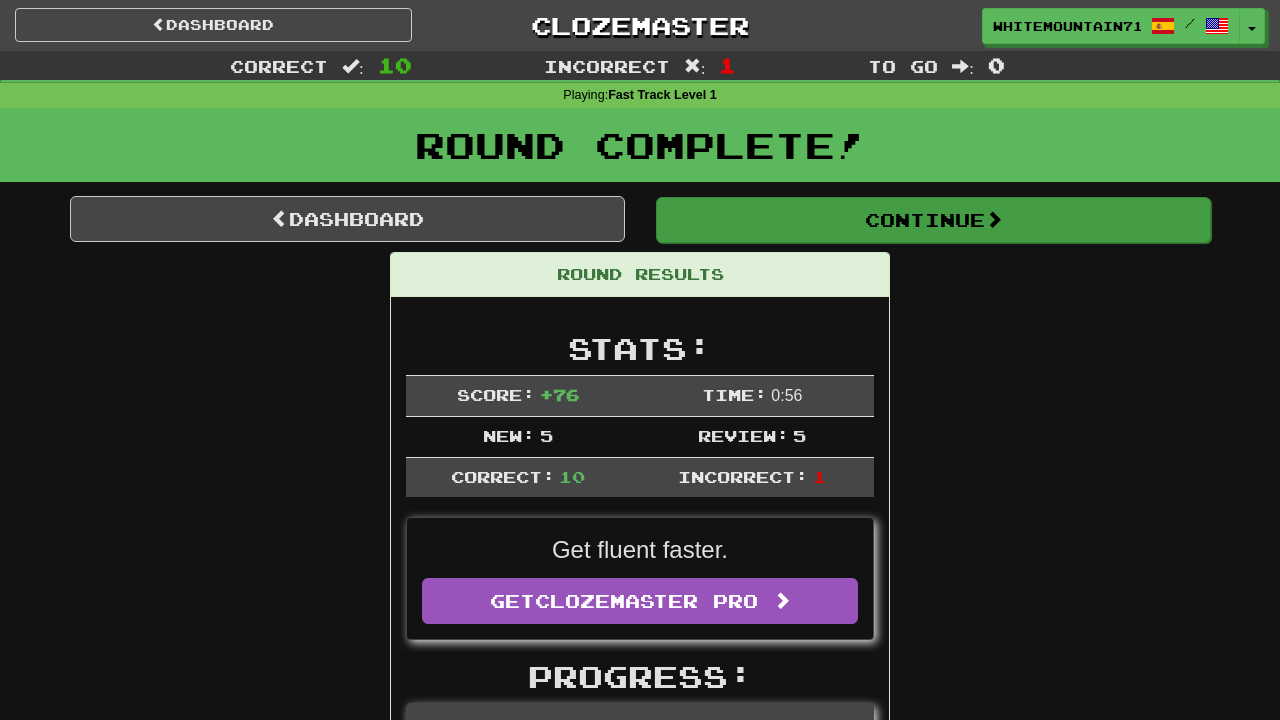 click on "Continue" at bounding box center (933, 220) 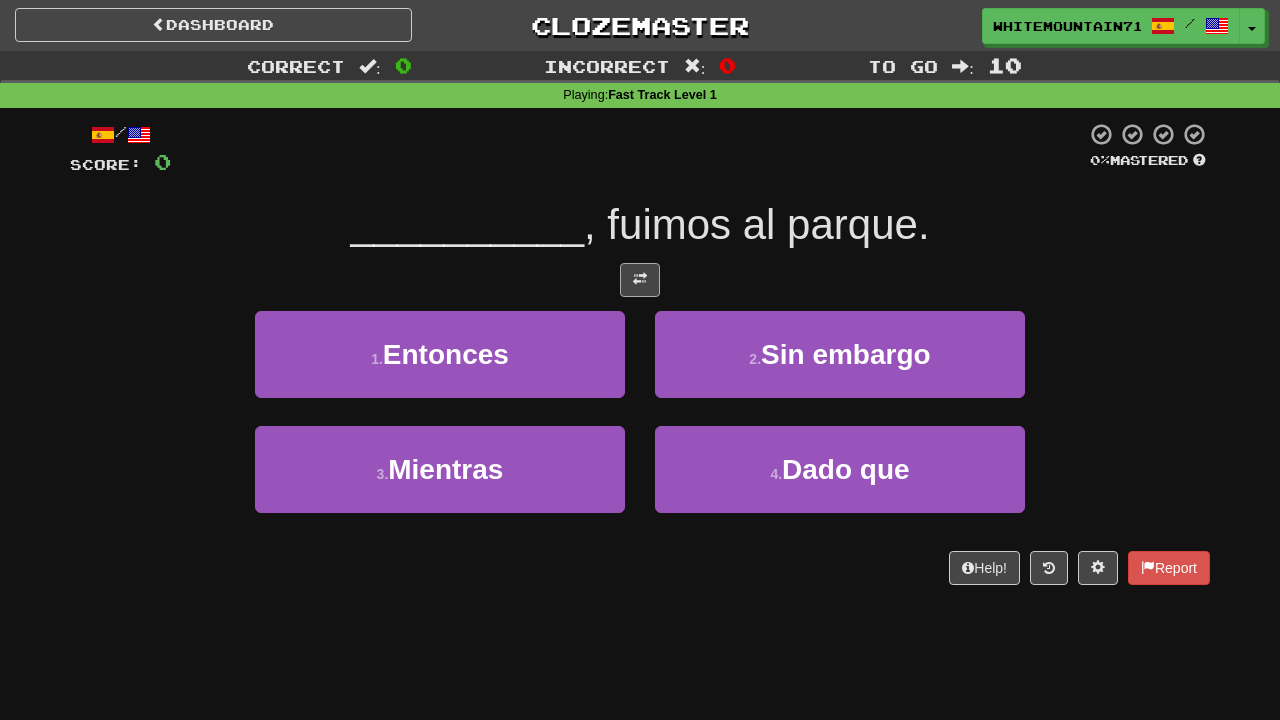 click at bounding box center (640, 280) 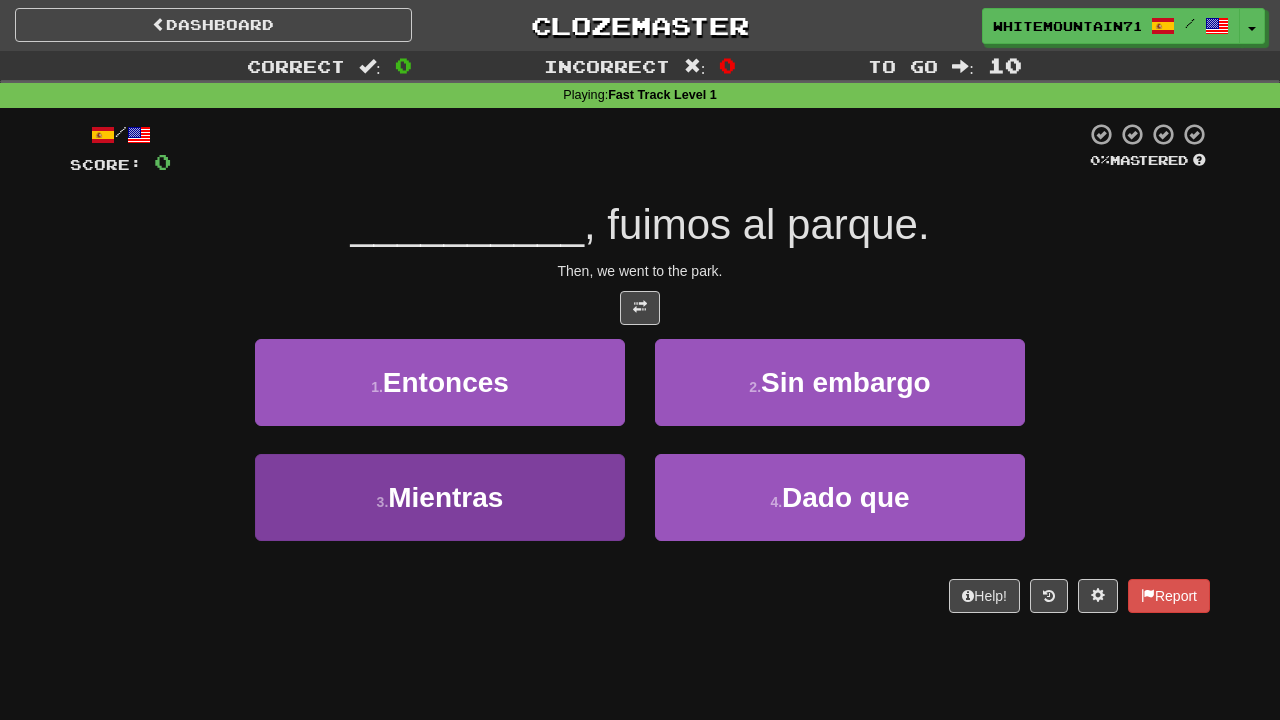 click on "3 .  Mientras" at bounding box center [440, 497] 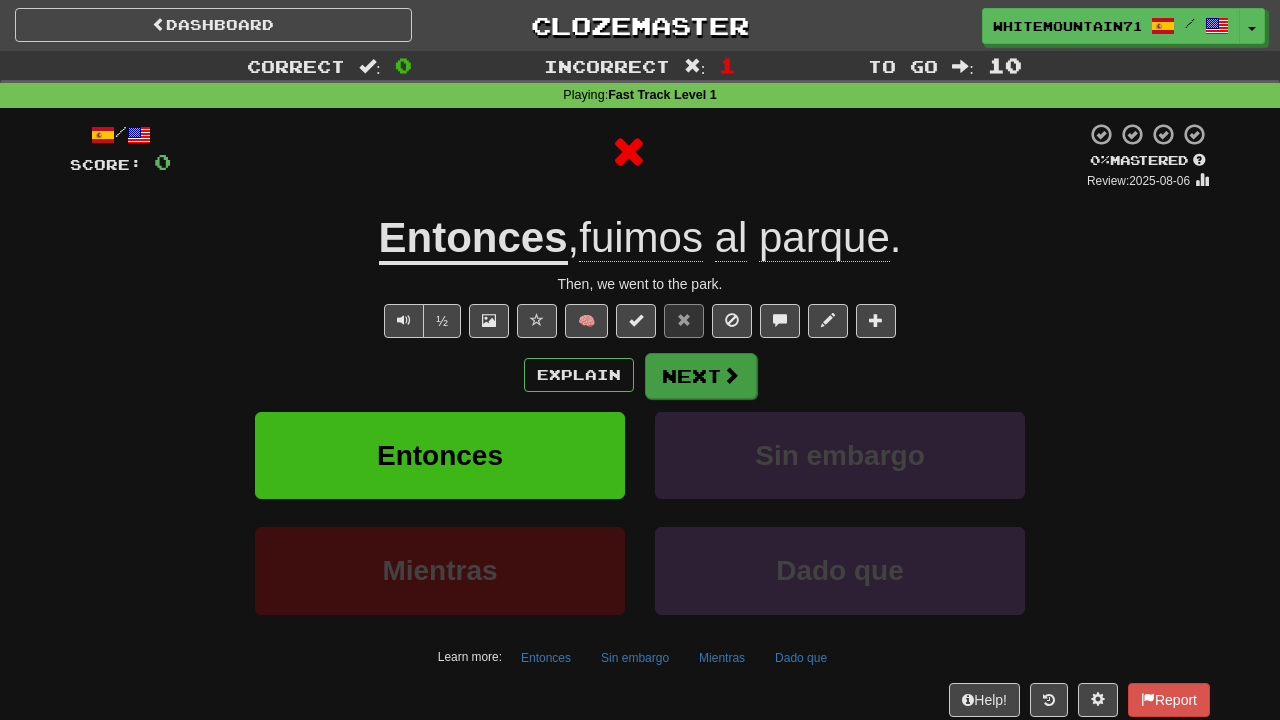 click on "Next" at bounding box center [701, 376] 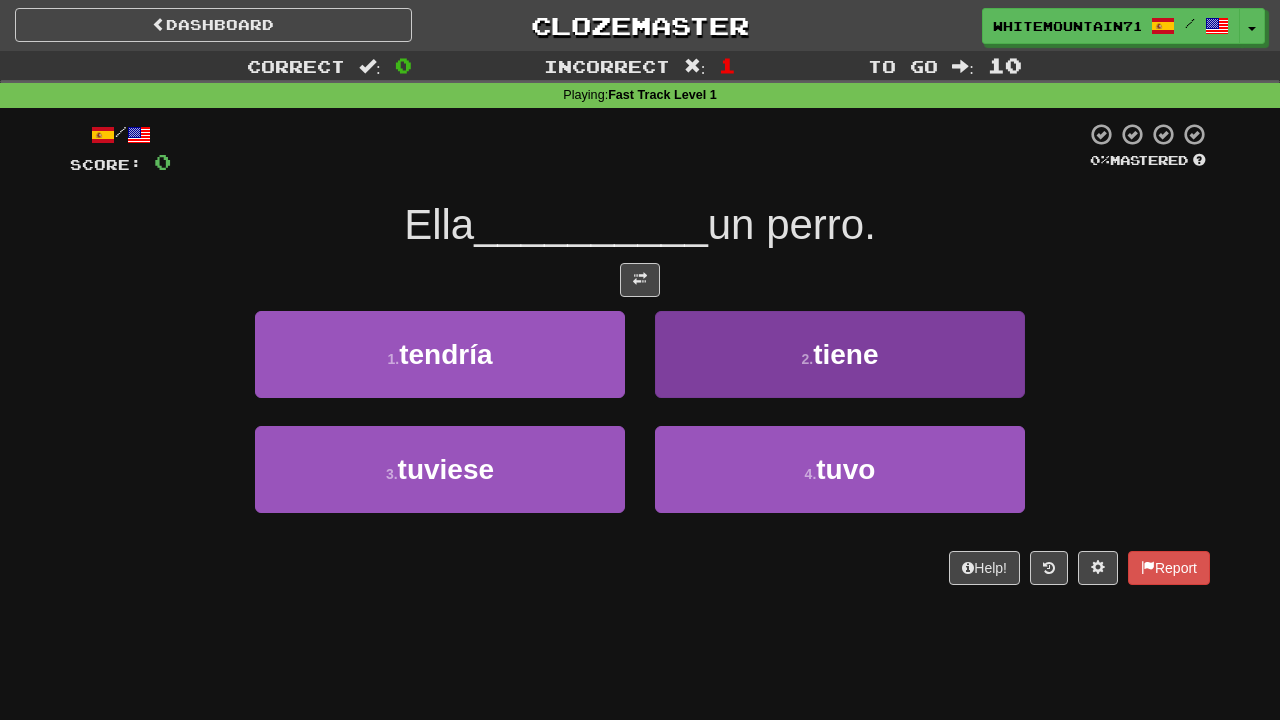 click on "2 .  tiene" at bounding box center [840, 354] 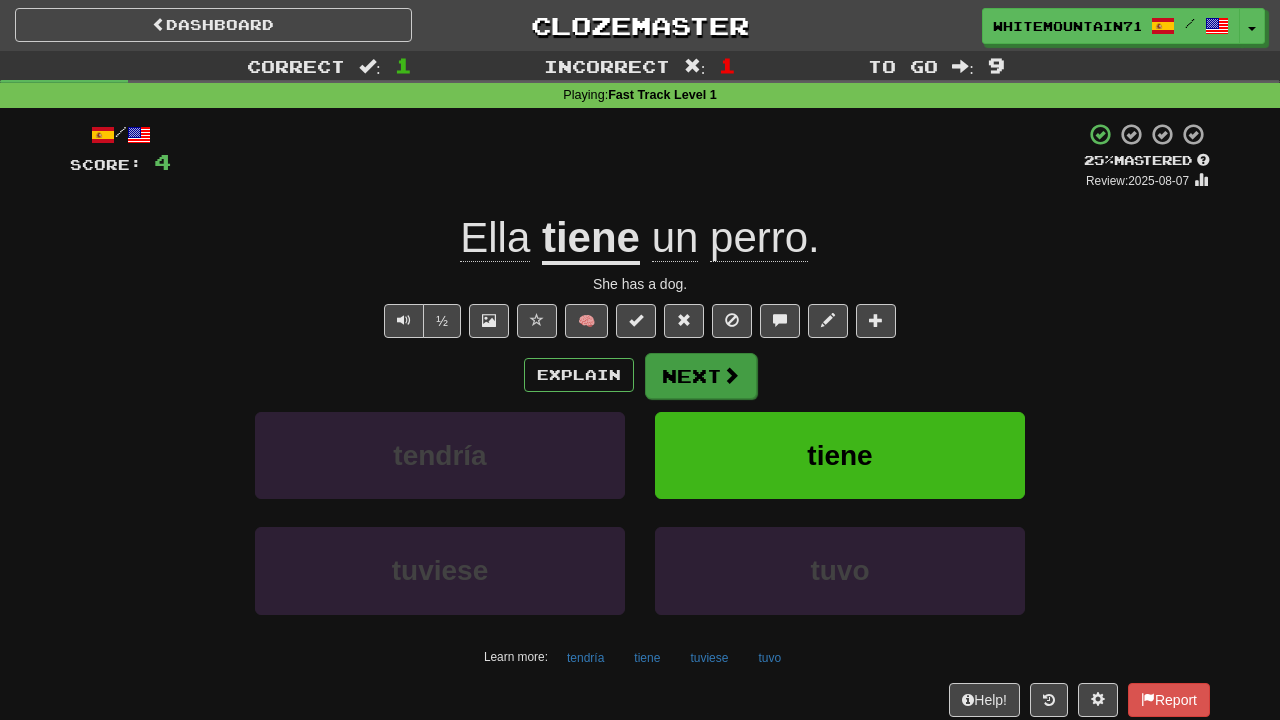 click on "Next" at bounding box center (701, 376) 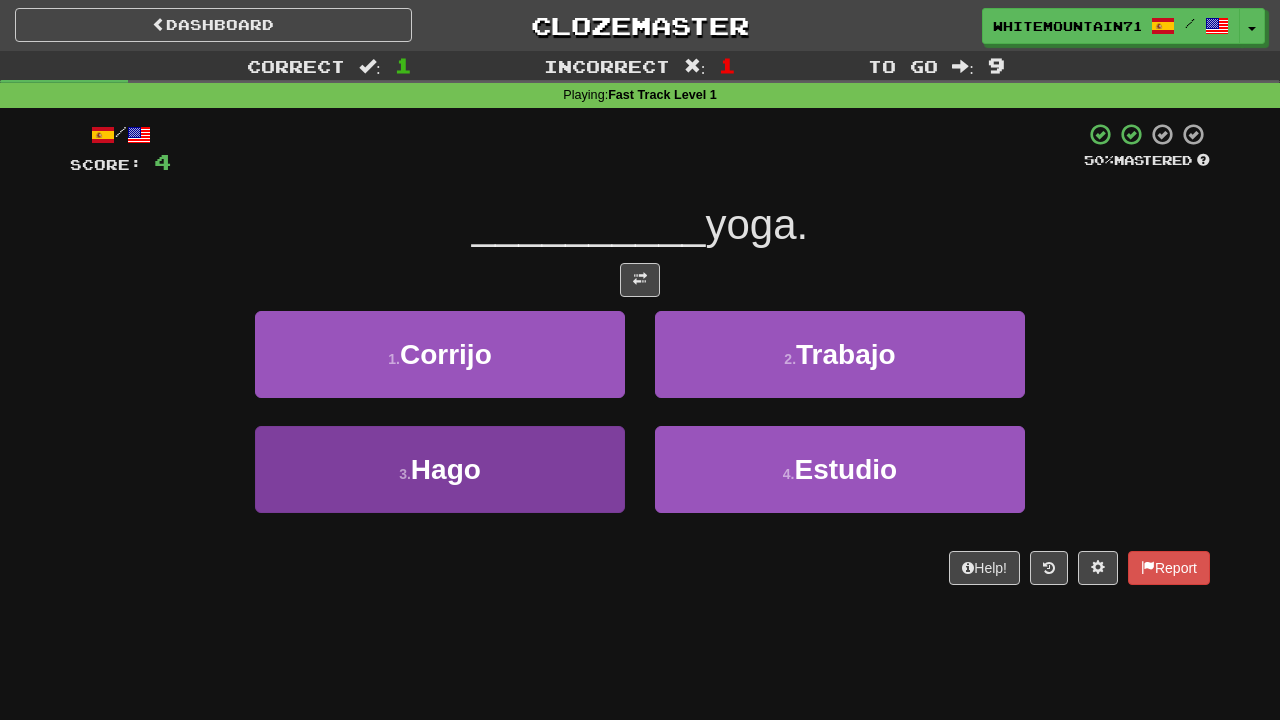 click on "3 .  Hago" at bounding box center [440, 469] 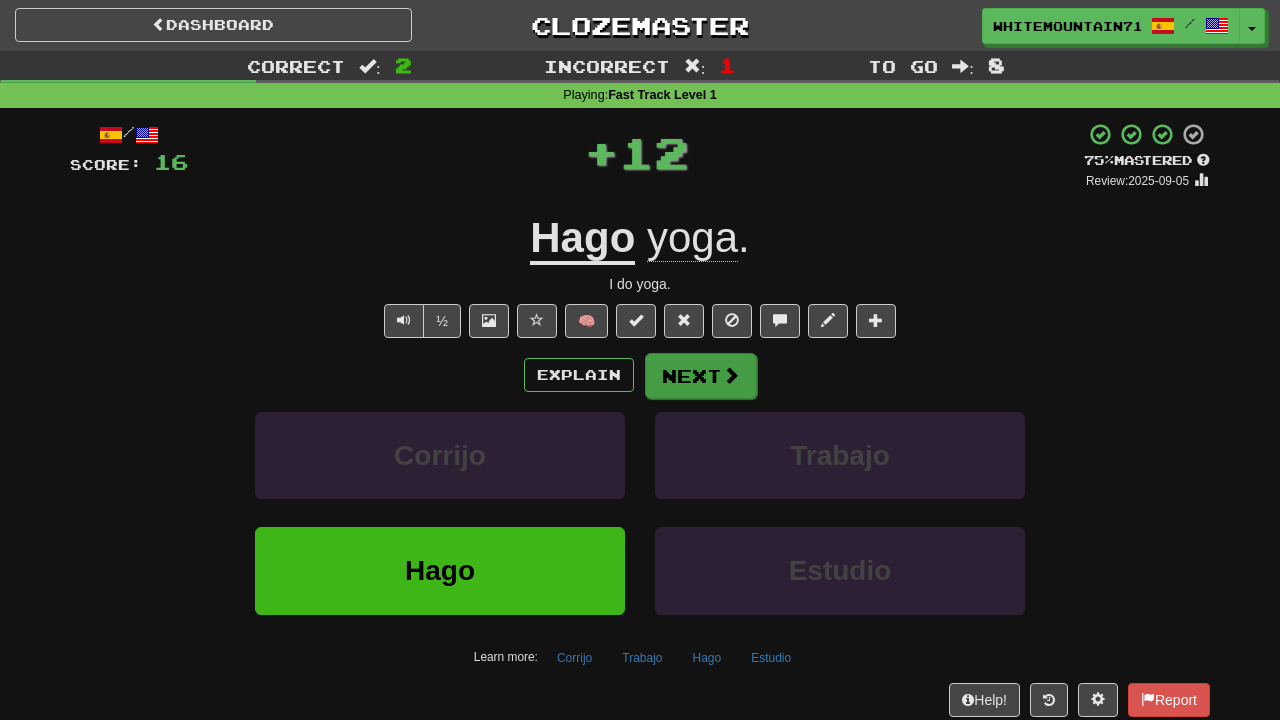 click on "Next" at bounding box center (701, 376) 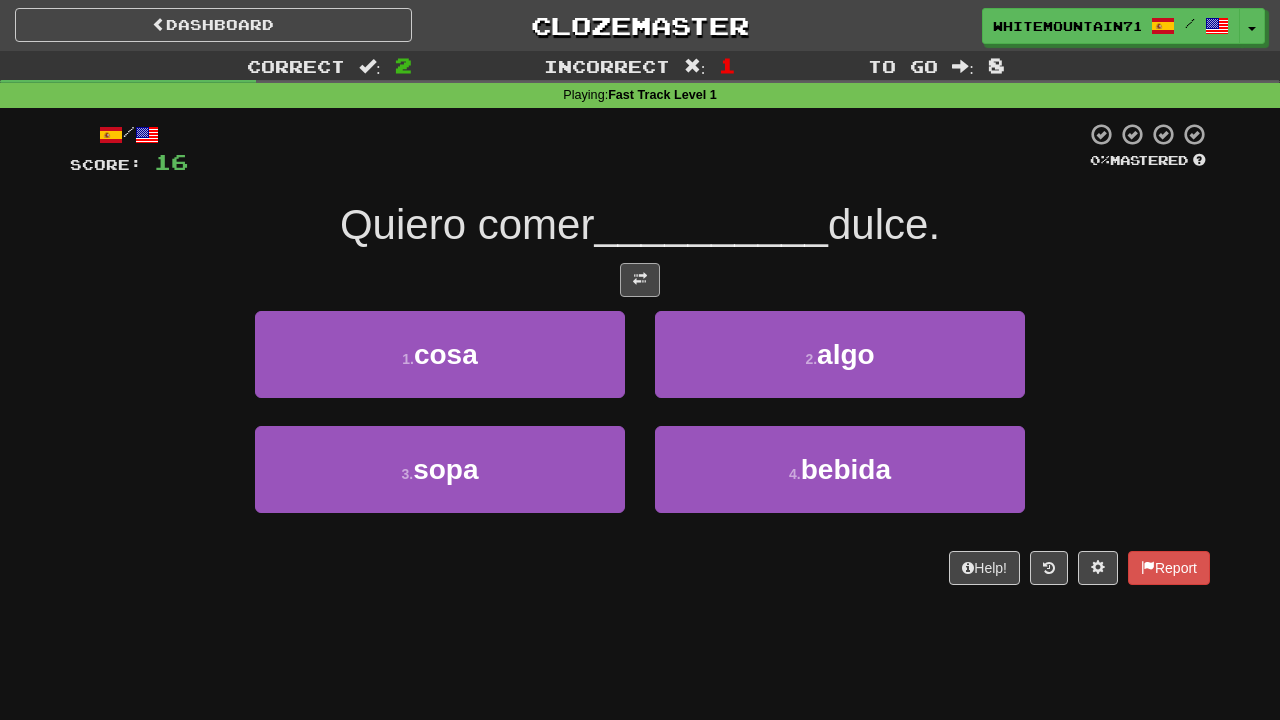 click at bounding box center (640, 280) 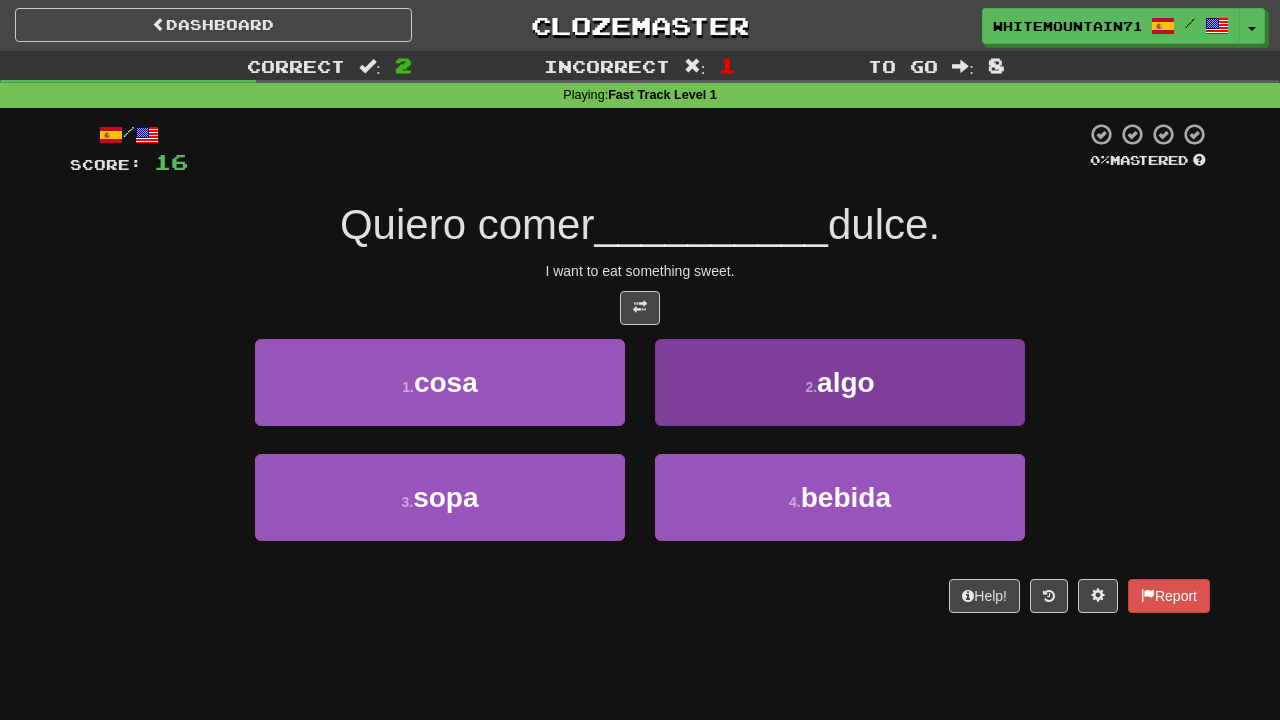 click on "2 .  algo" at bounding box center [840, 382] 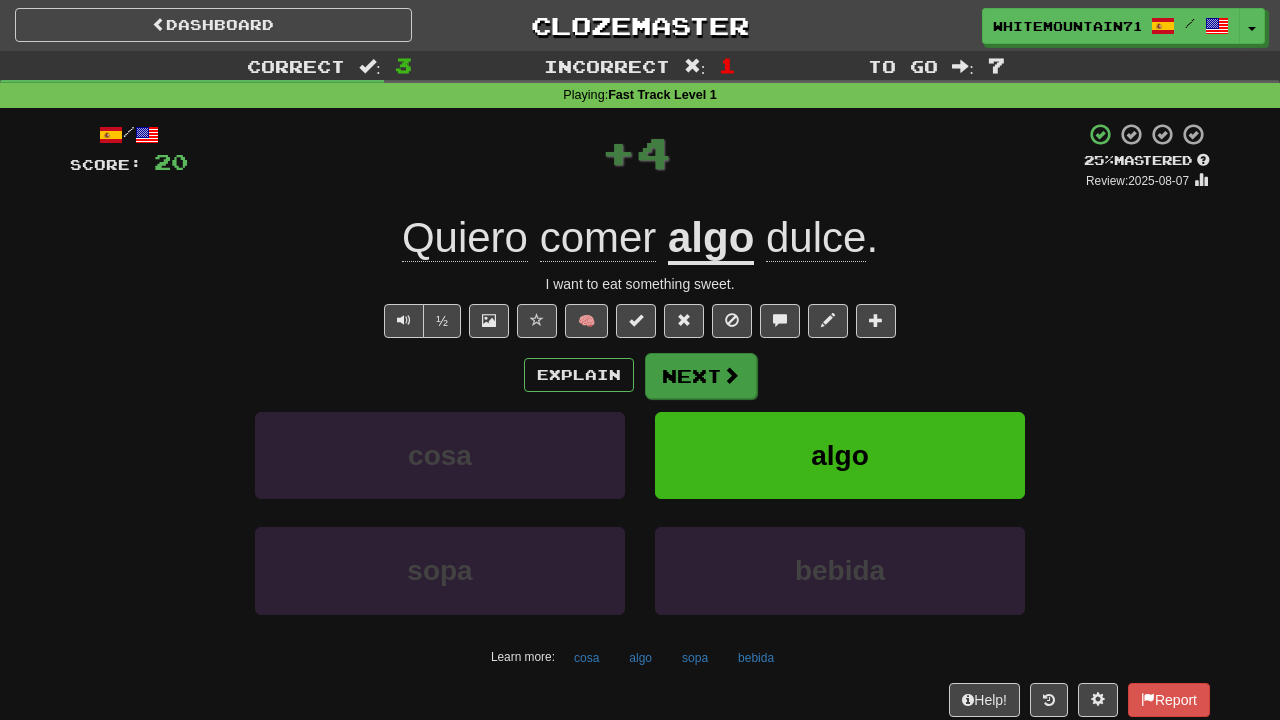 click on "Next" at bounding box center [701, 376] 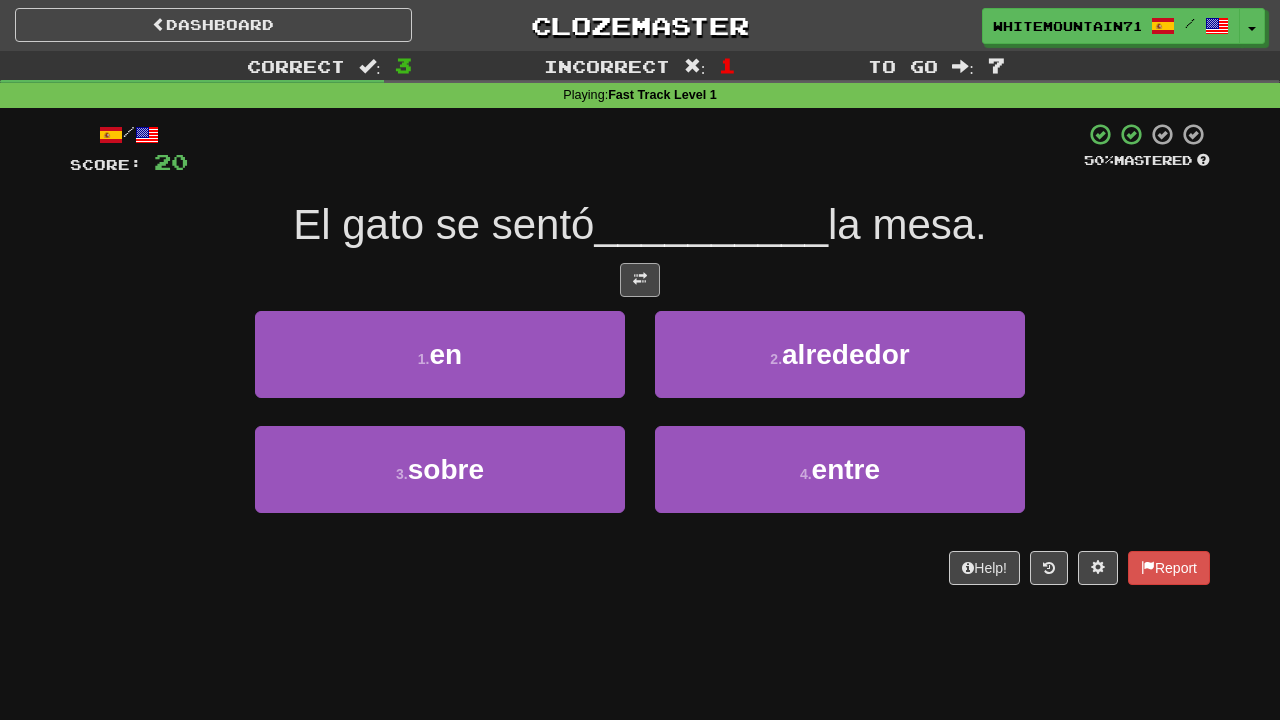 click at bounding box center (640, 279) 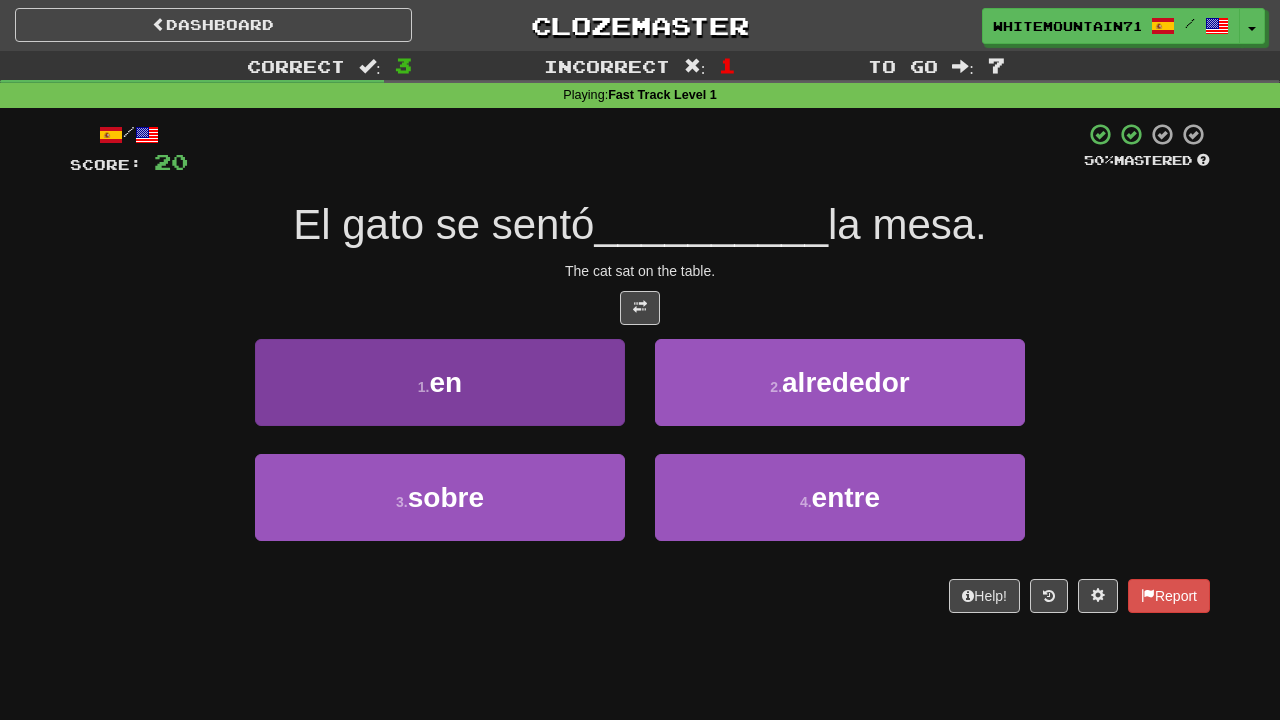 click on "1 .  en" at bounding box center (440, 382) 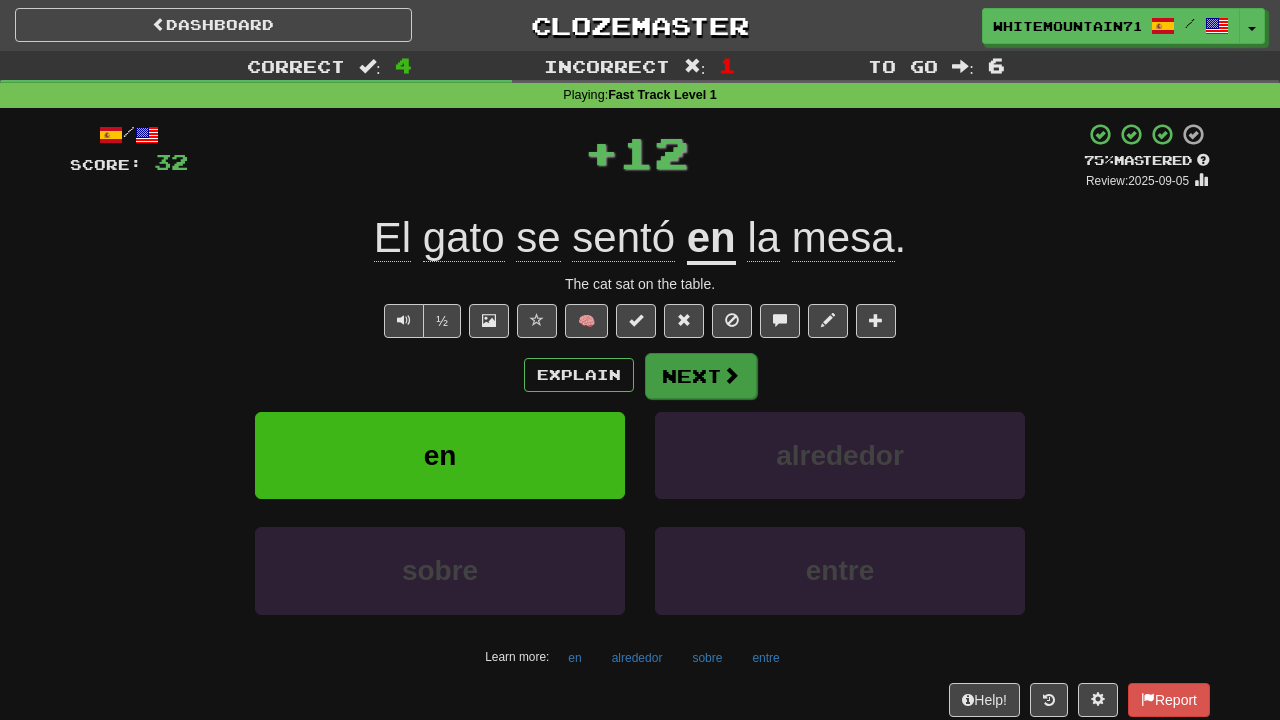 click on "Next" at bounding box center (701, 376) 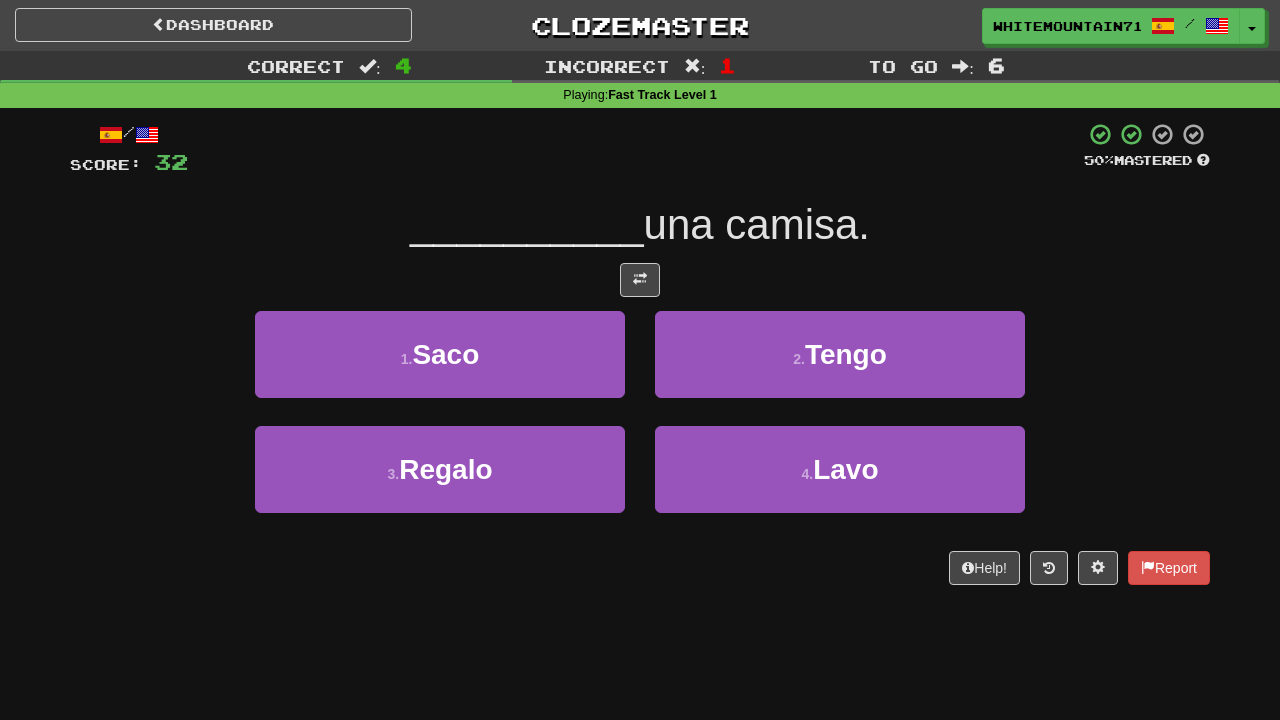 click on "/  Score:   32 50 %  Mastered __________  una camisa. 1 .  Saco 2 .  Tengo 3 .  Regalo 4 .  Lavo  Help!  Report" at bounding box center (640, 353) 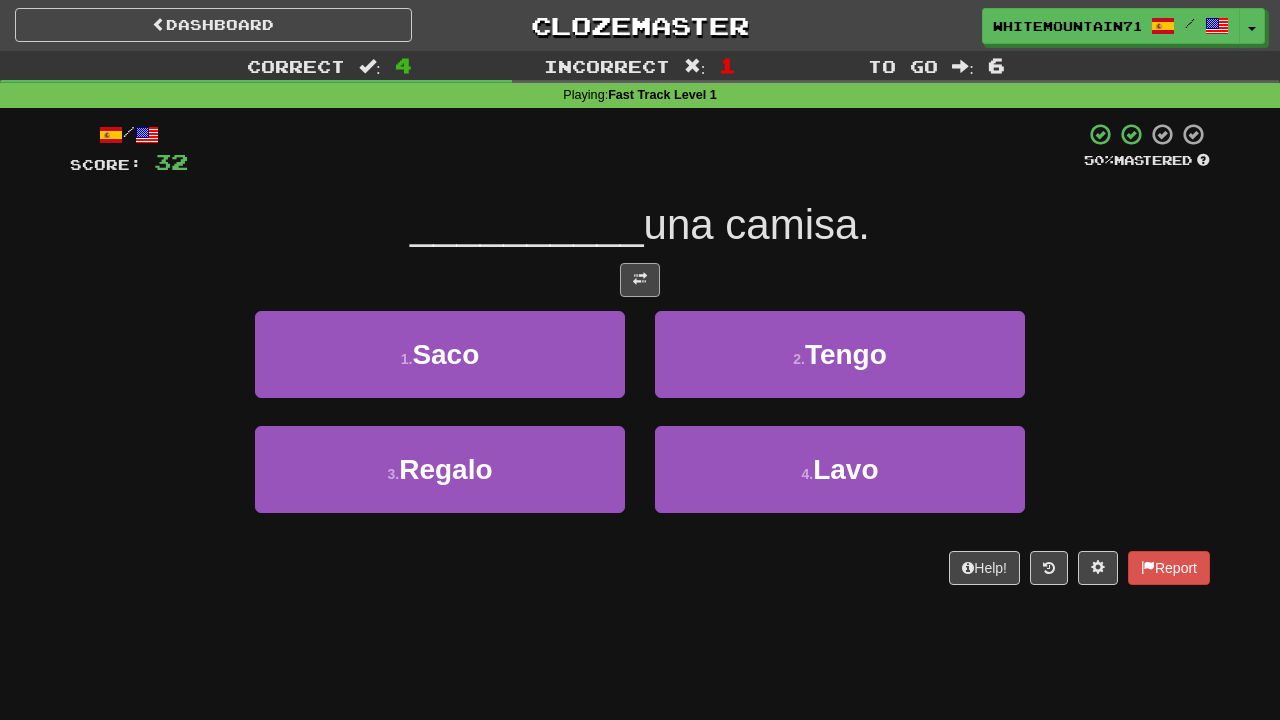 click at bounding box center [640, 280] 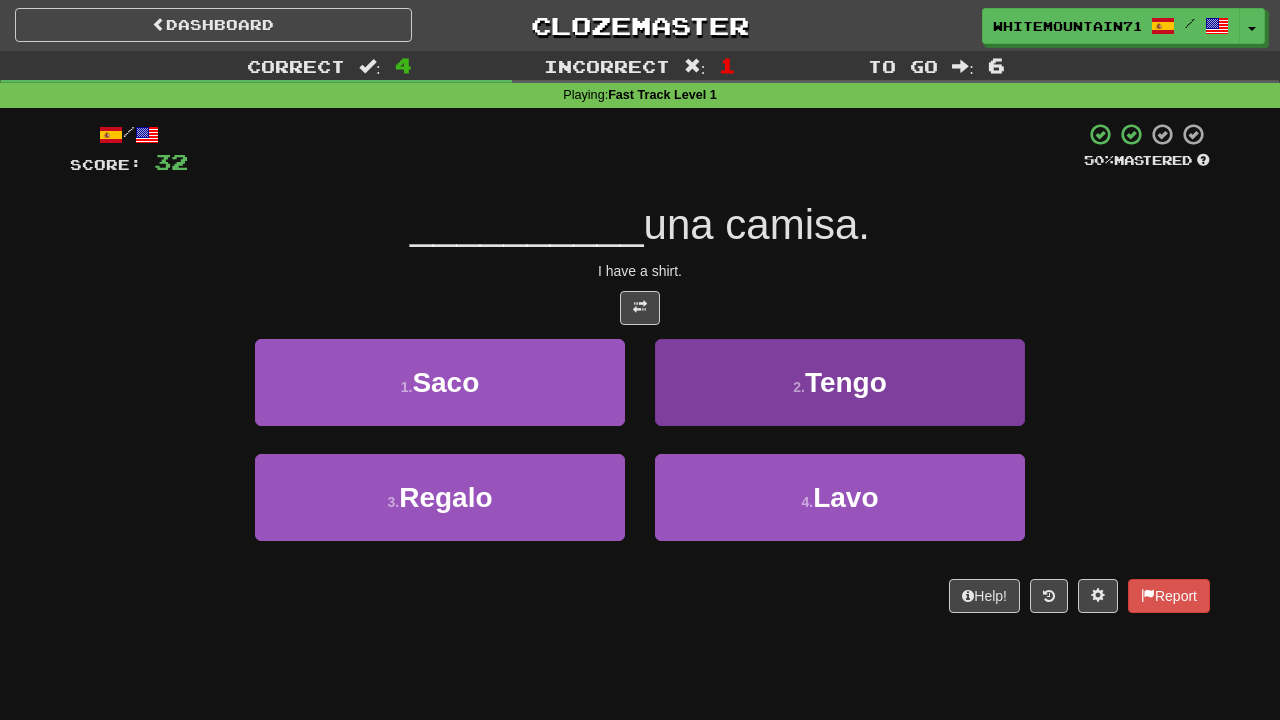 click on "2 .  Tengo" at bounding box center (840, 382) 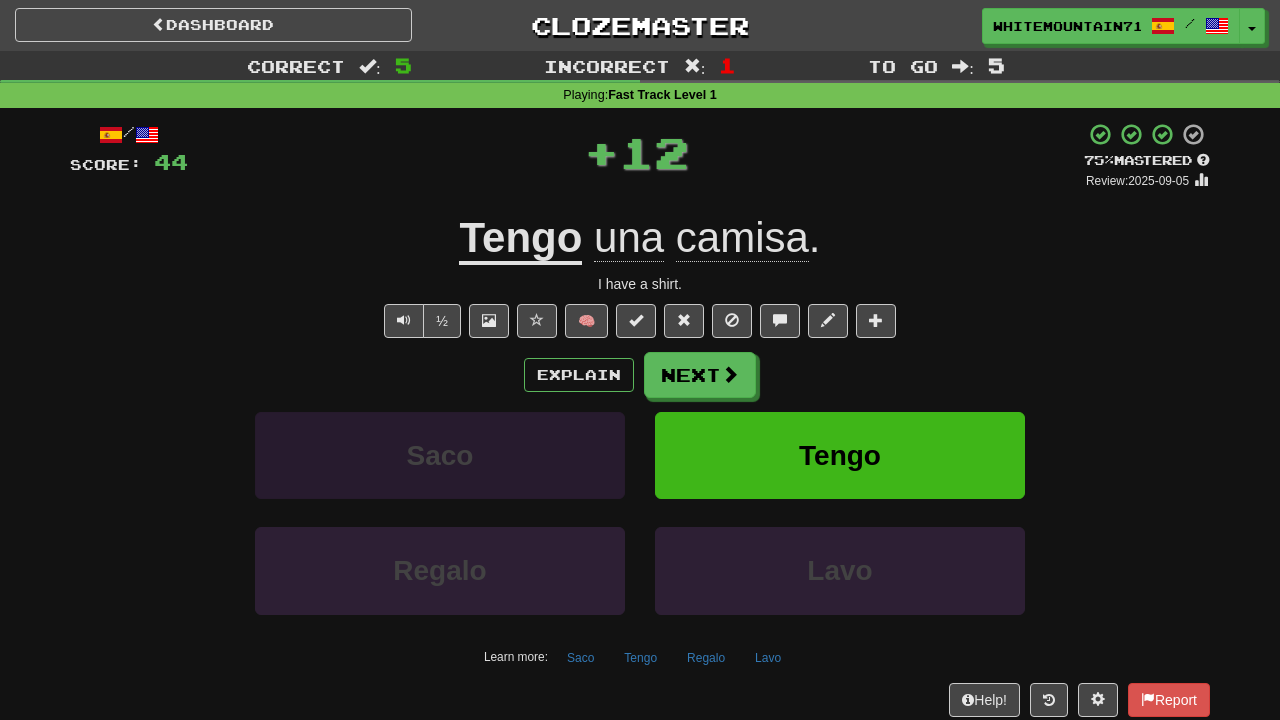 click on "Saco" at bounding box center (440, 455) 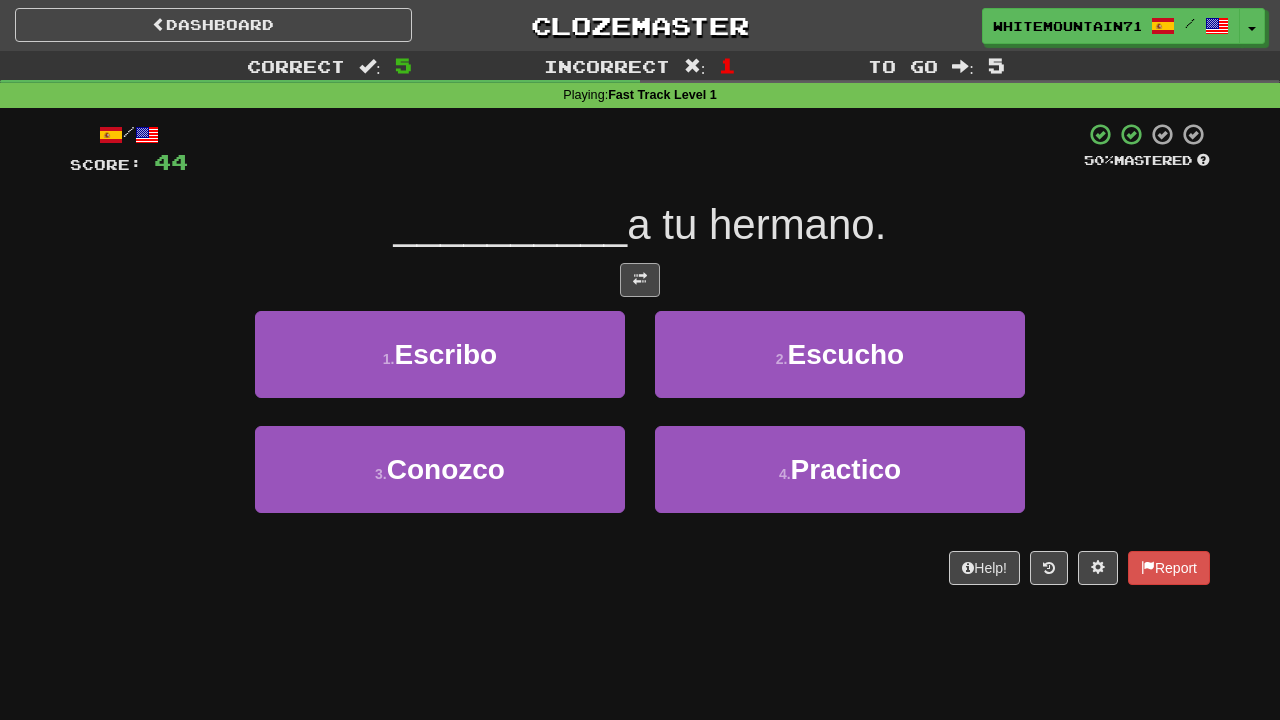 click at bounding box center [640, 279] 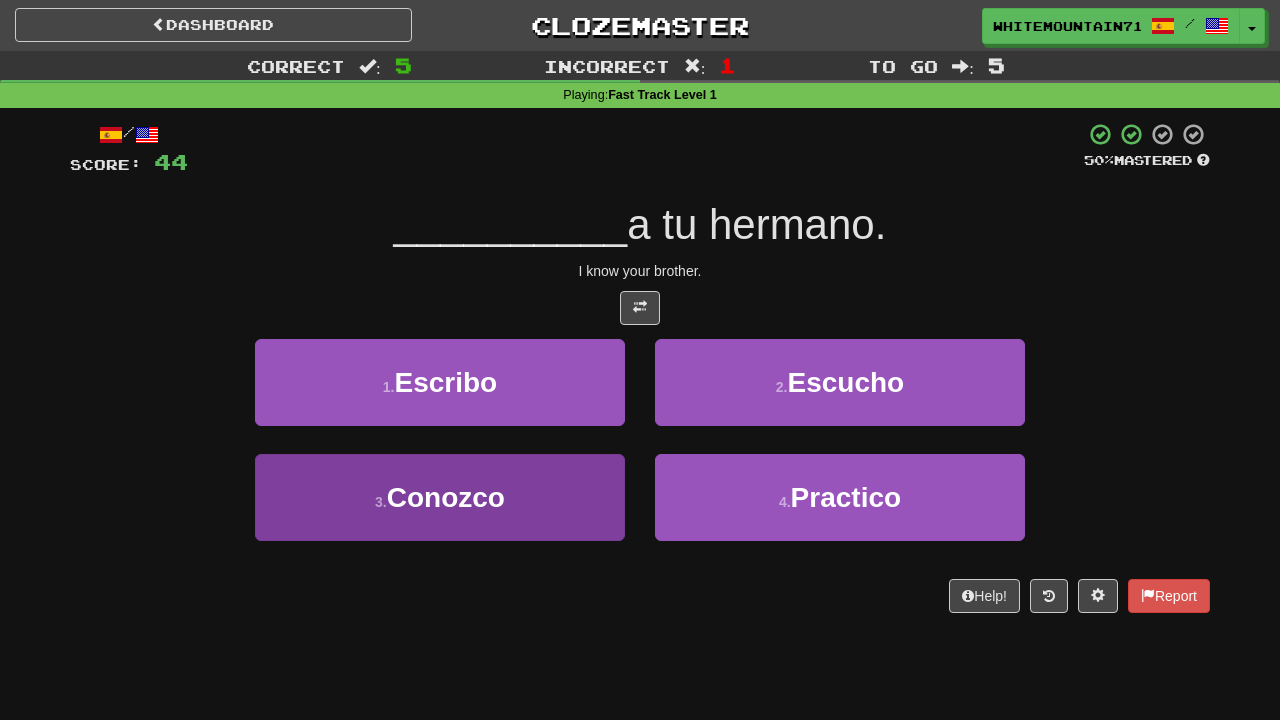 click on "3 .  Conozco" at bounding box center [440, 497] 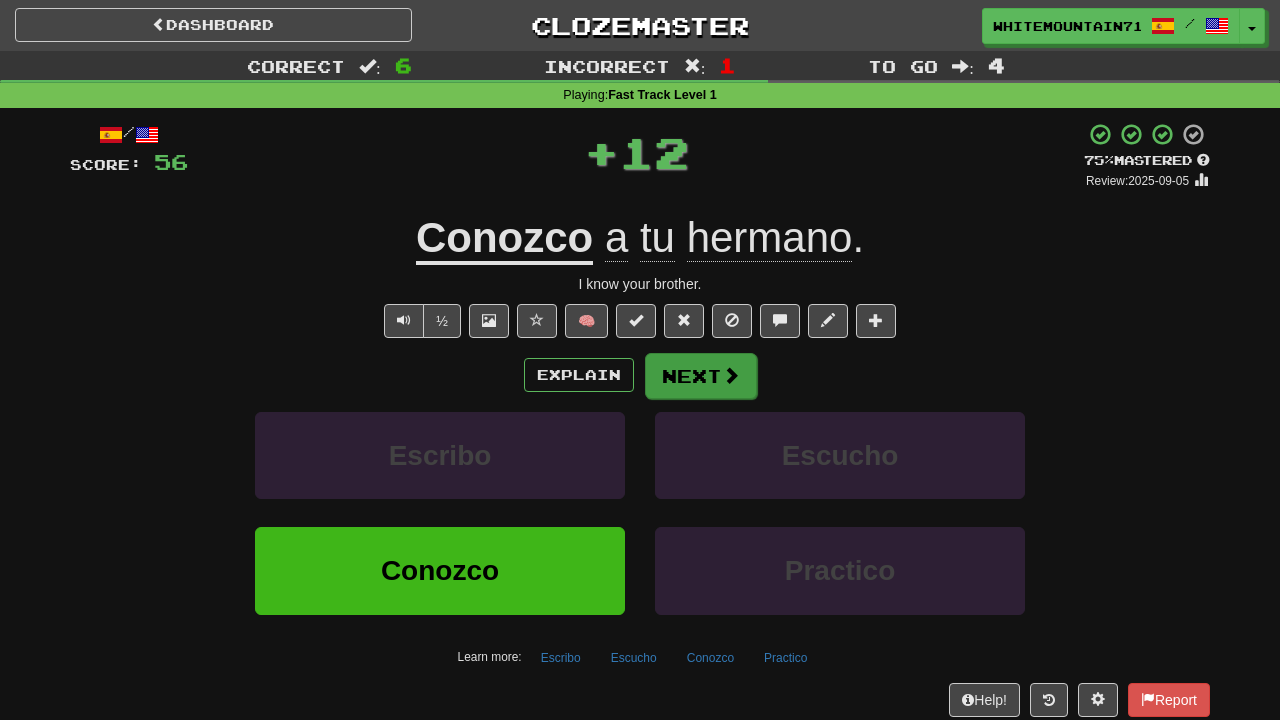 click at bounding box center (731, 375) 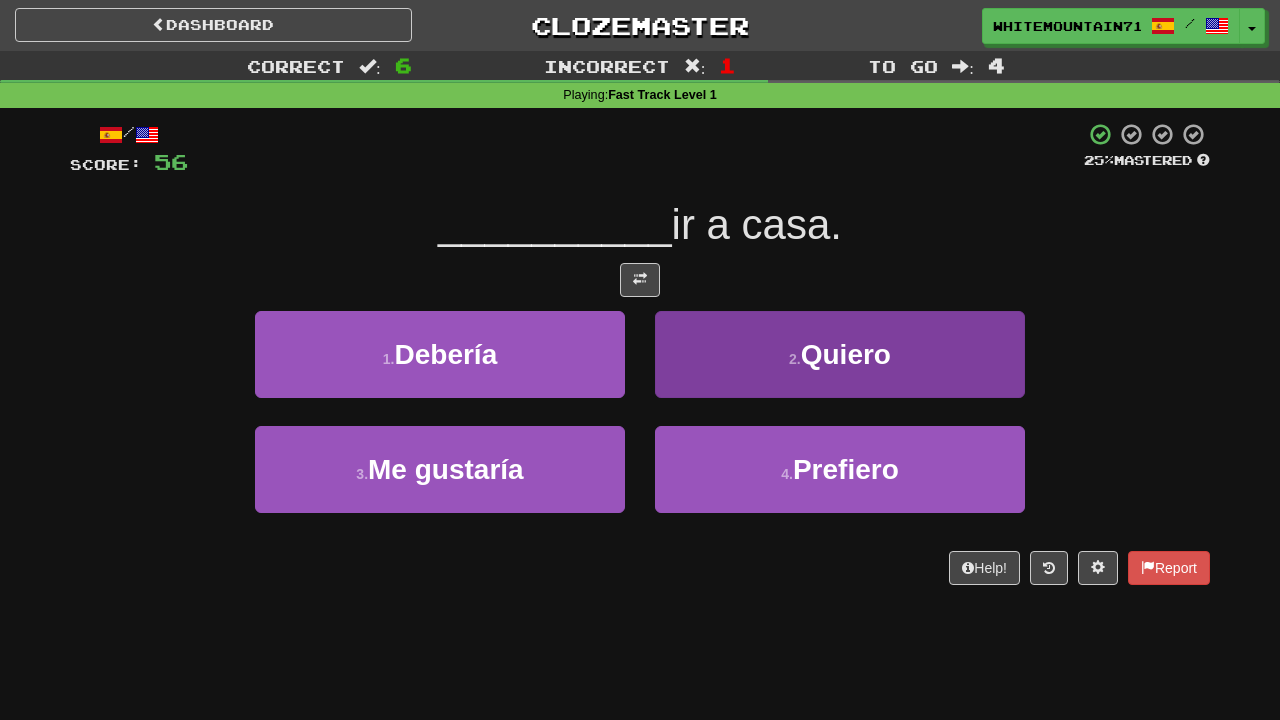 click on "2 .  Quiero" at bounding box center (840, 354) 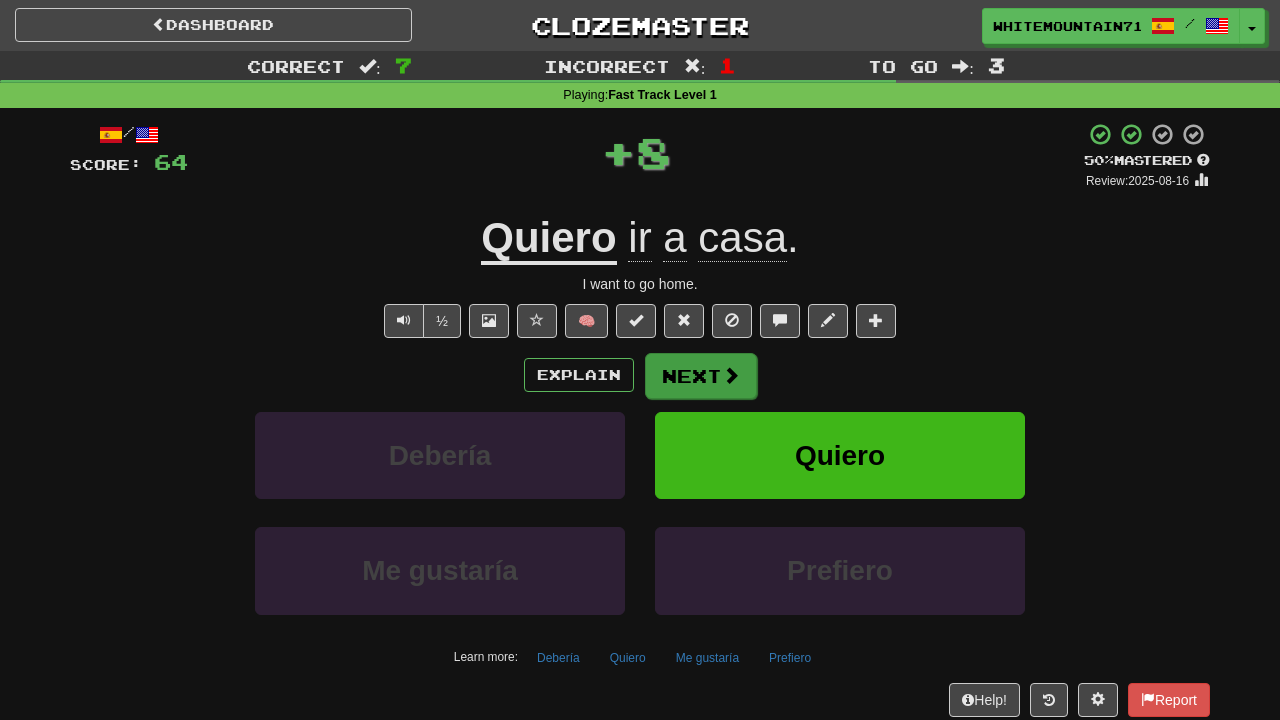 click on "Next" at bounding box center [701, 376] 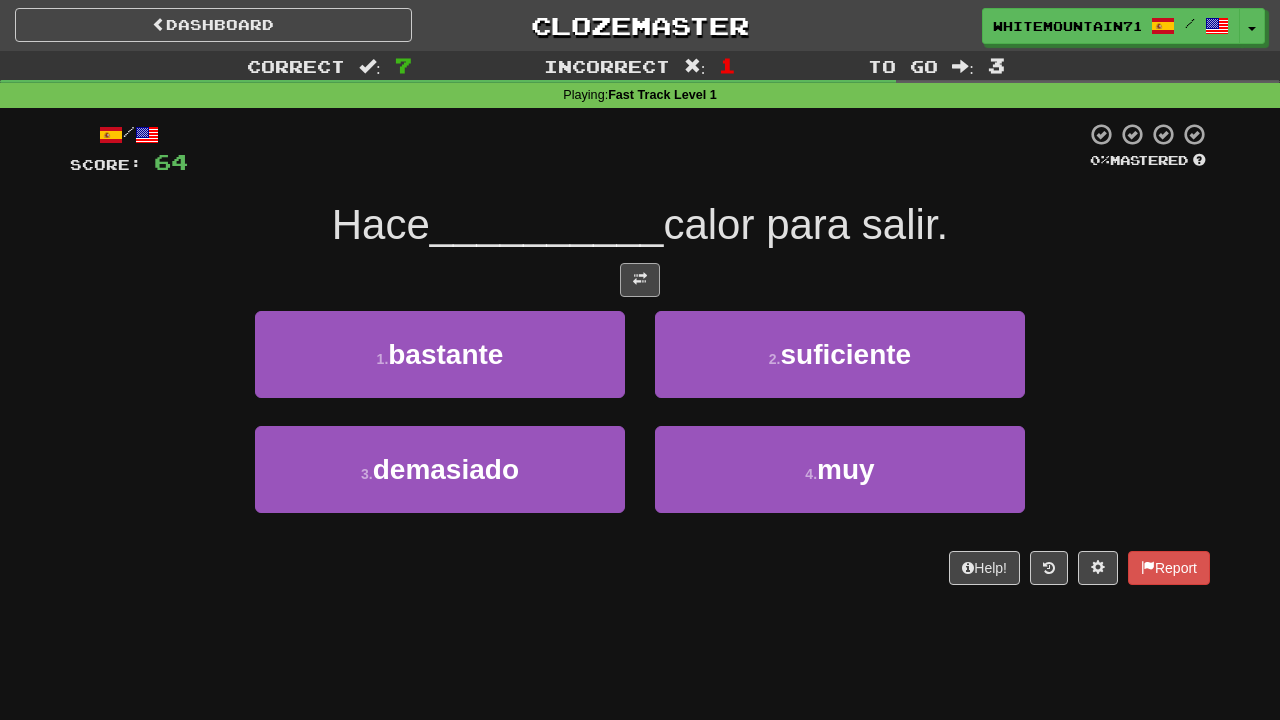 click at bounding box center [640, 279] 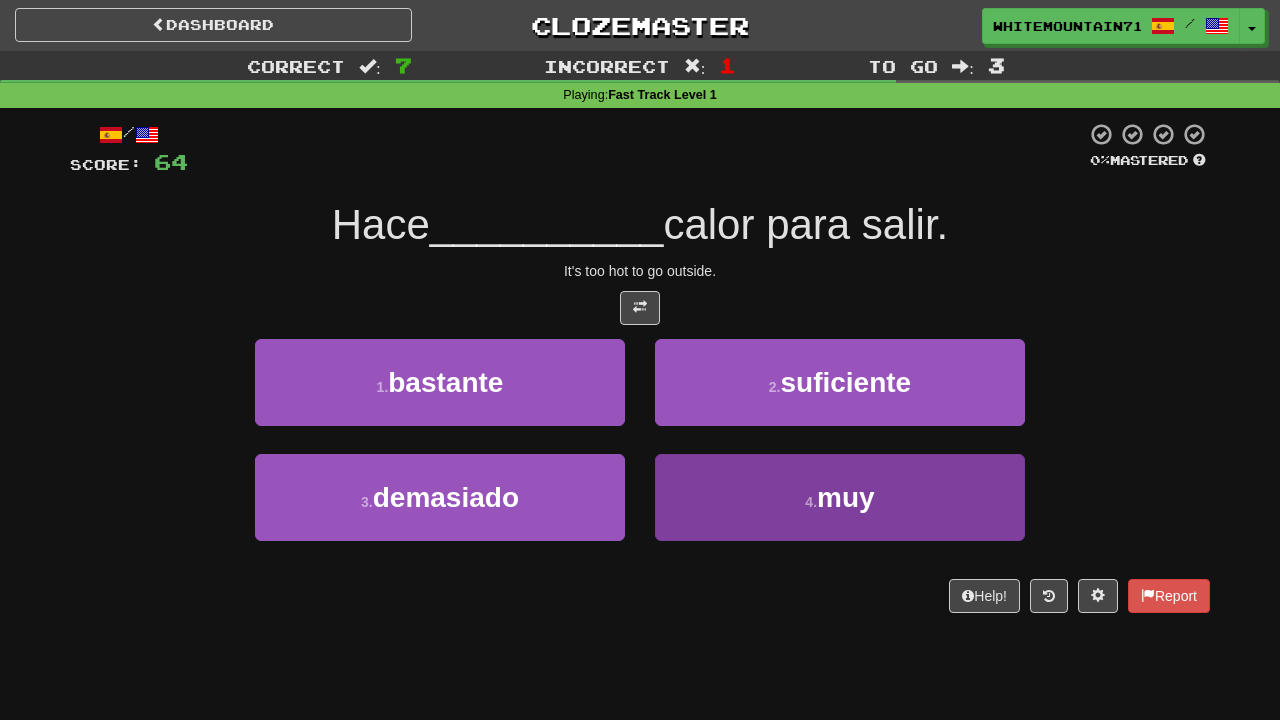 click on "4 .  muy" at bounding box center (840, 497) 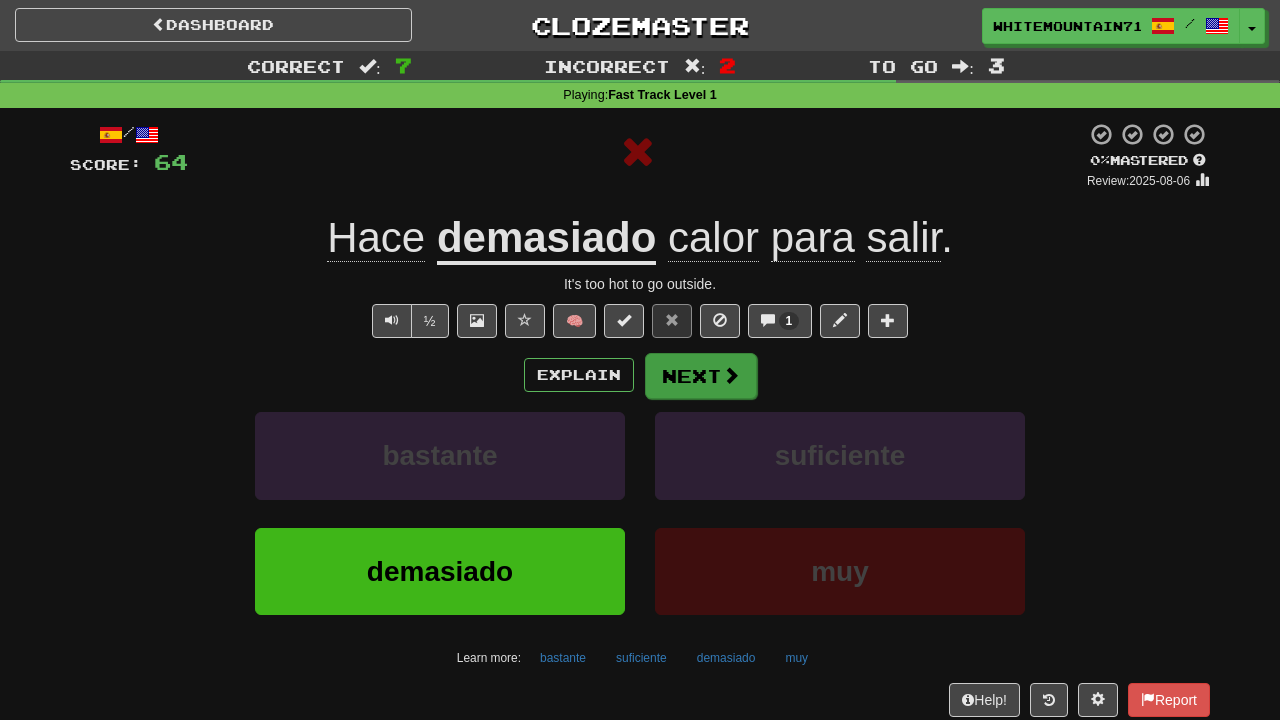 click on "Next" at bounding box center (701, 376) 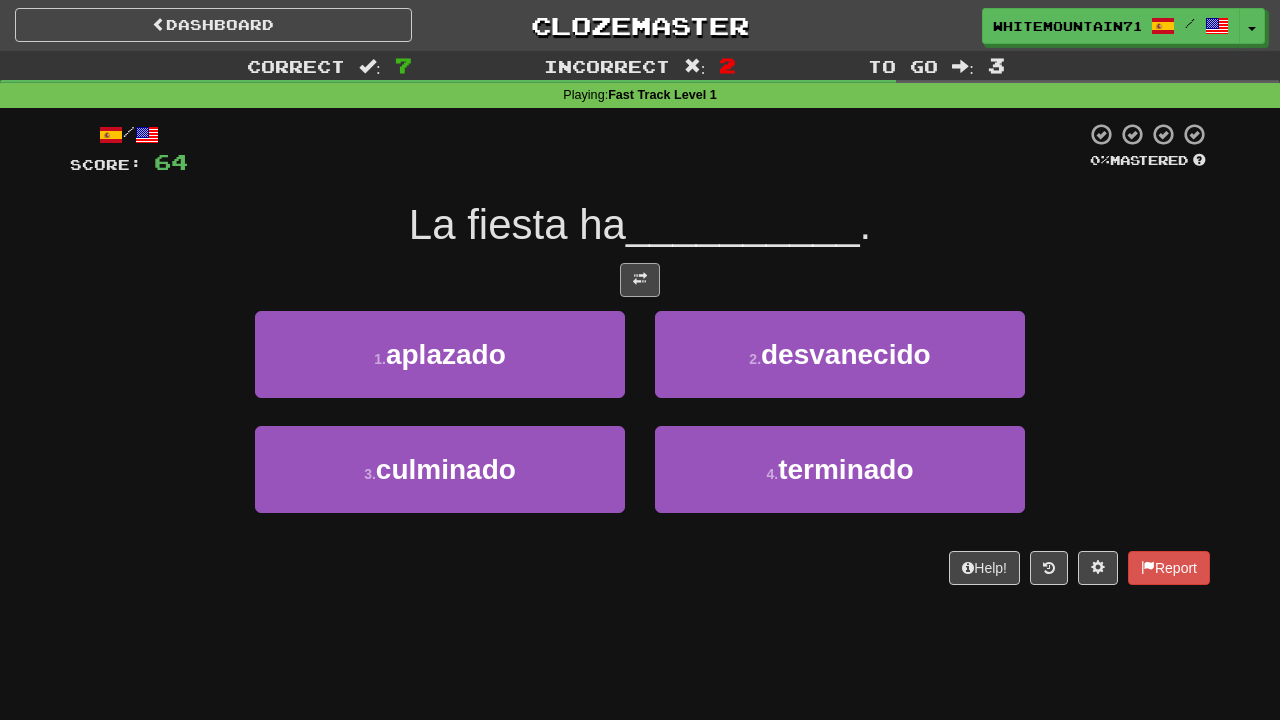 click at bounding box center (640, 280) 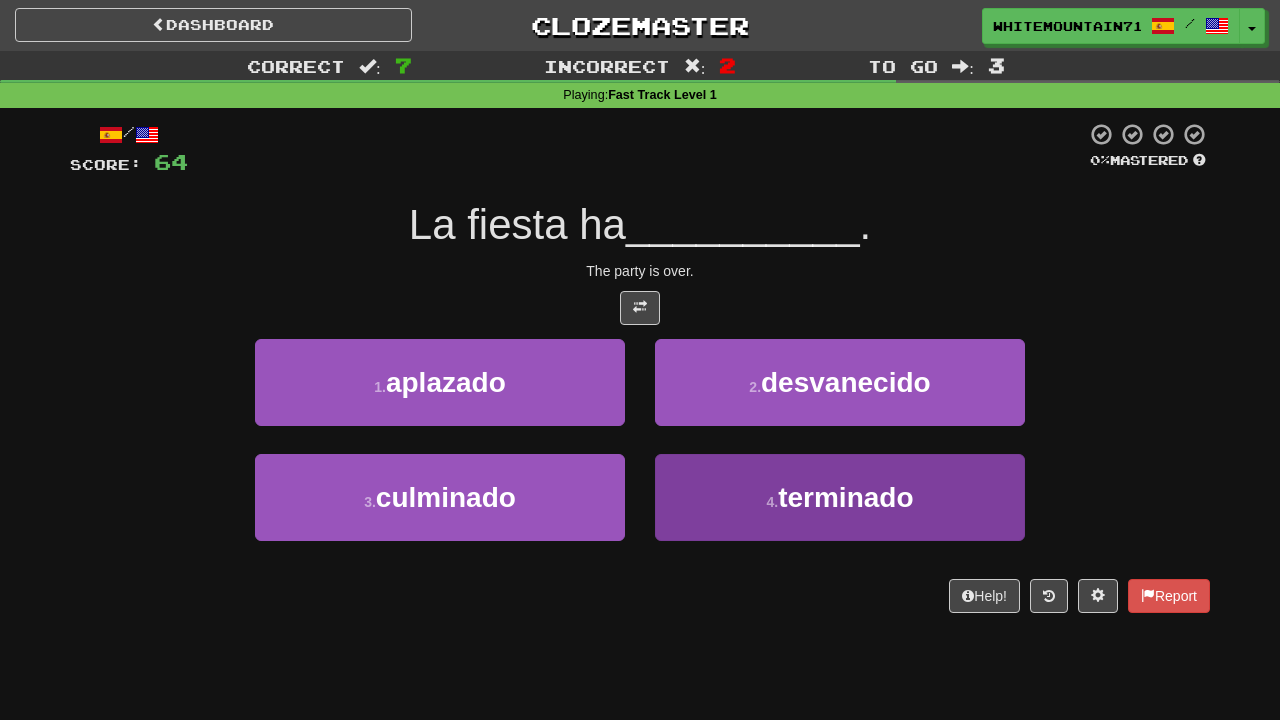 click on "4 .  terminado" at bounding box center (840, 497) 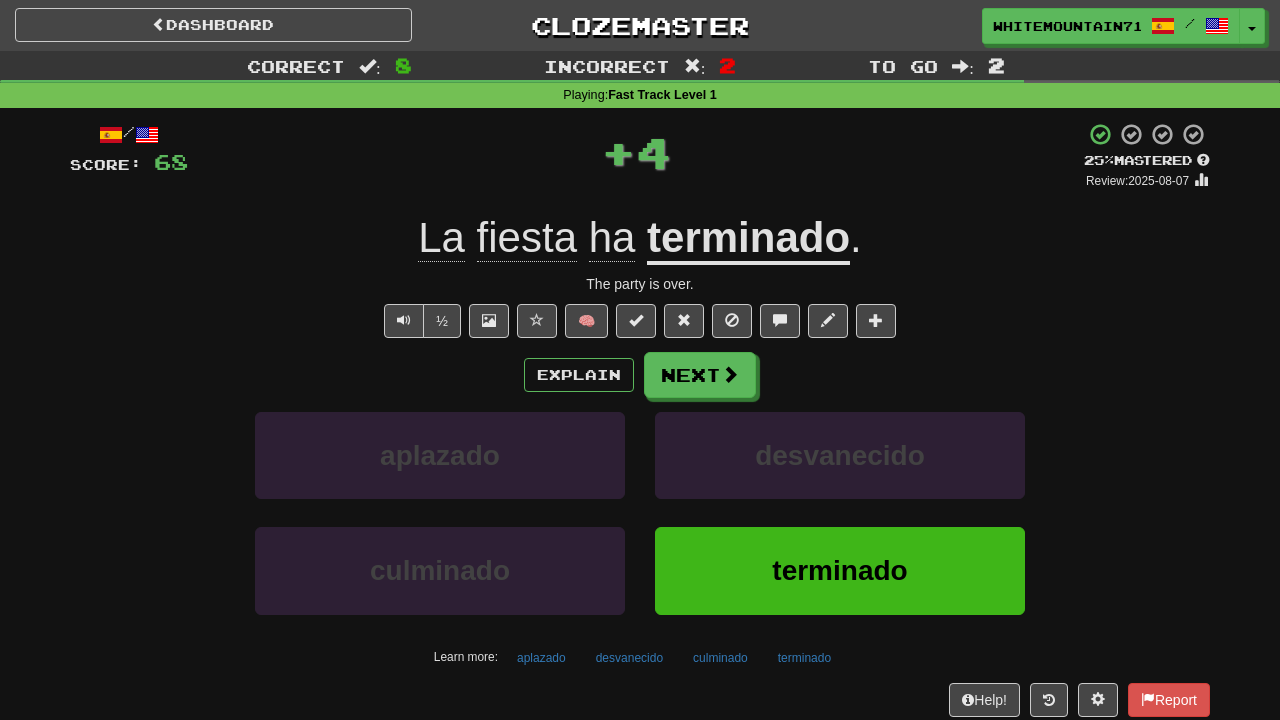 click on "ha" 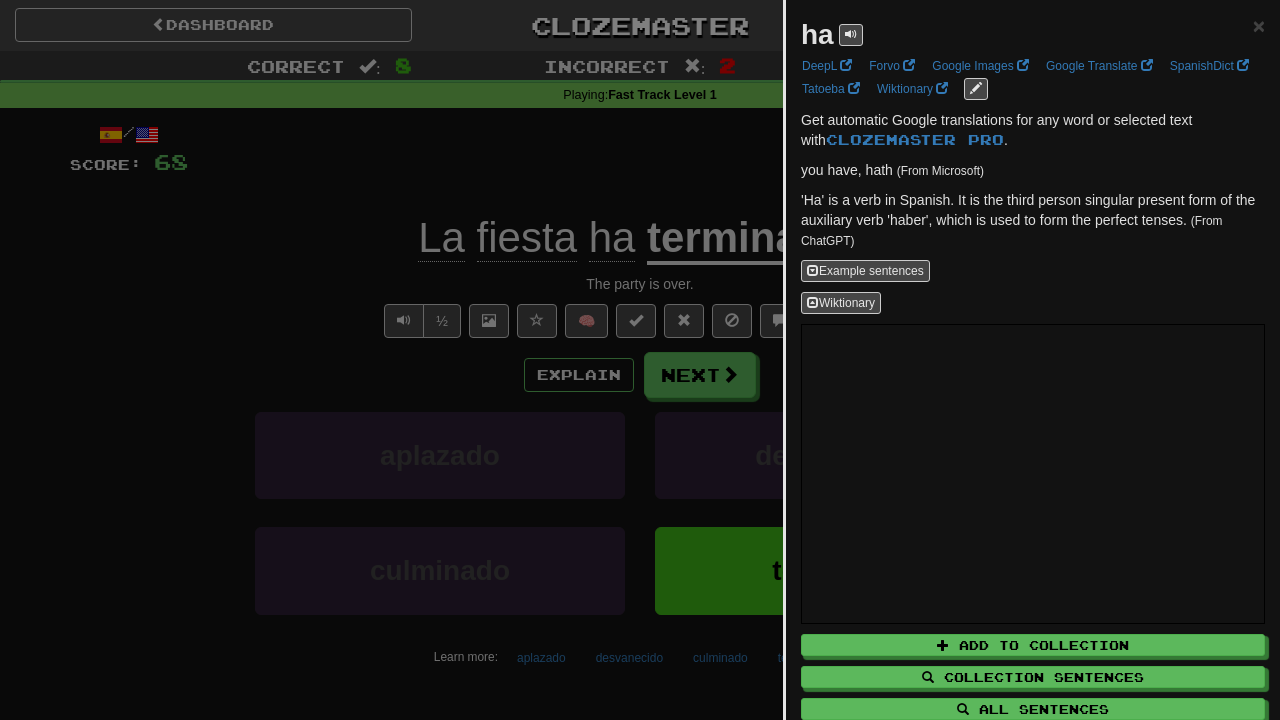 click at bounding box center (640, 360) 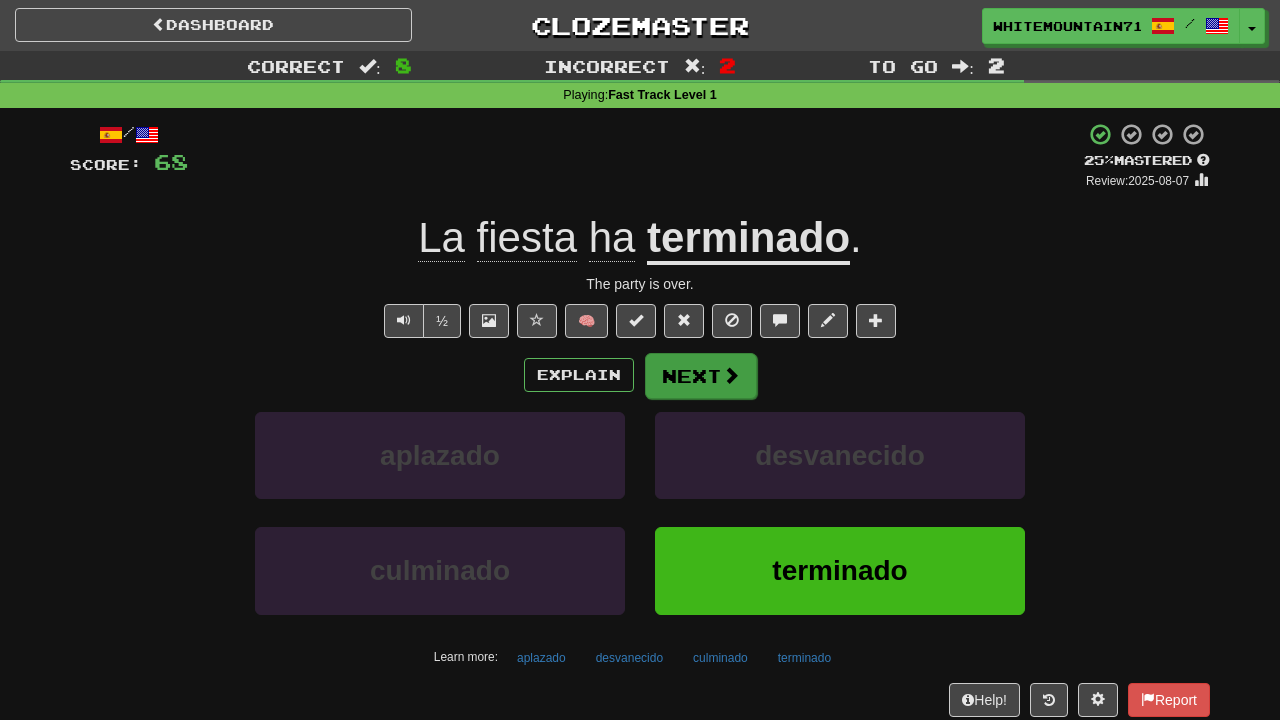 click on "Next" at bounding box center [701, 376] 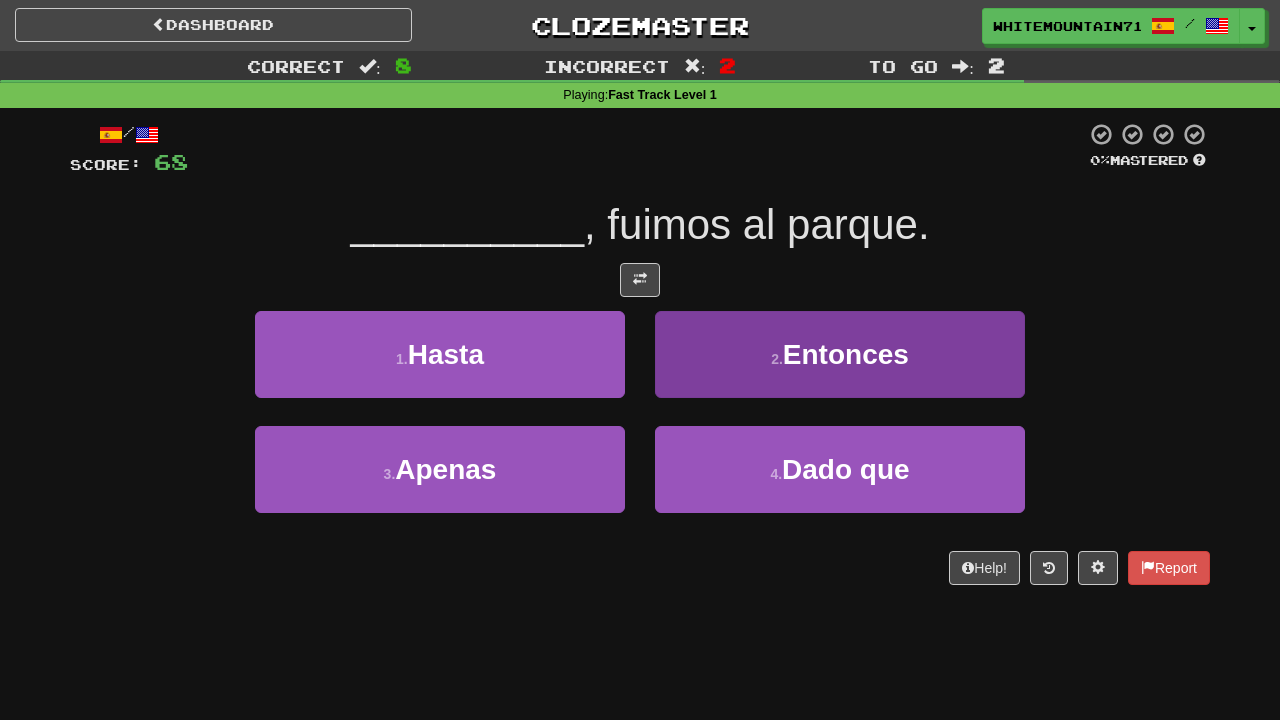 click on "2 .  Entonces" at bounding box center (840, 354) 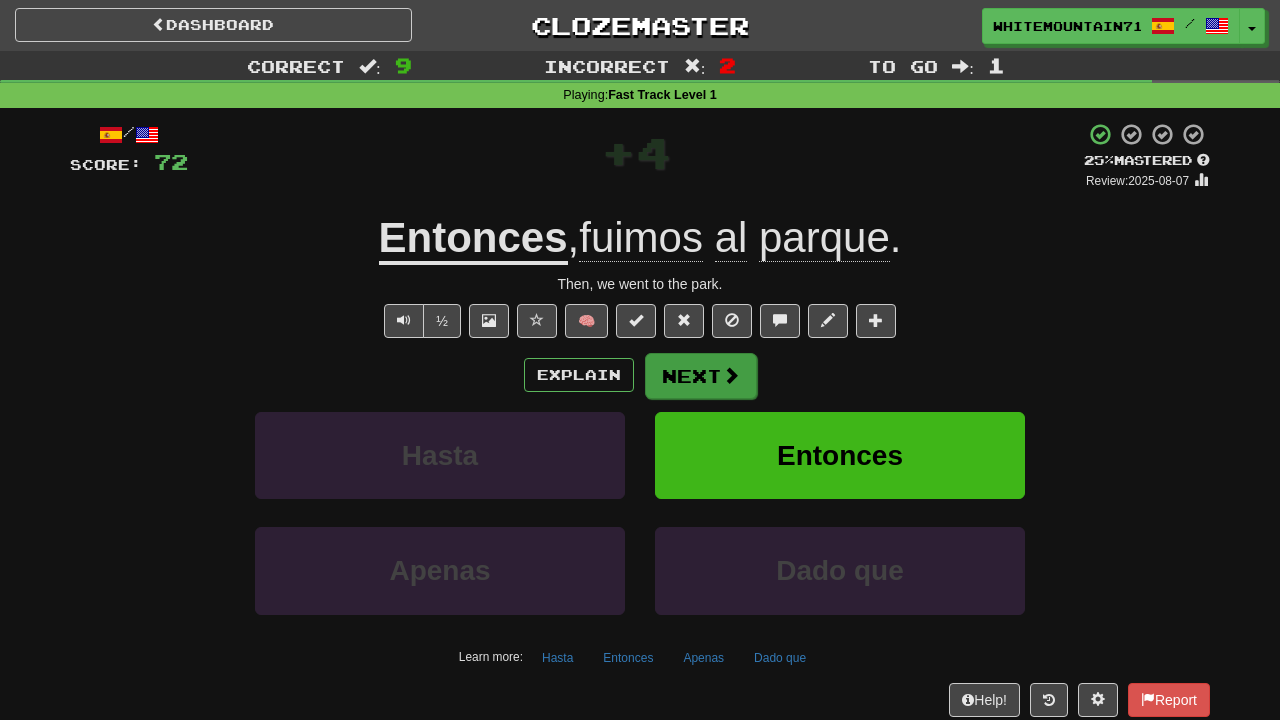 click on "Next" at bounding box center (701, 376) 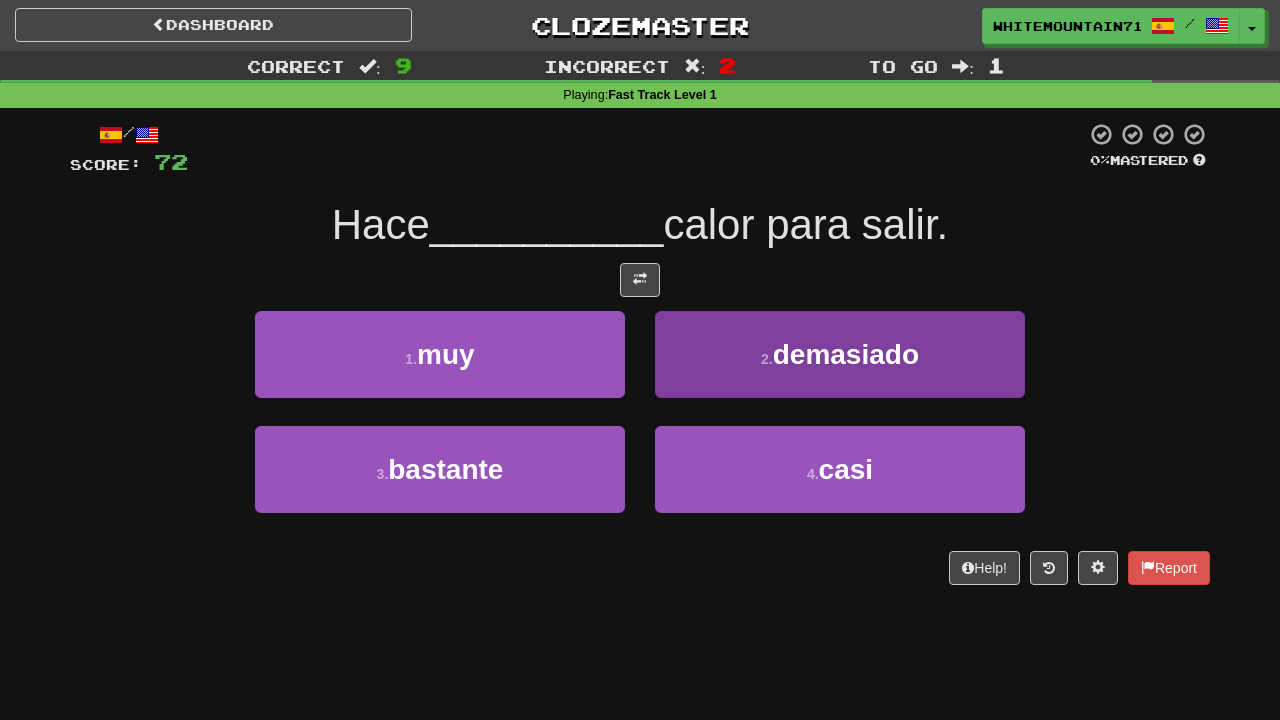 click on "2 .  demasiado" at bounding box center [840, 354] 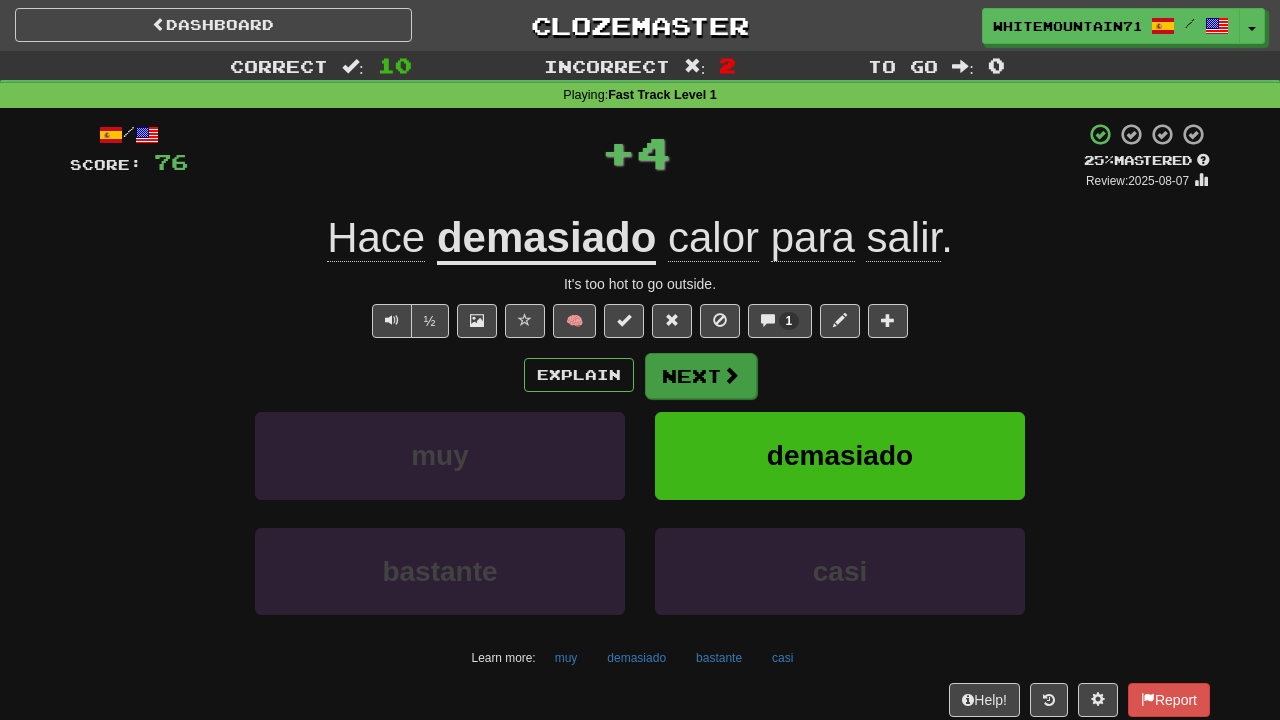 click at bounding box center [731, 375] 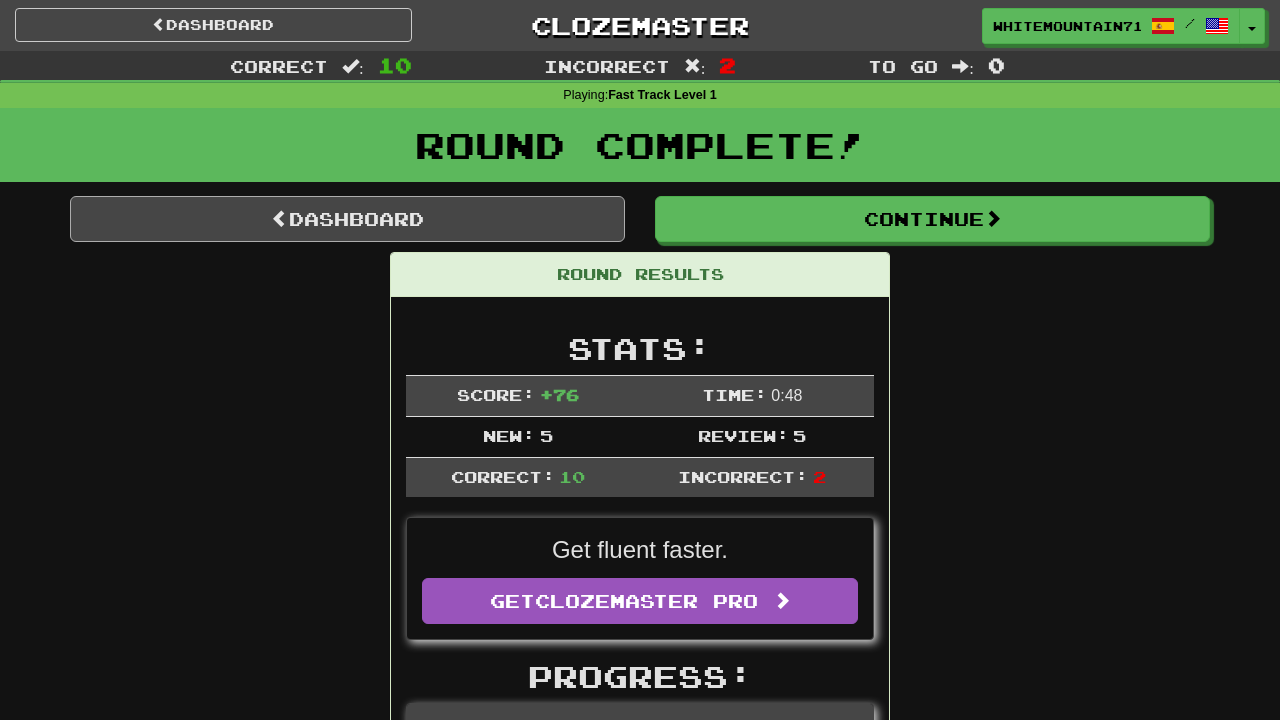 click on "Dashboard" at bounding box center [347, 219] 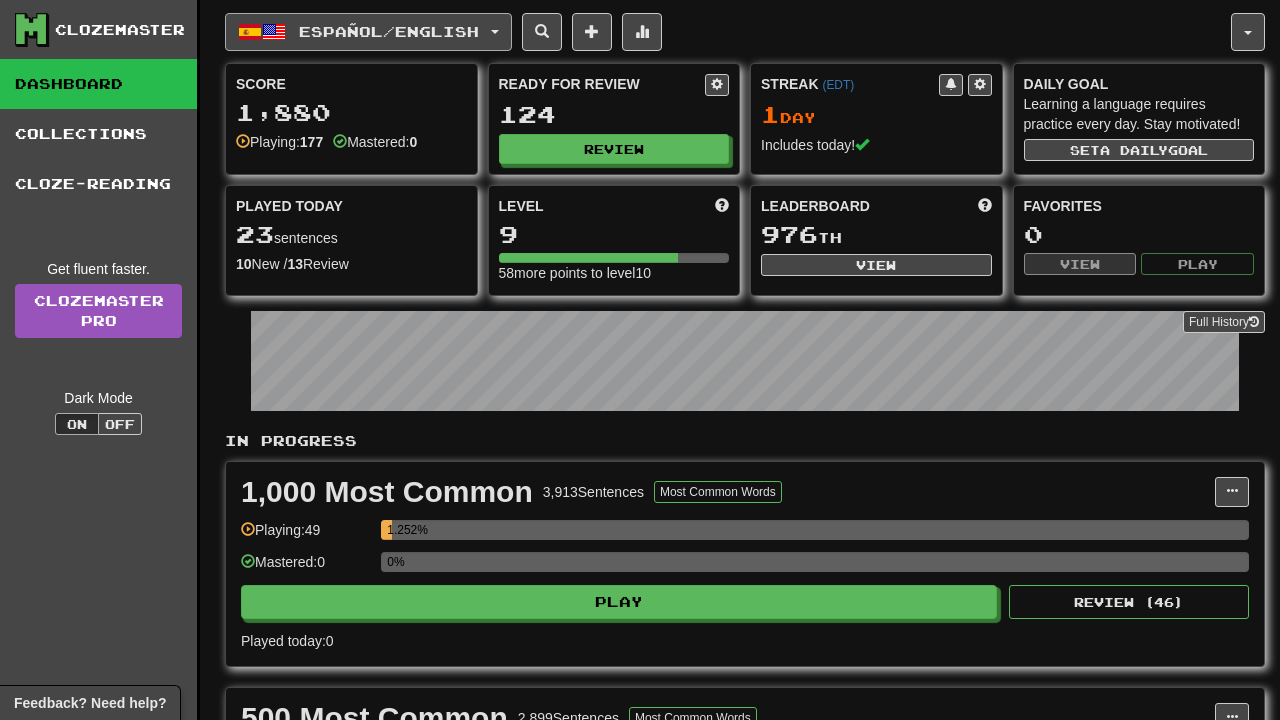 scroll, scrollTop: 0, scrollLeft: 0, axis: both 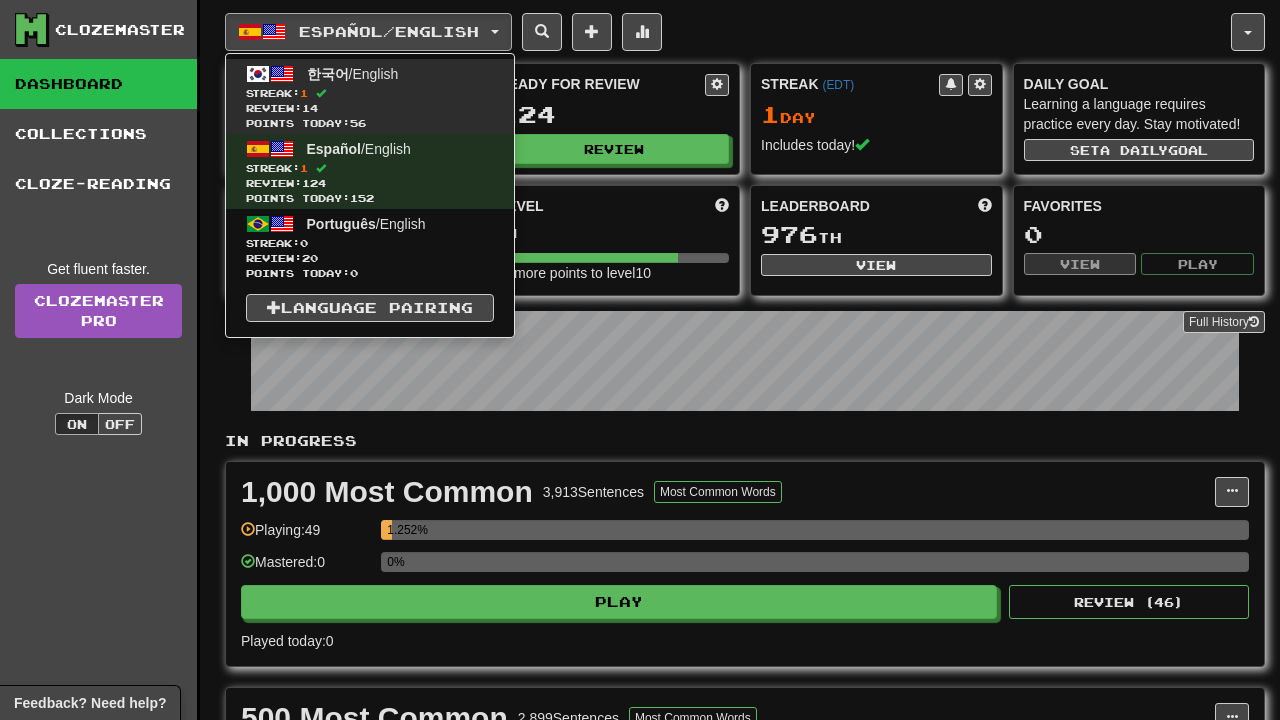 click on "Streak:  1" at bounding box center [370, 93] 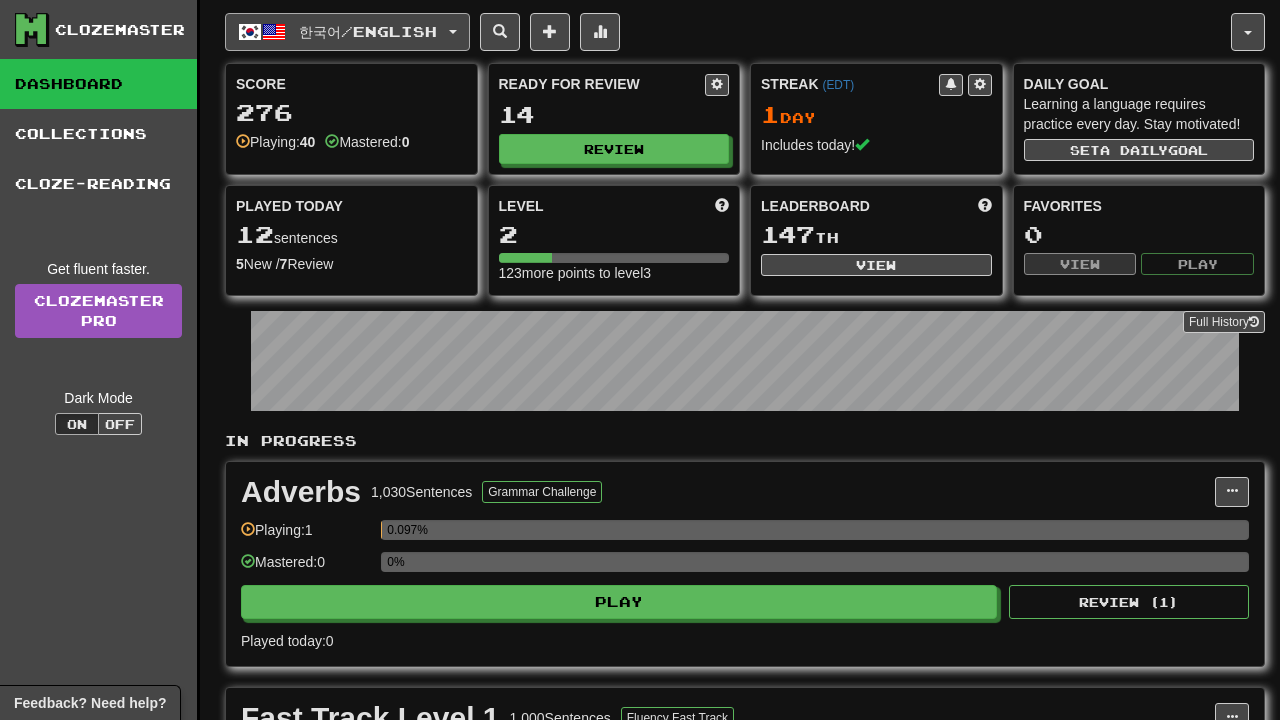 scroll, scrollTop: 0, scrollLeft: 0, axis: both 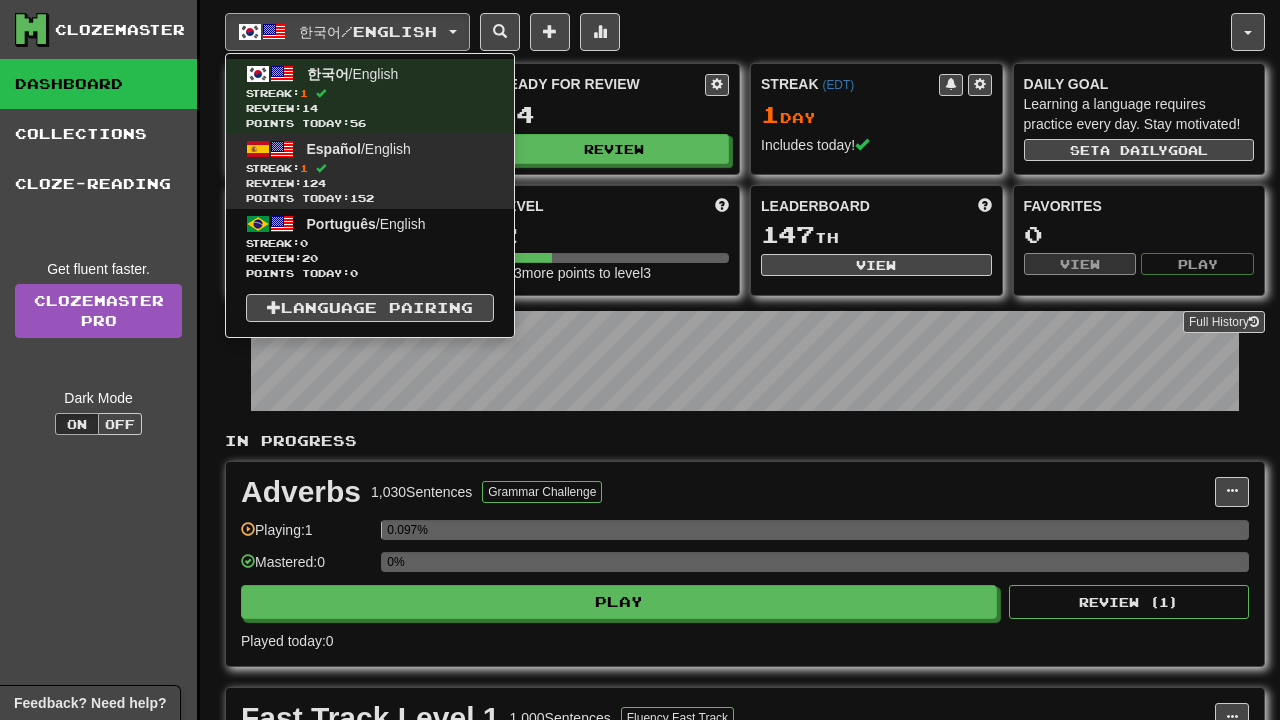 click on "Streak:  1" at bounding box center (370, 168) 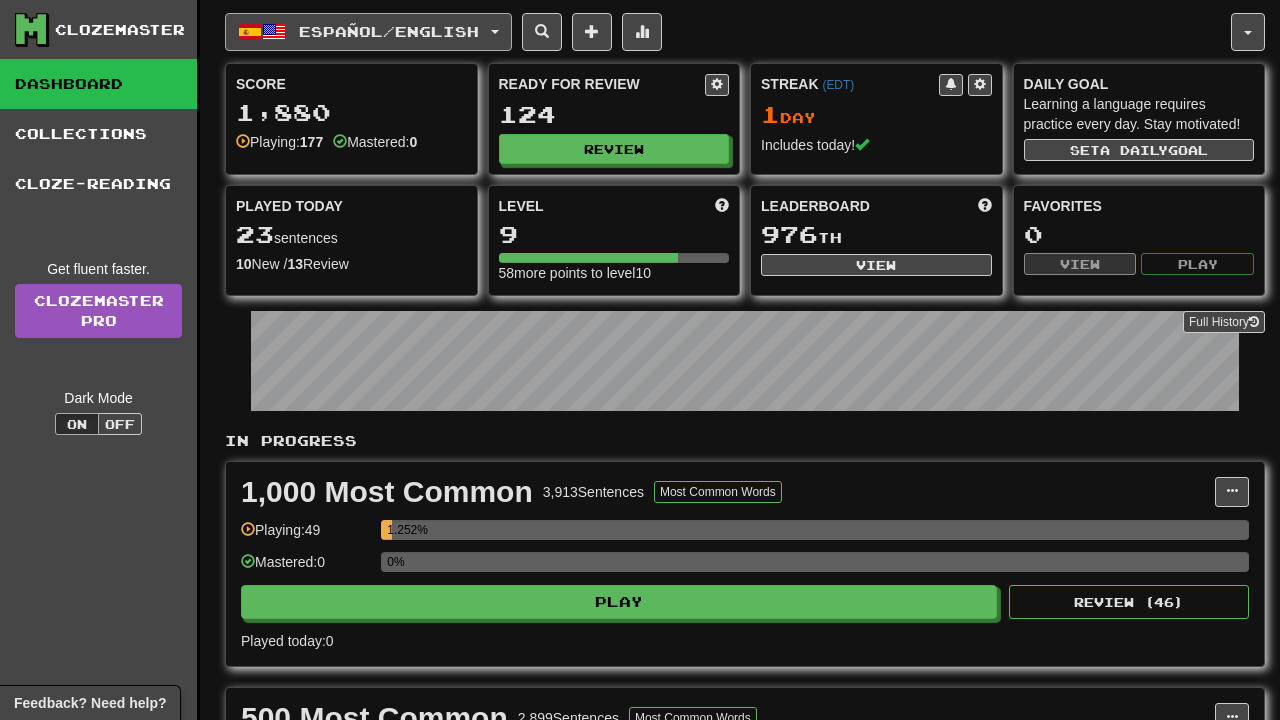 scroll, scrollTop: 0, scrollLeft: 0, axis: both 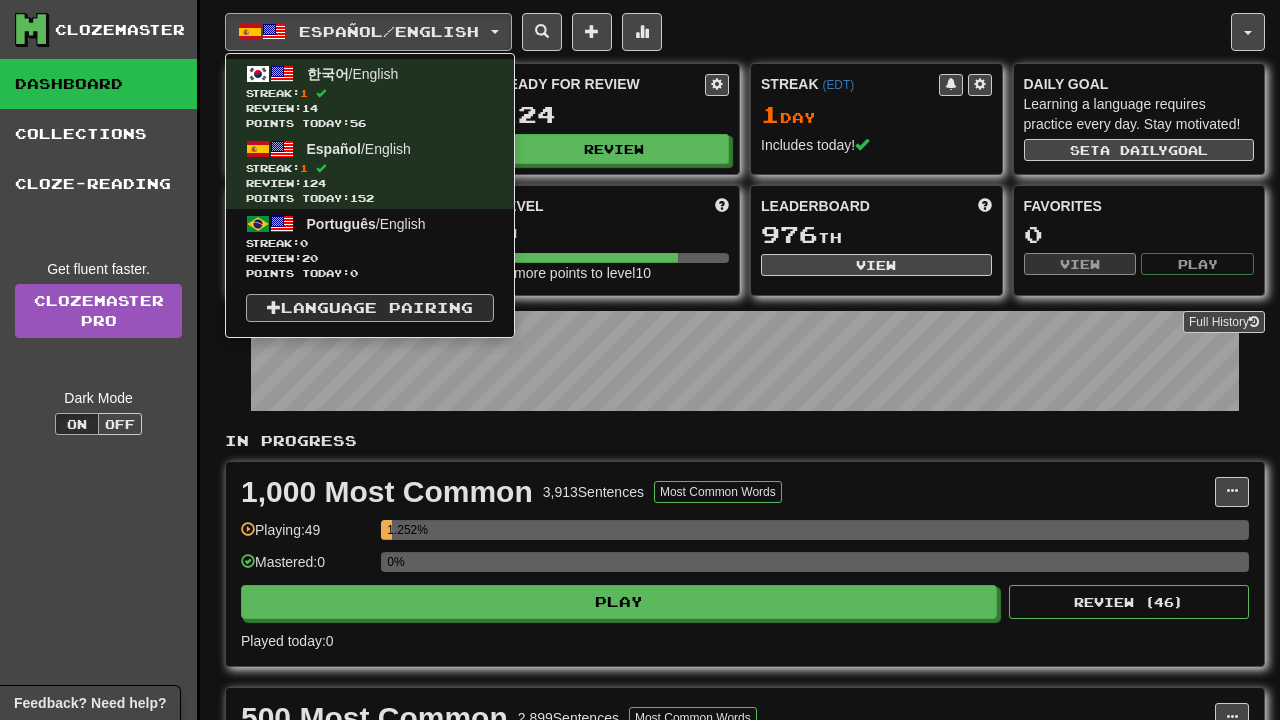 click on "Language Pairing" at bounding box center (370, 308) 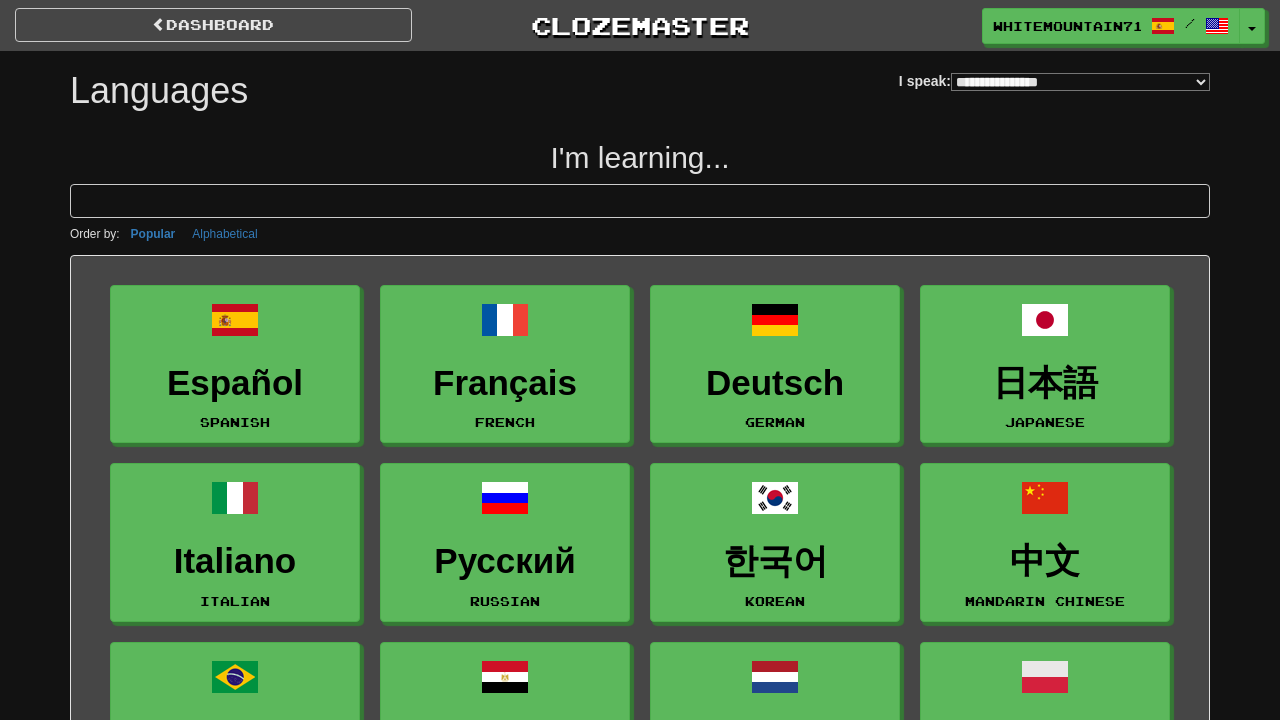 select on "*******" 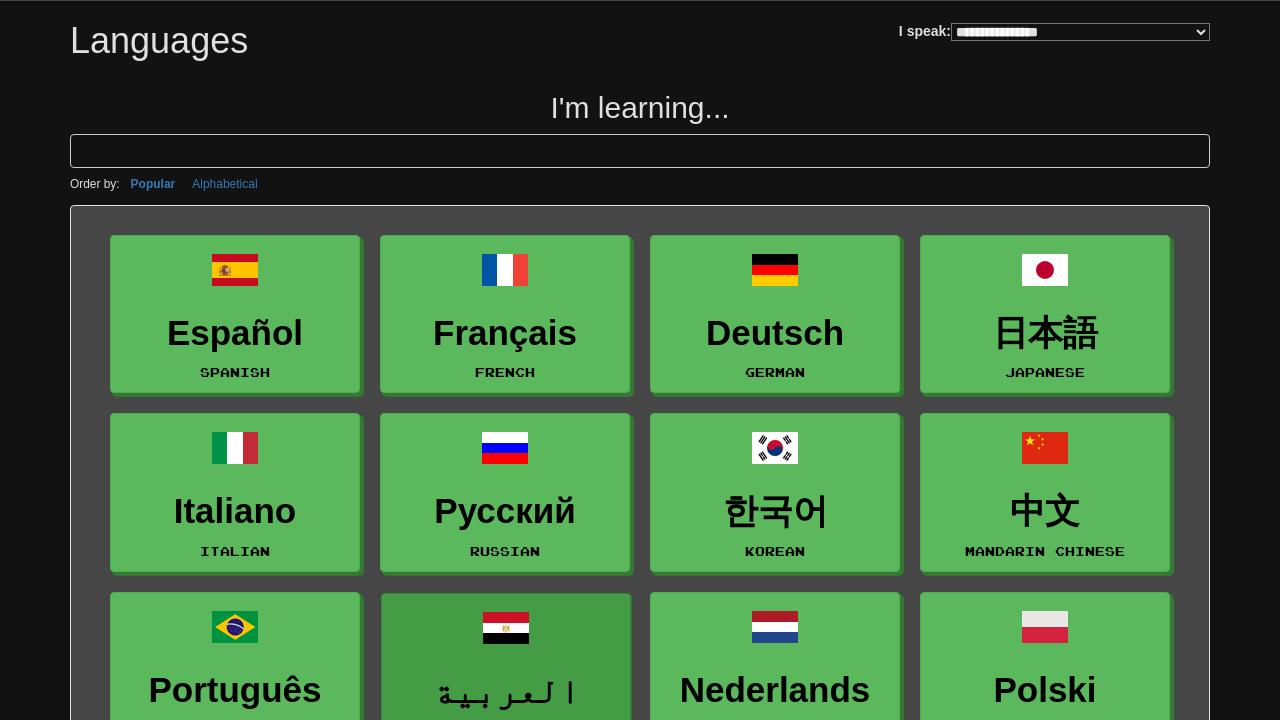 scroll, scrollTop: 57, scrollLeft: 0, axis: vertical 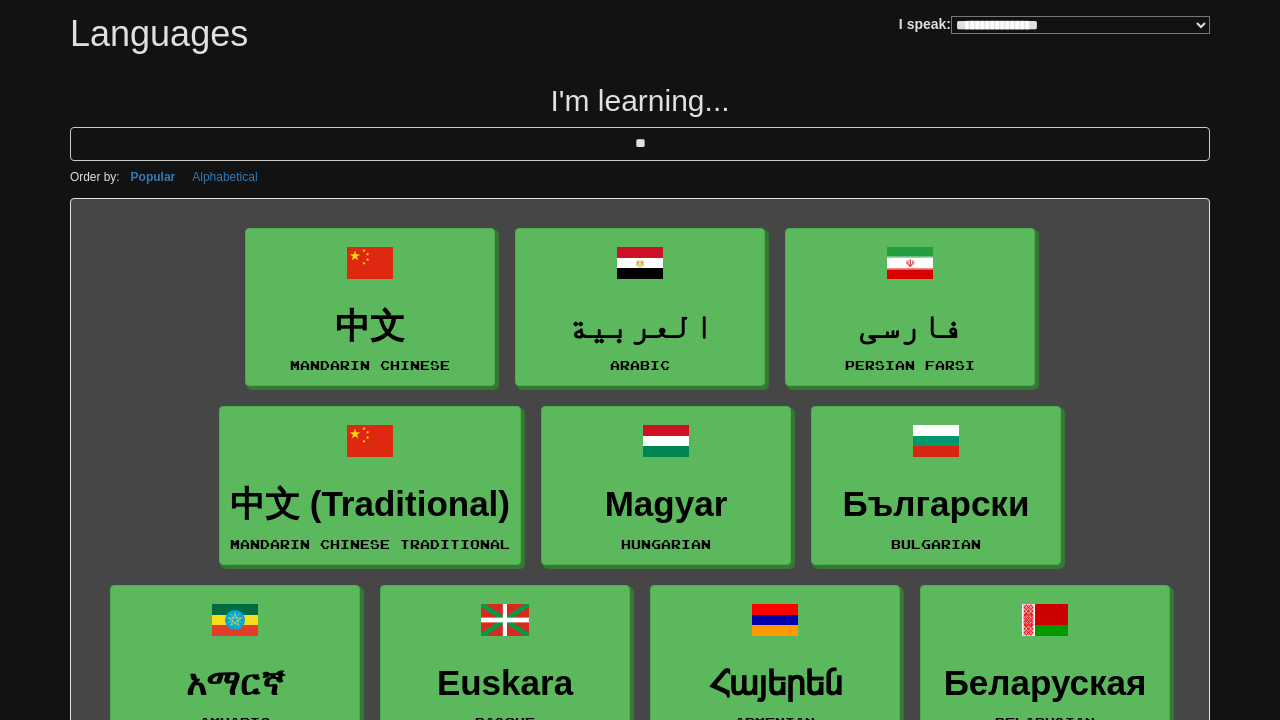 type on "*" 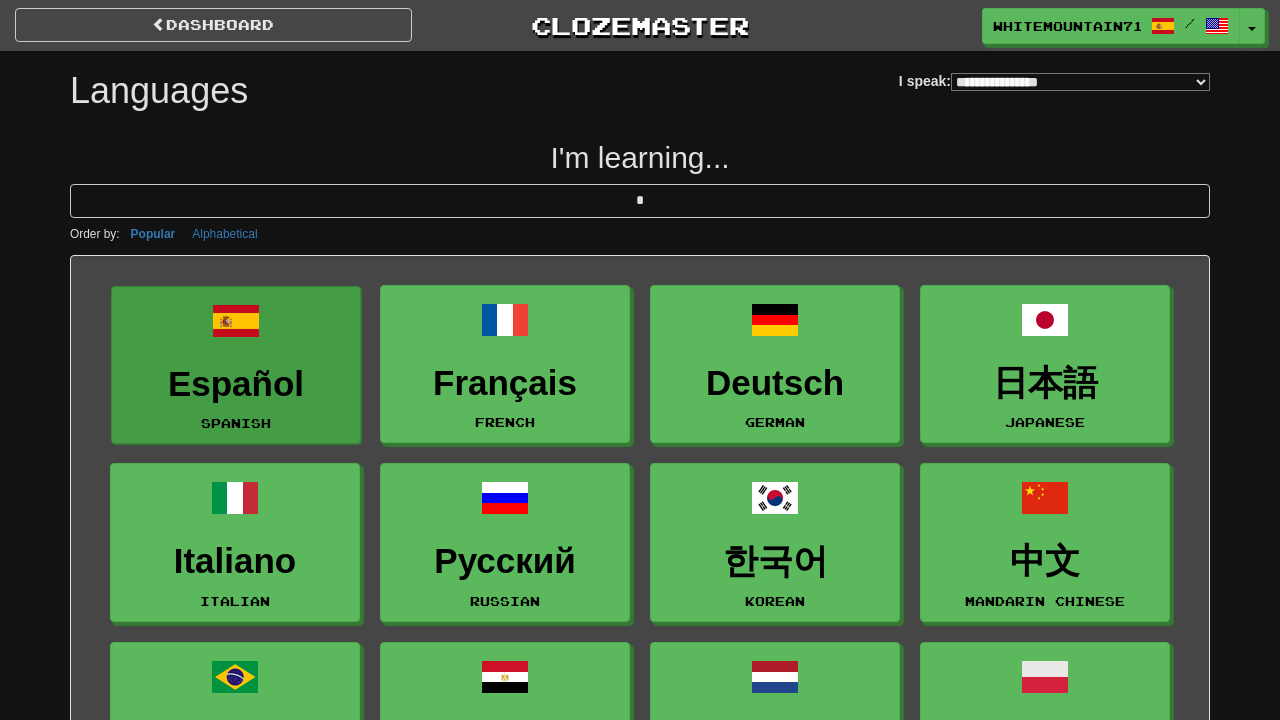 scroll, scrollTop: 0, scrollLeft: 0, axis: both 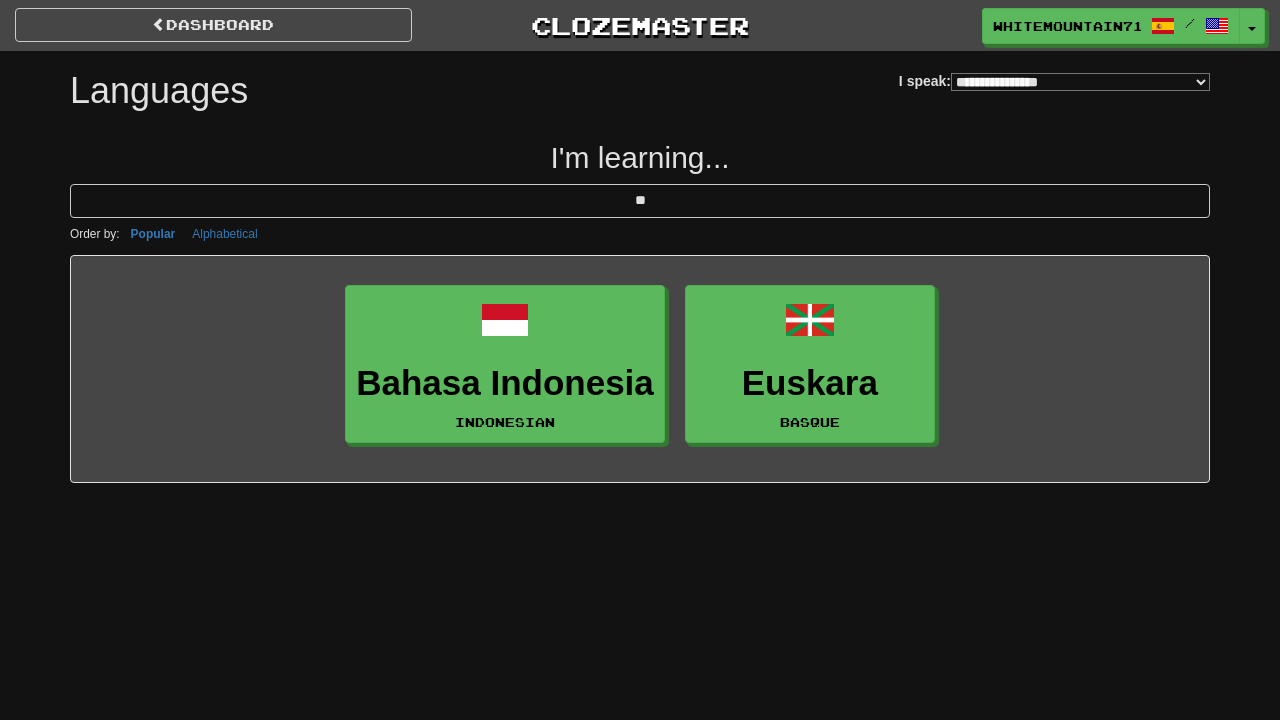 type on "*" 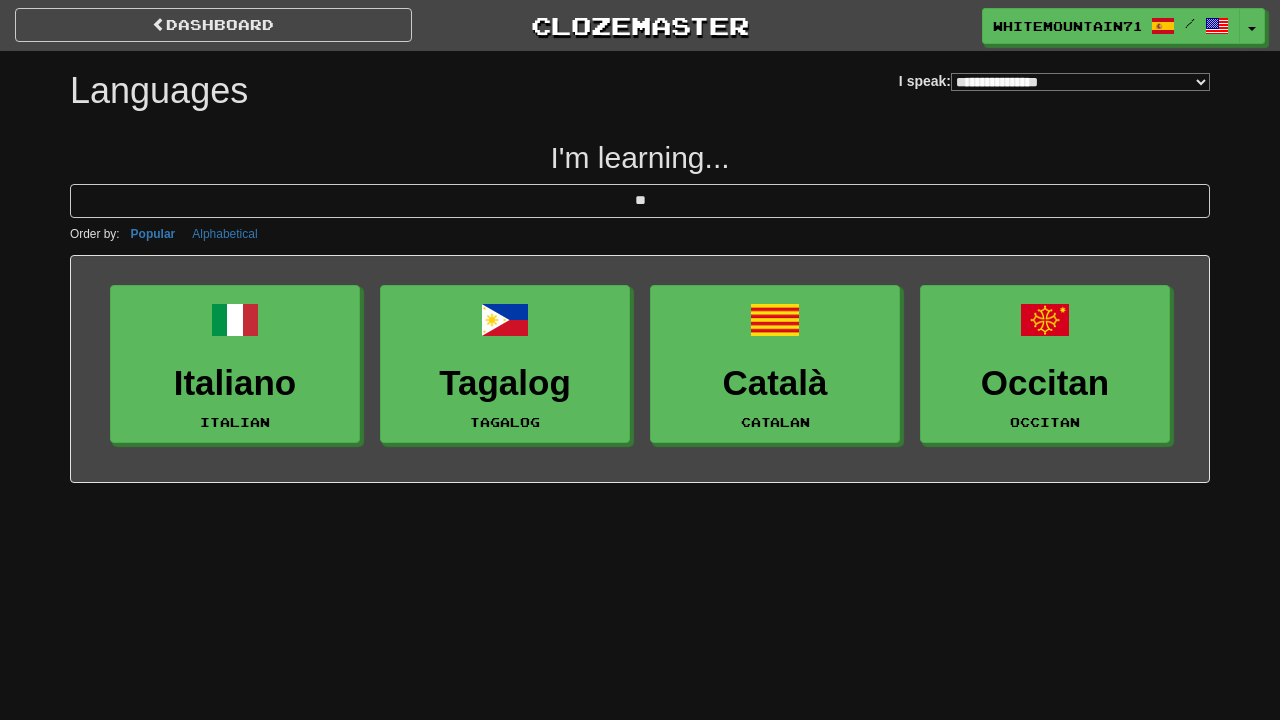 type on "*" 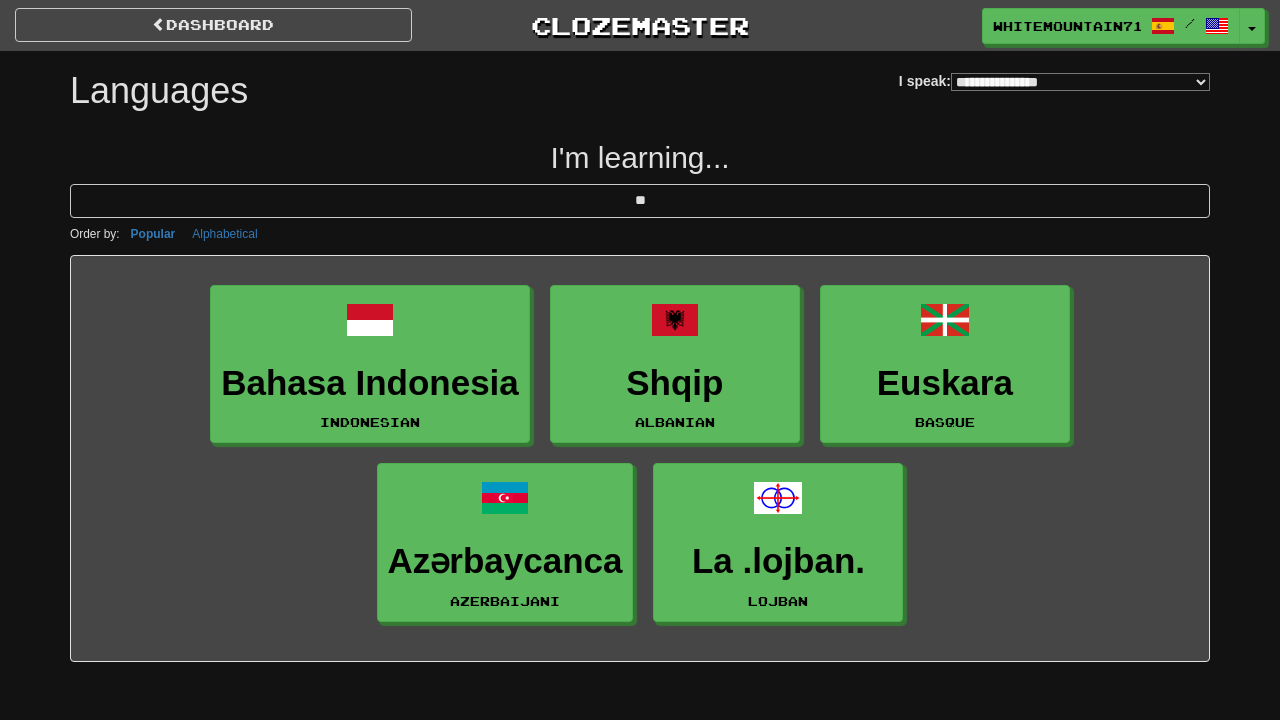type on "*" 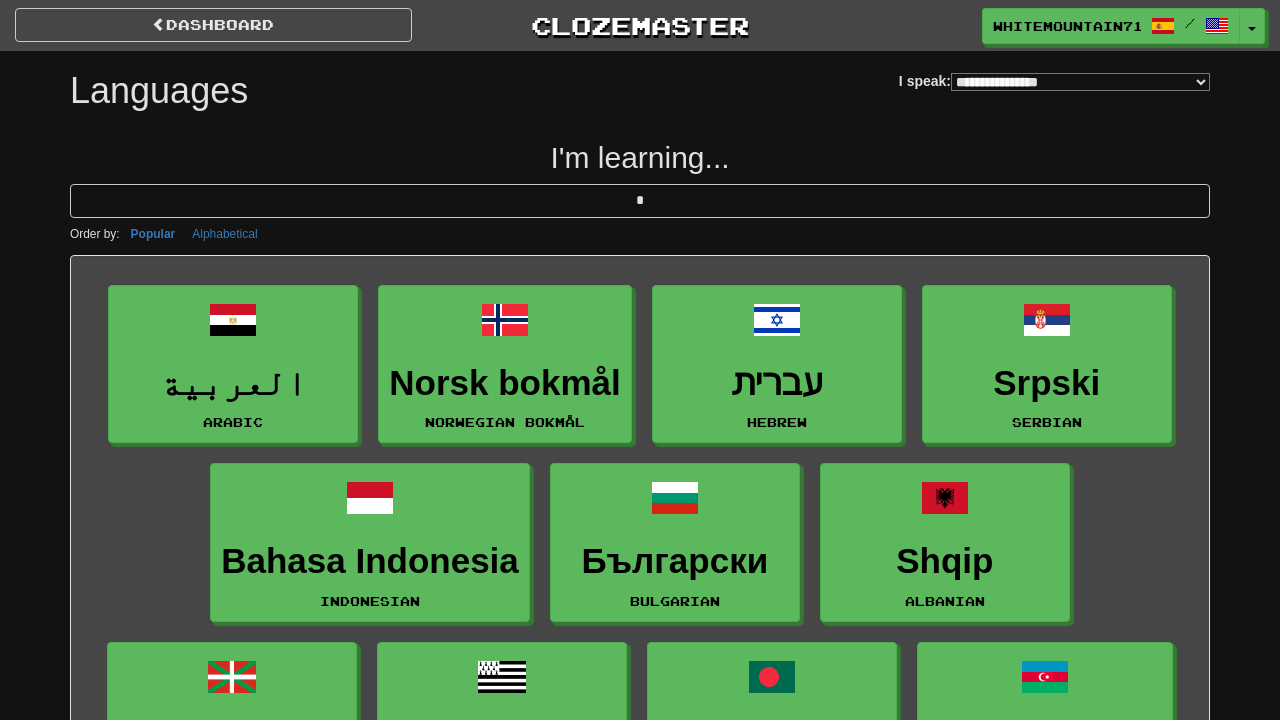 type 